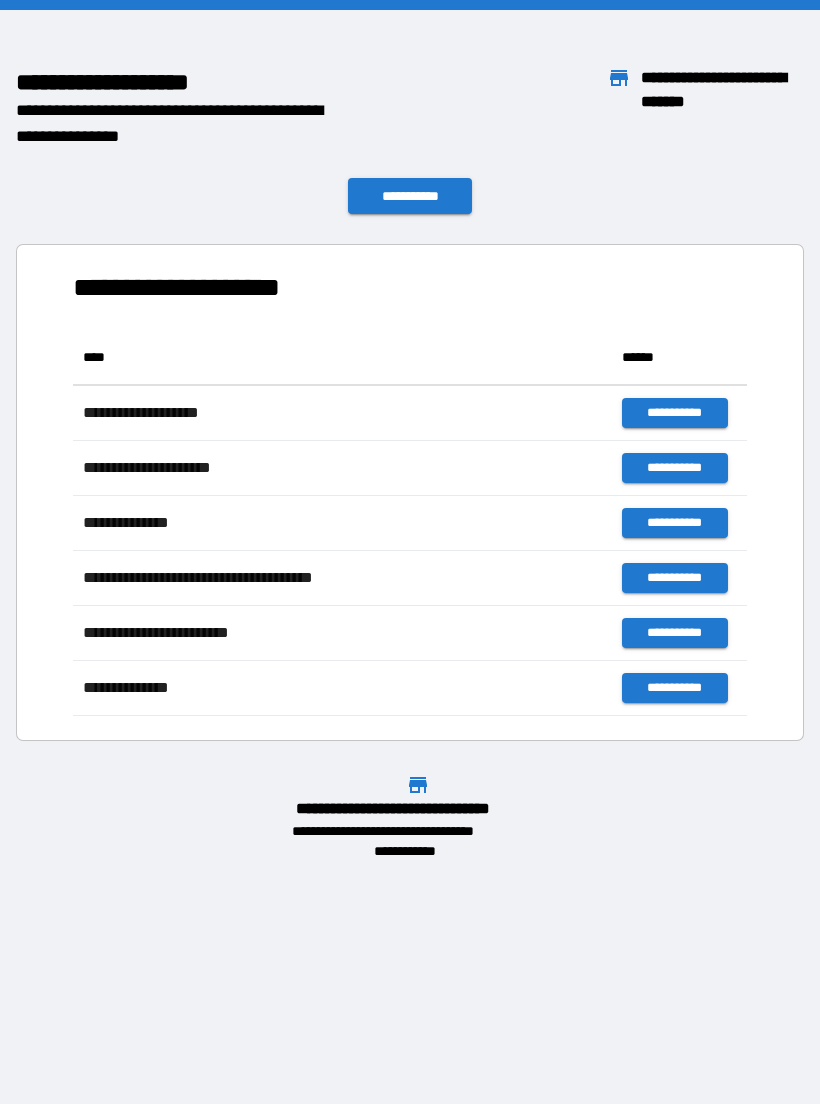 scroll, scrollTop: 0, scrollLeft: 0, axis: both 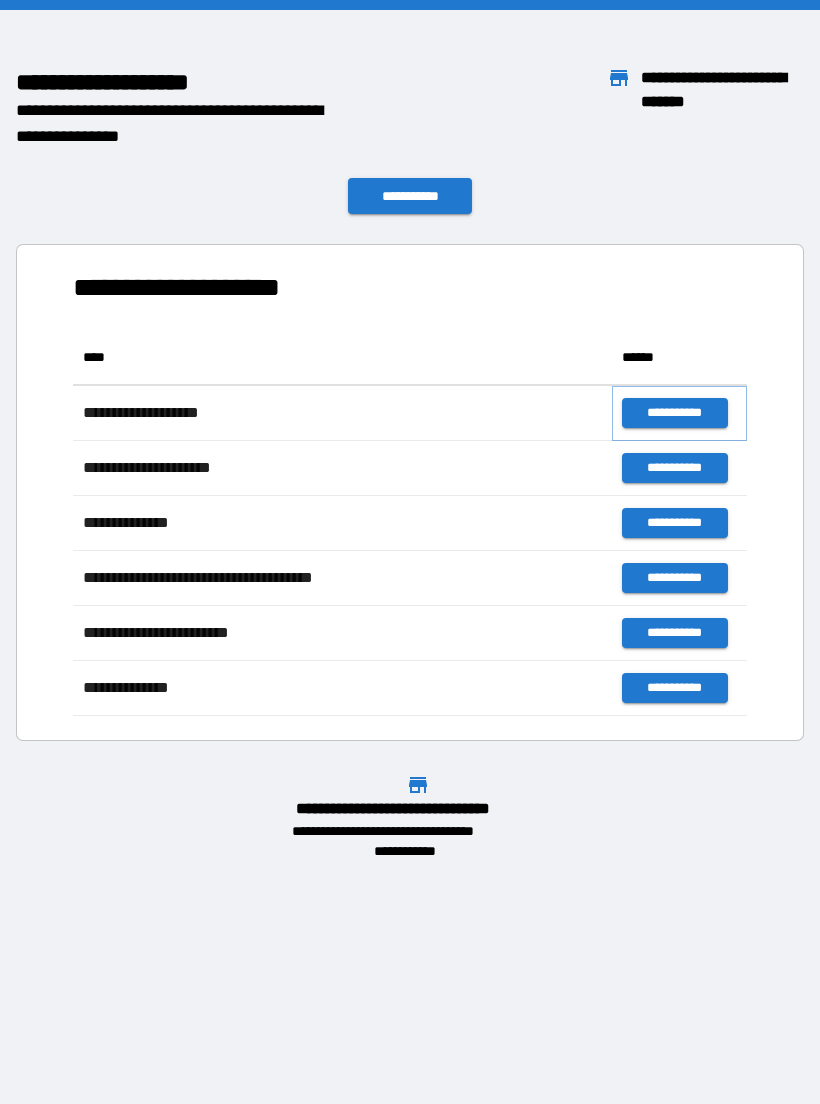 click on "**********" at bounding box center [674, 413] 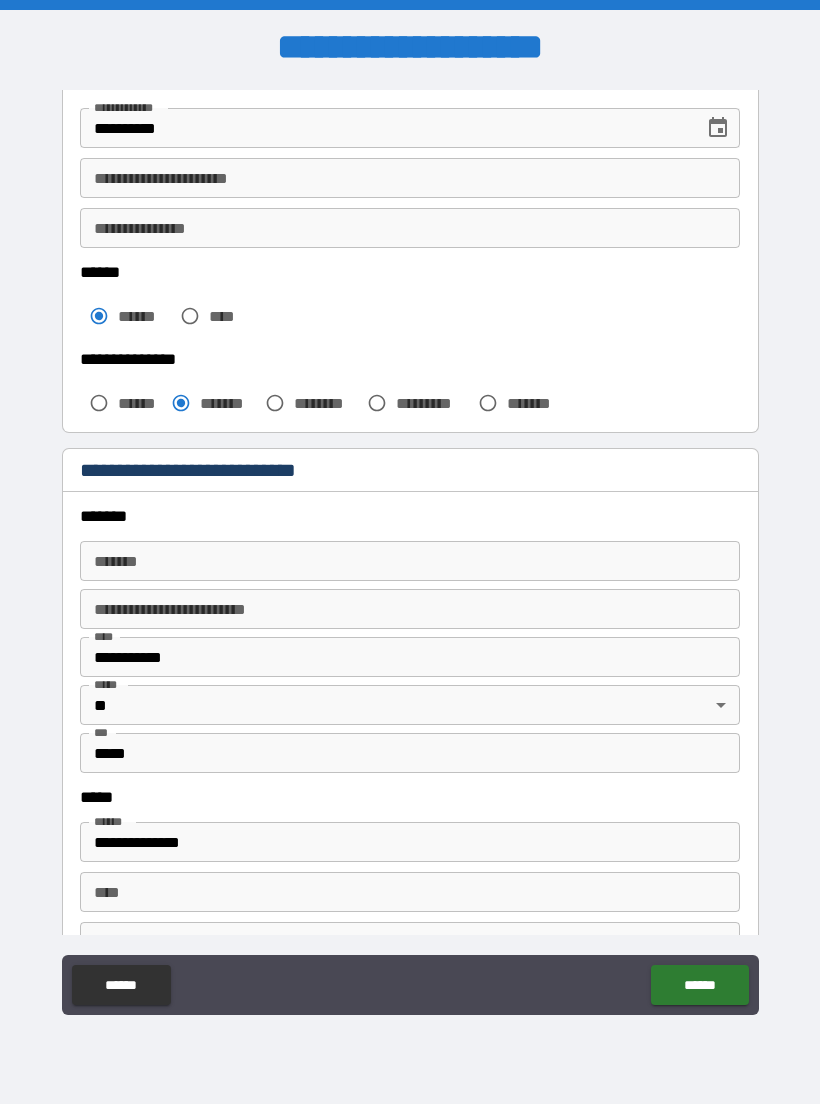 scroll, scrollTop: 380, scrollLeft: 0, axis: vertical 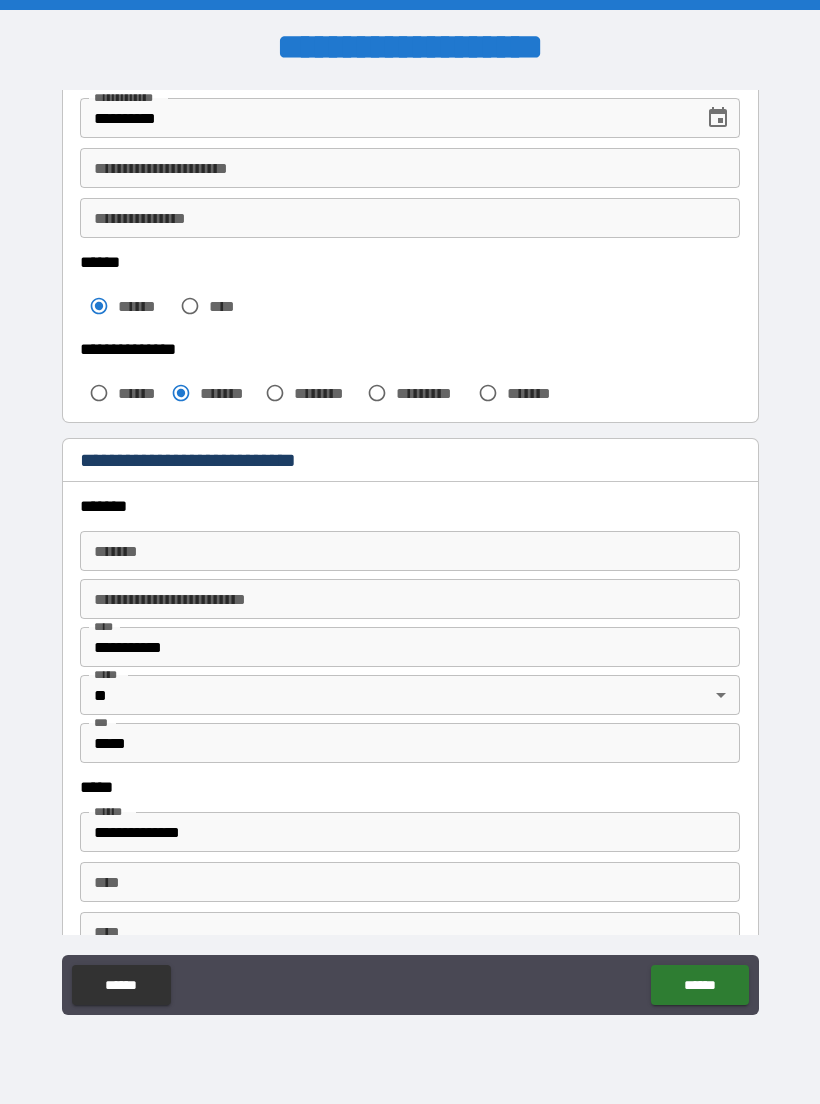 click on "*******" at bounding box center [410, 551] 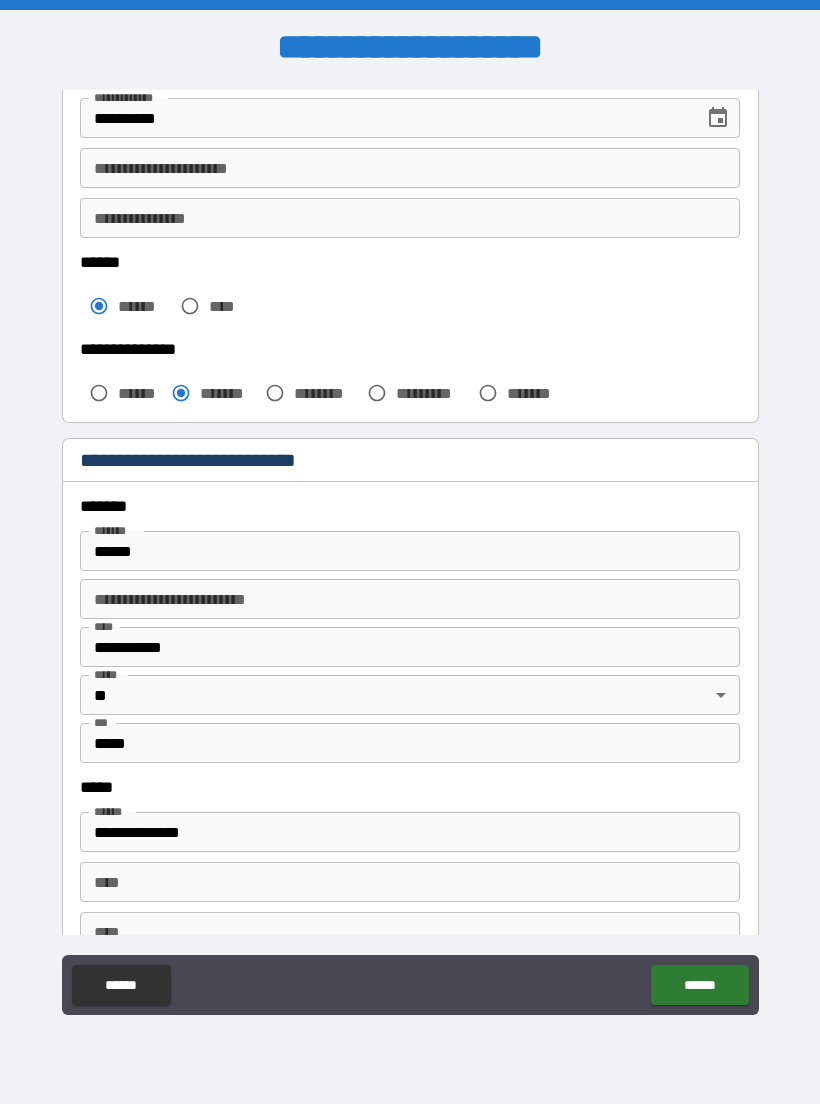 type on "**********" 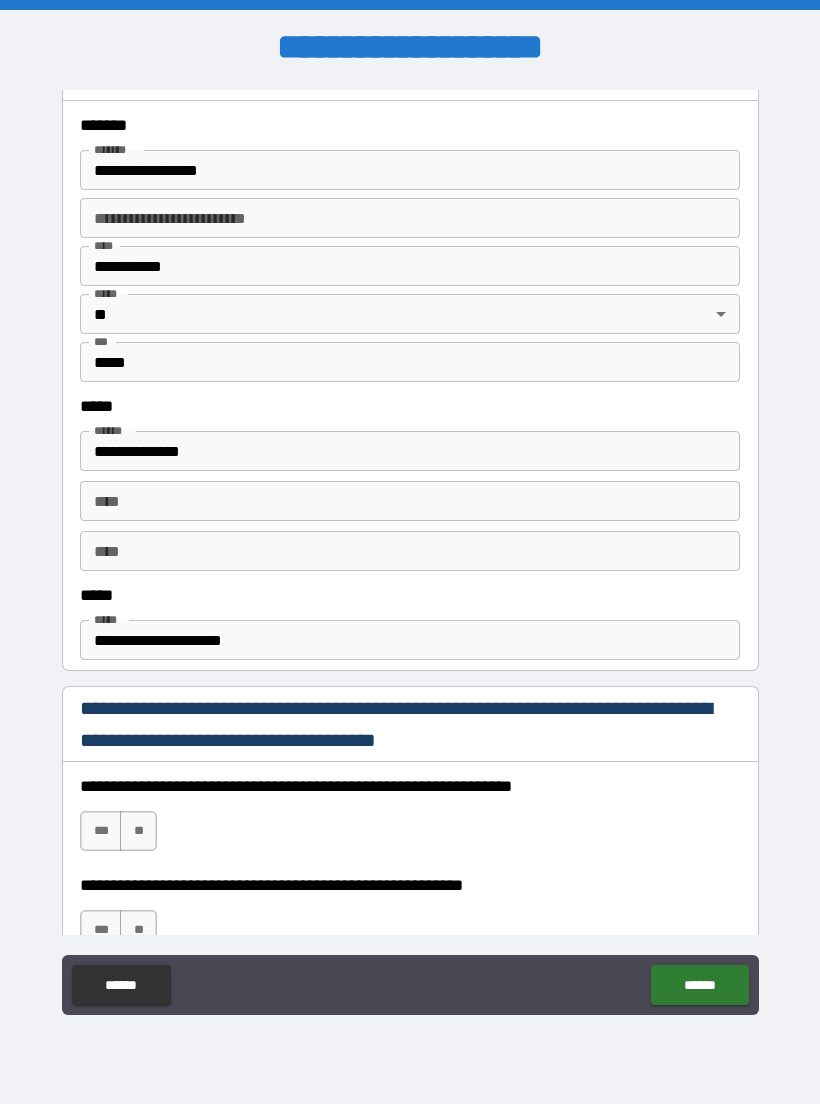 scroll, scrollTop: 758, scrollLeft: 0, axis: vertical 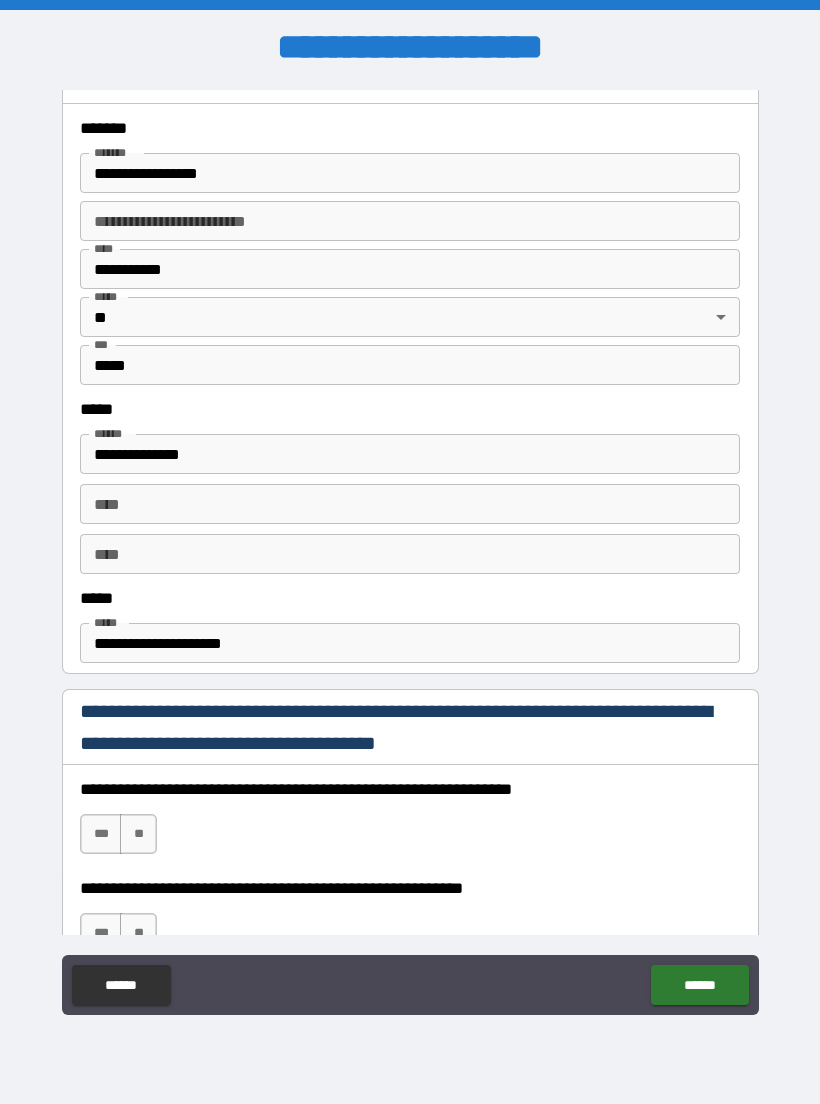 click on "****" at bounding box center [410, 504] 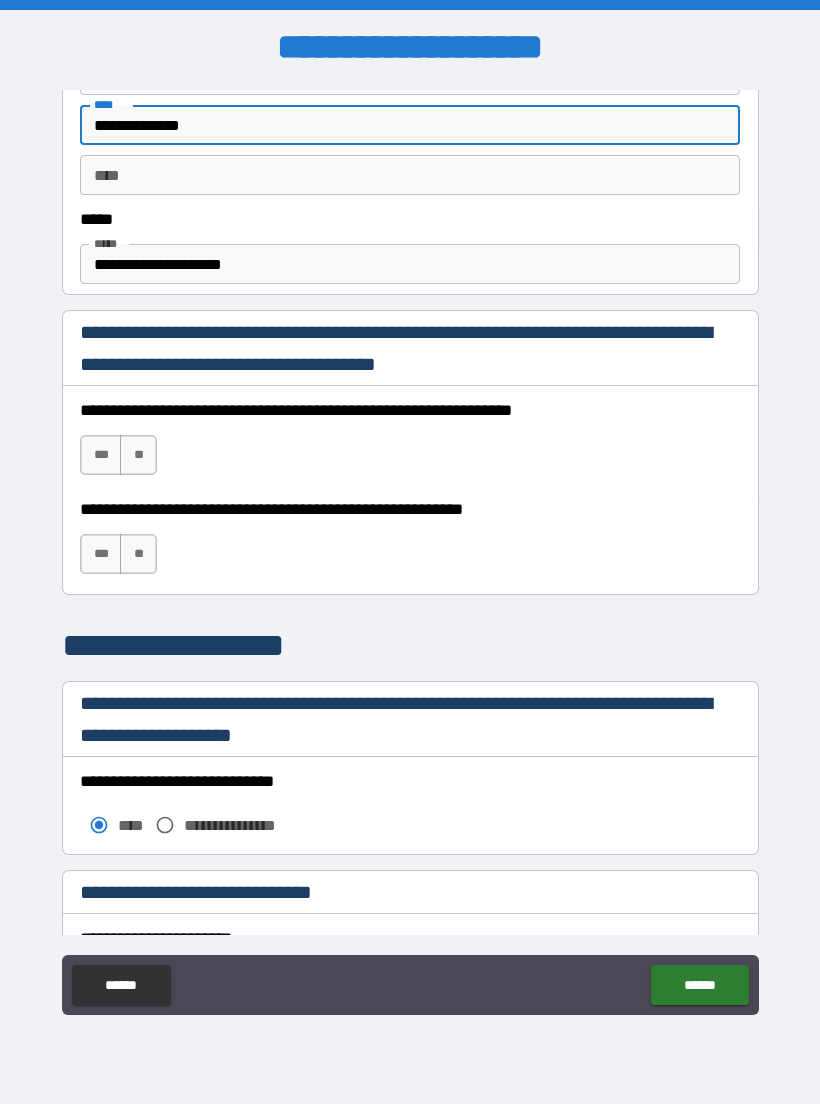 scroll, scrollTop: 1124, scrollLeft: 0, axis: vertical 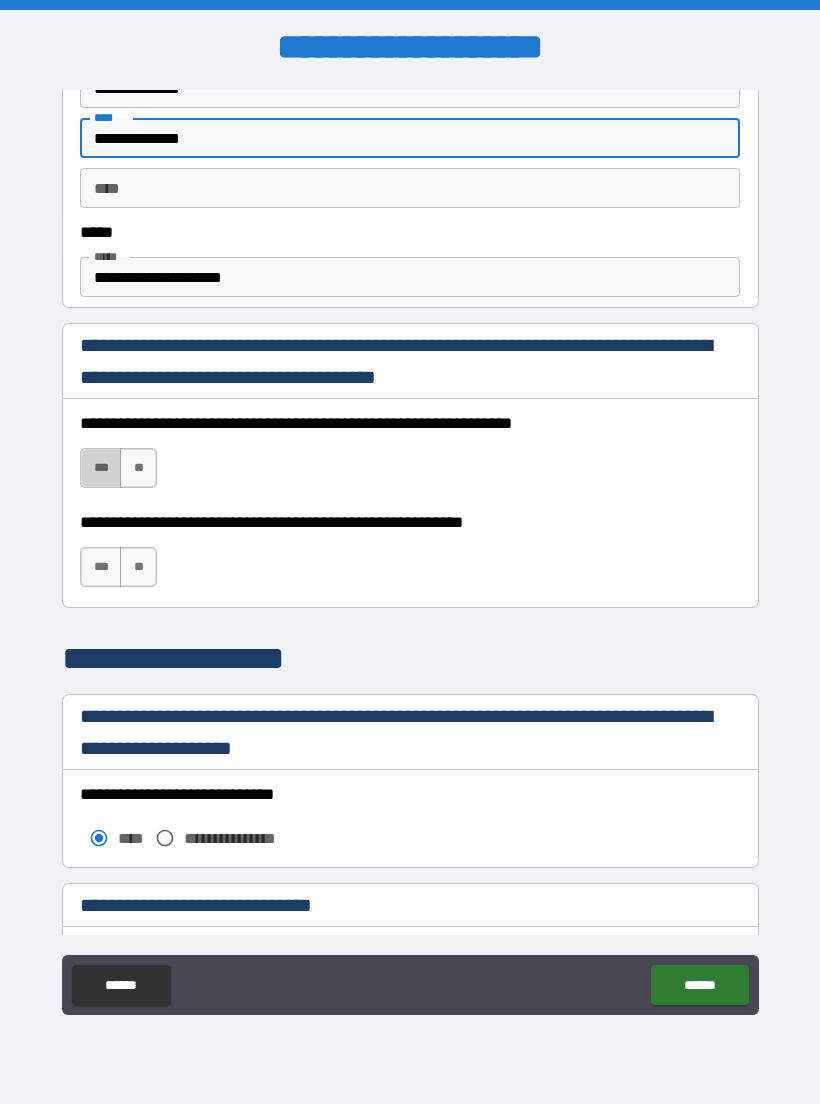 type on "**********" 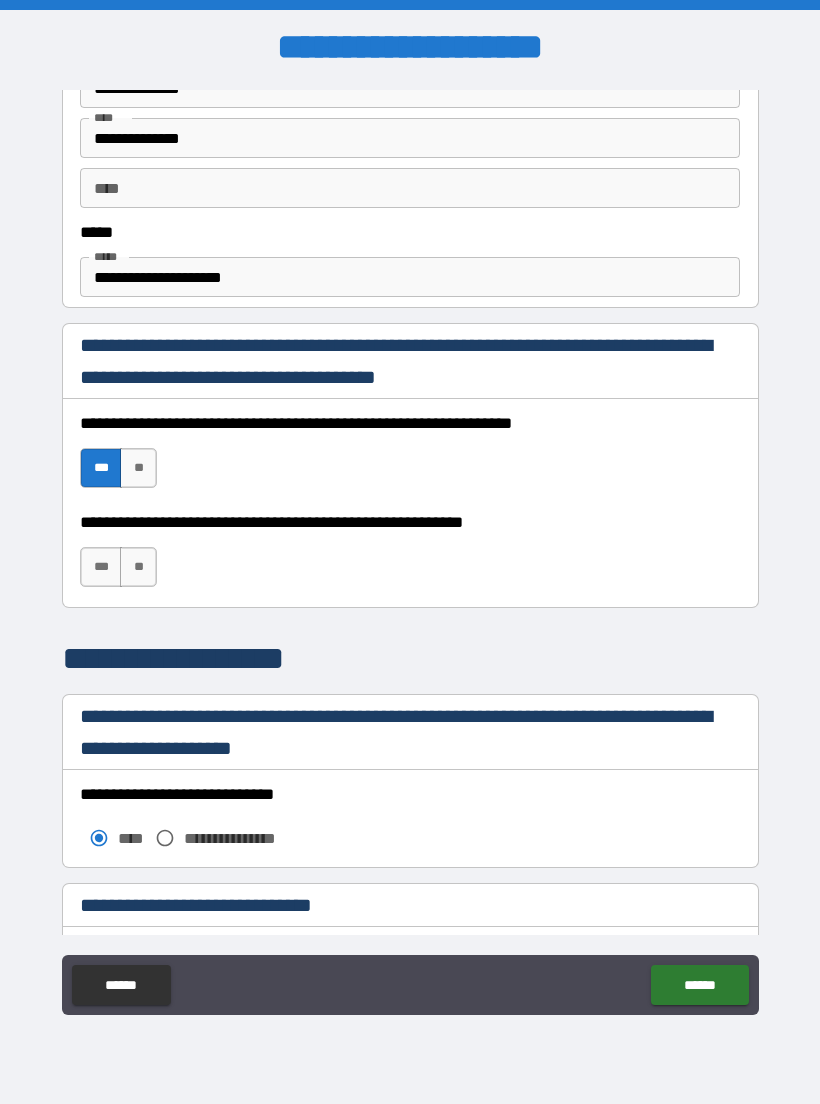 click on "***" at bounding box center [101, 567] 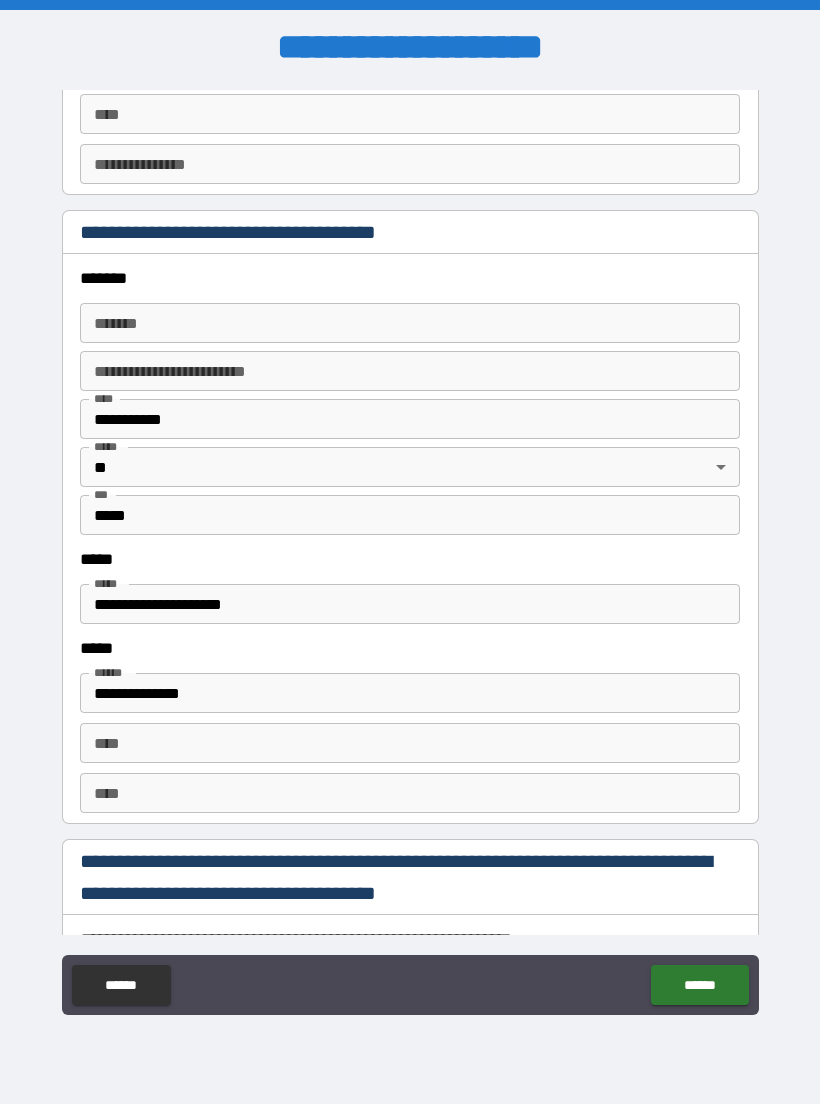 scroll, scrollTop: 2106, scrollLeft: 0, axis: vertical 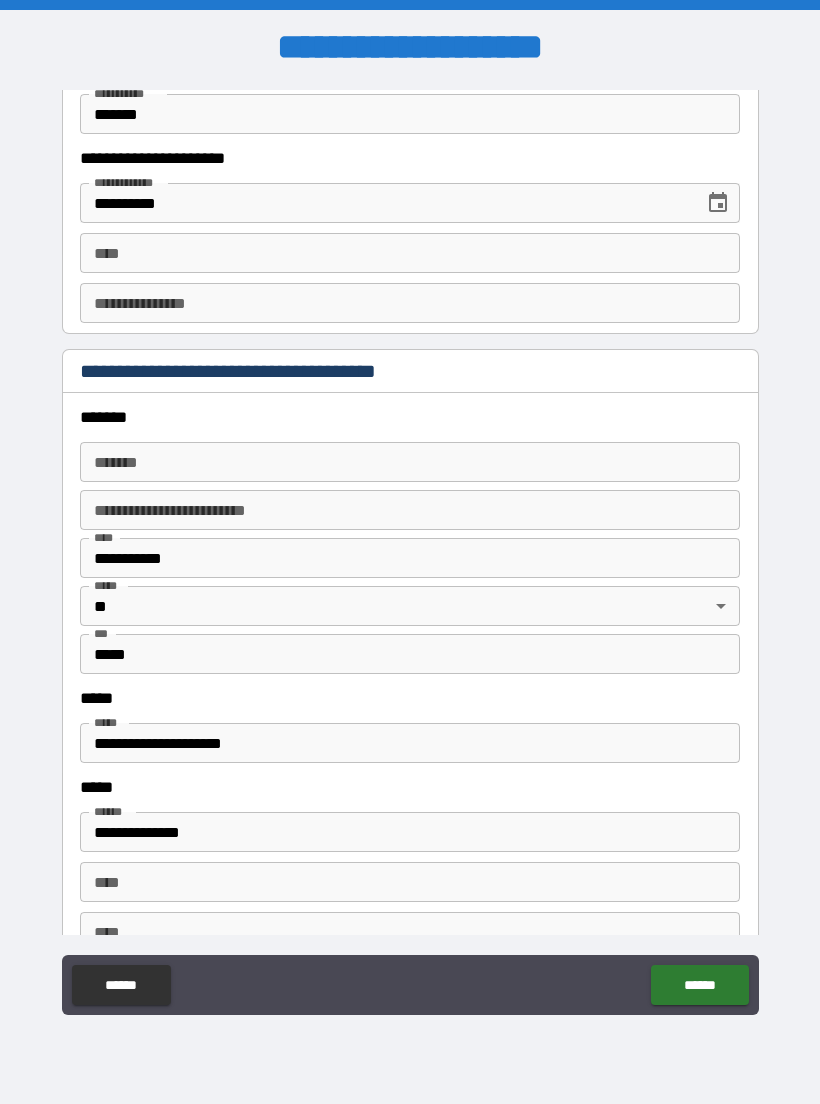 click on "**********" at bounding box center (410, 303) 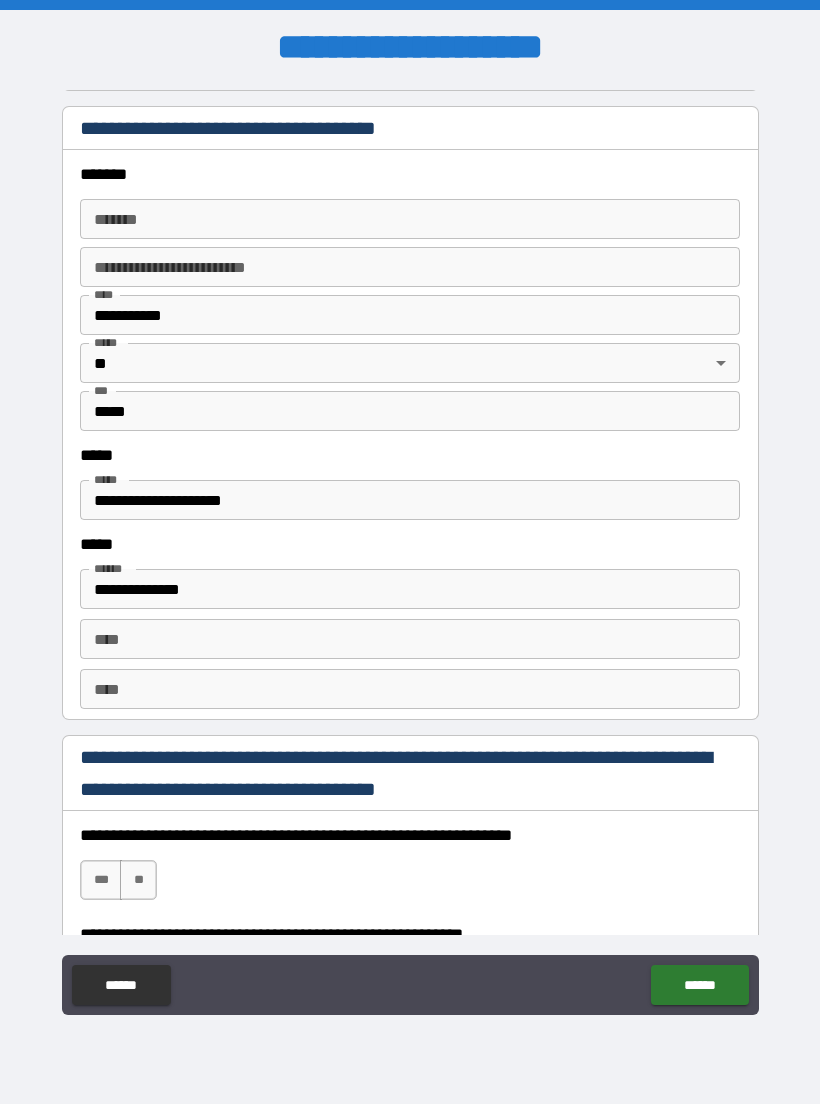 scroll, scrollTop: 2350, scrollLeft: 0, axis: vertical 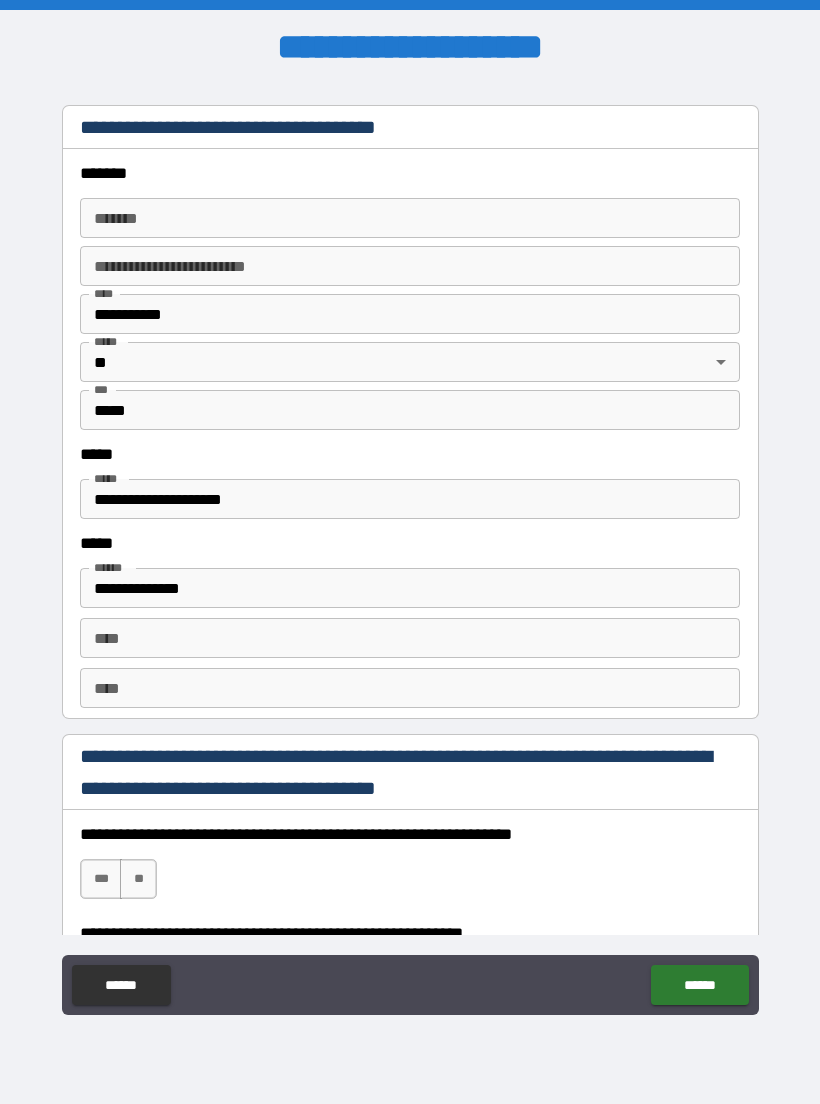 type on "********" 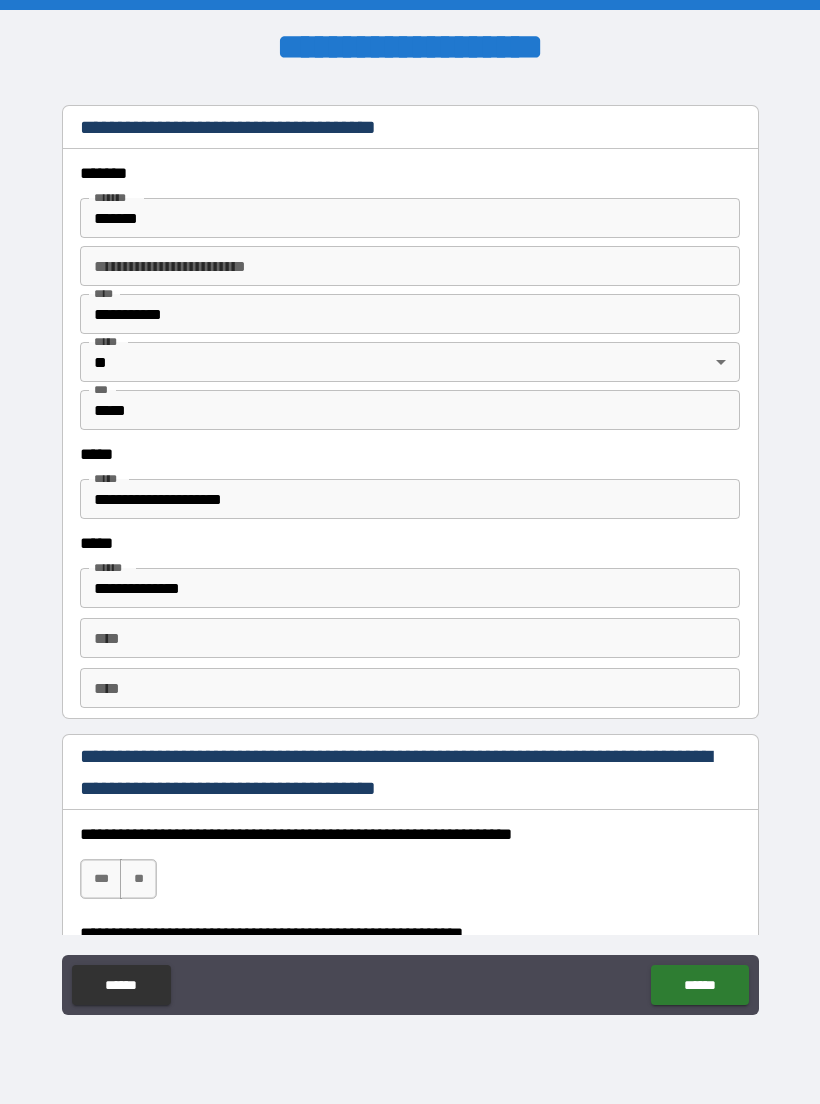 type on "**********" 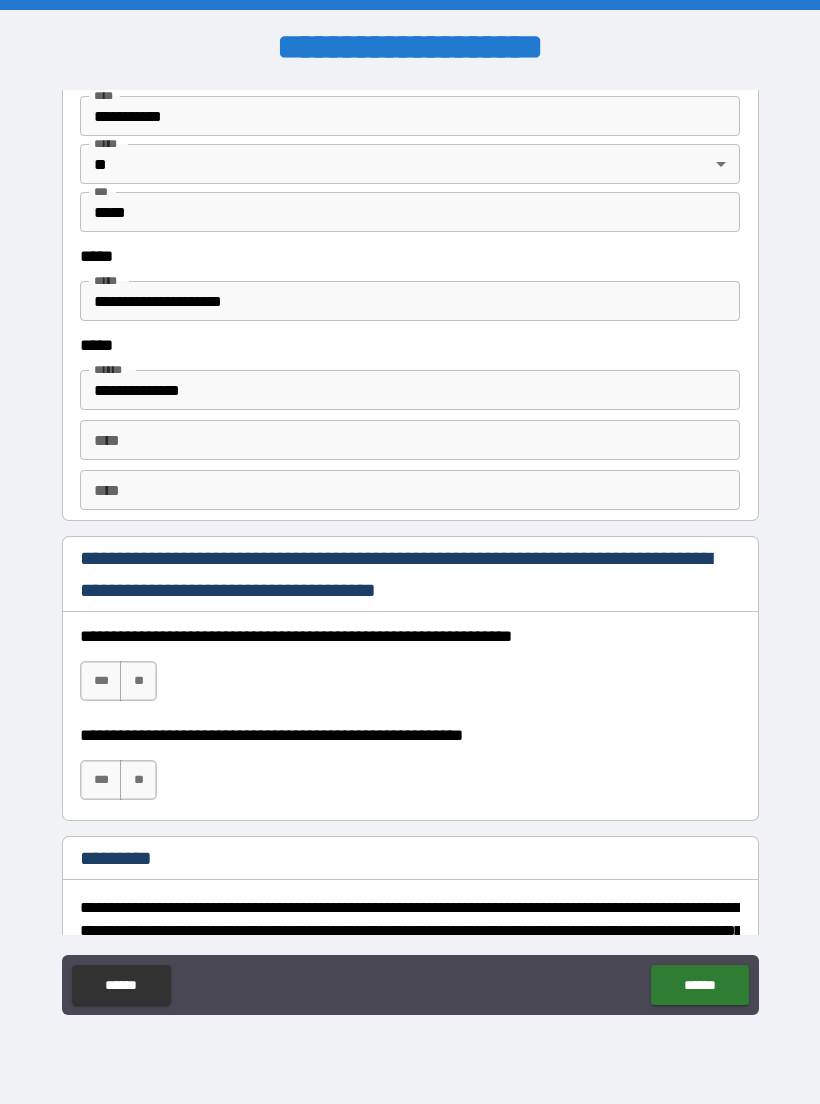 scroll, scrollTop: 2572, scrollLeft: 0, axis: vertical 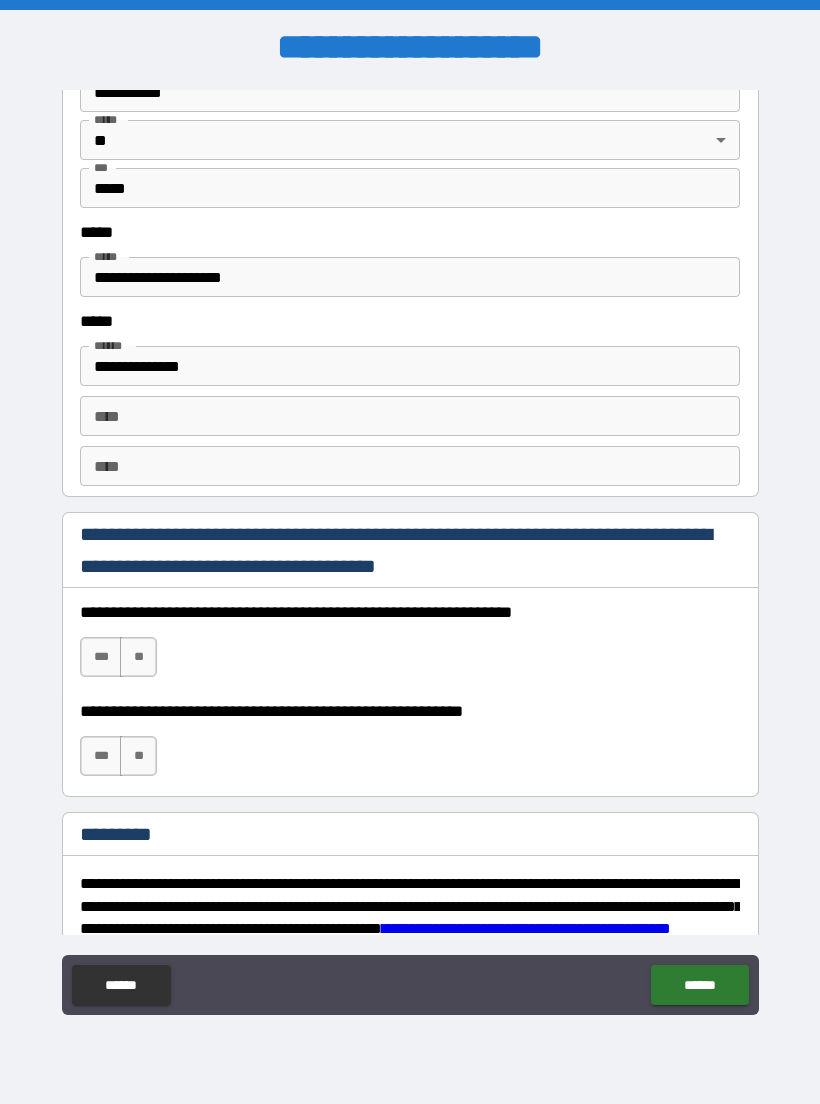 click on "***" at bounding box center [101, 657] 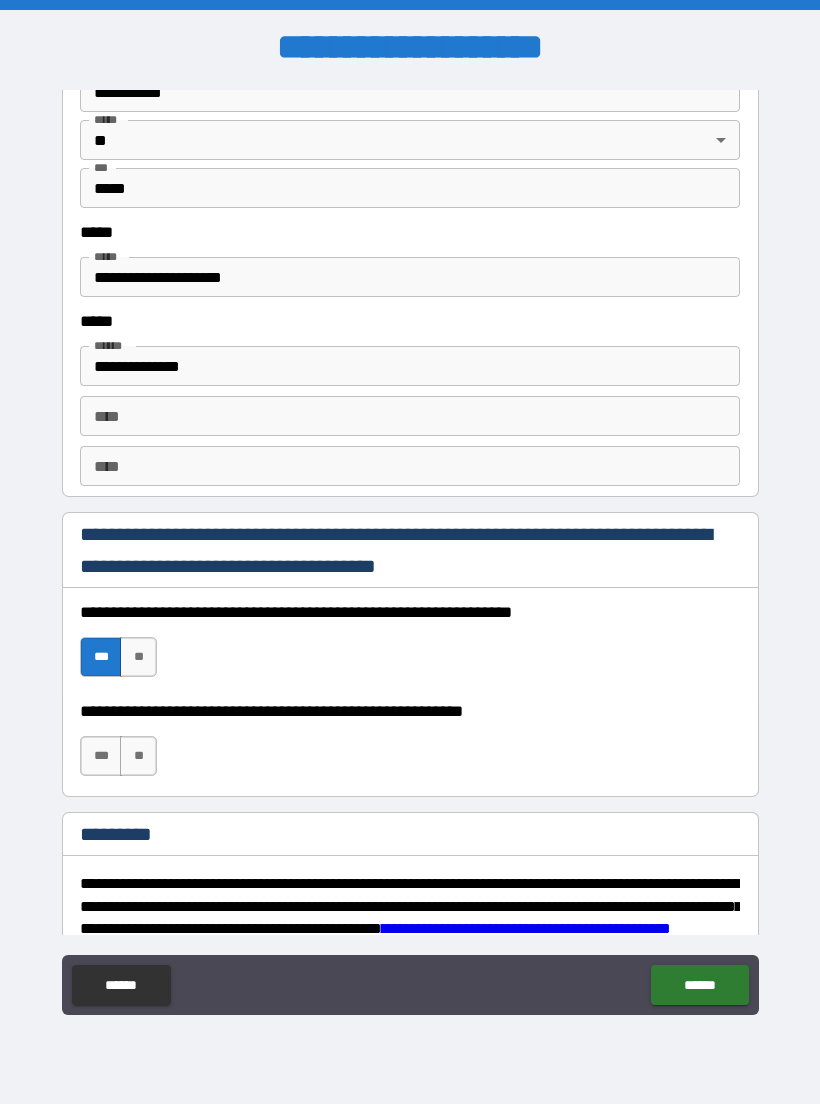 click on "***" at bounding box center (101, 756) 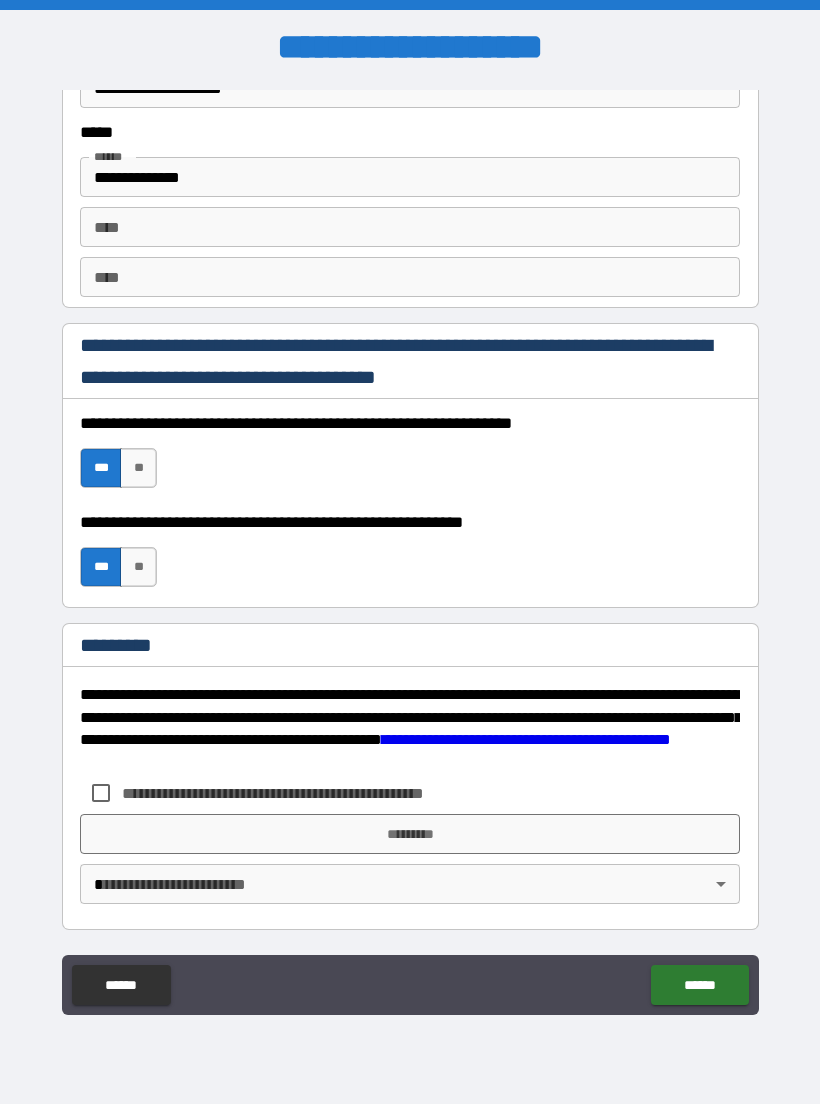 scroll, scrollTop: 2761, scrollLeft: 0, axis: vertical 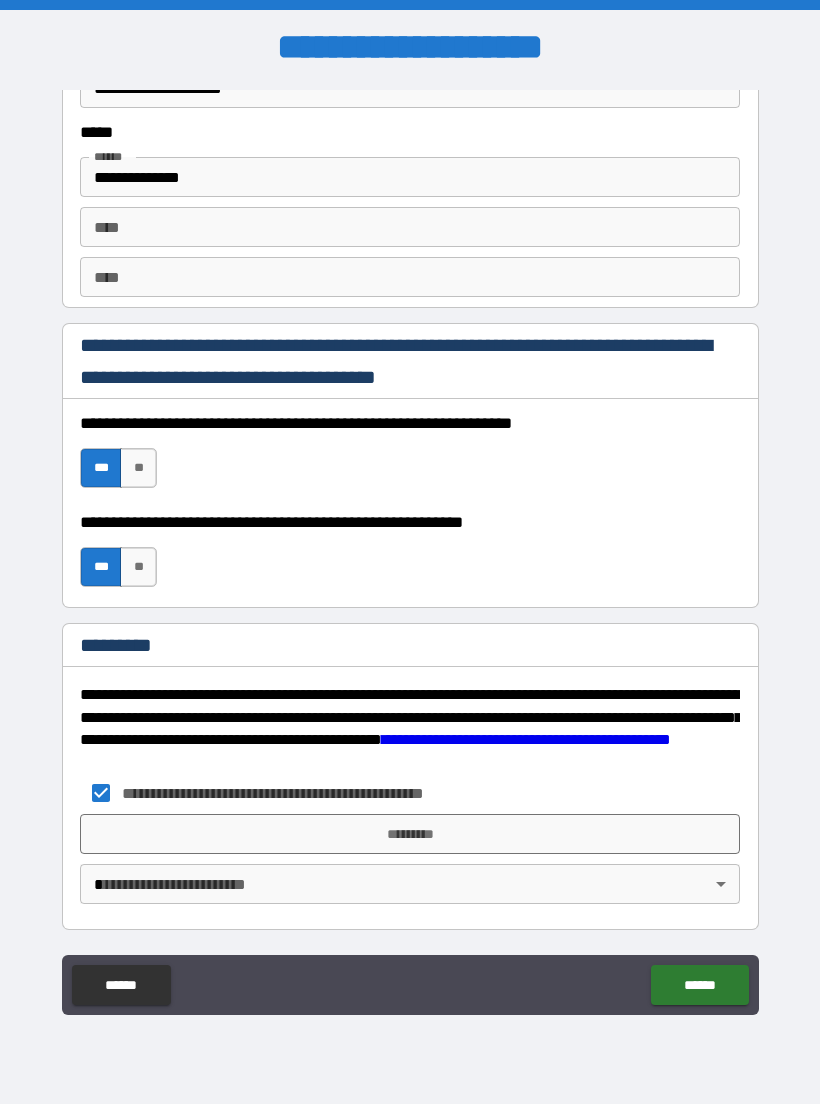 click on "*********" at bounding box center (410, 834) 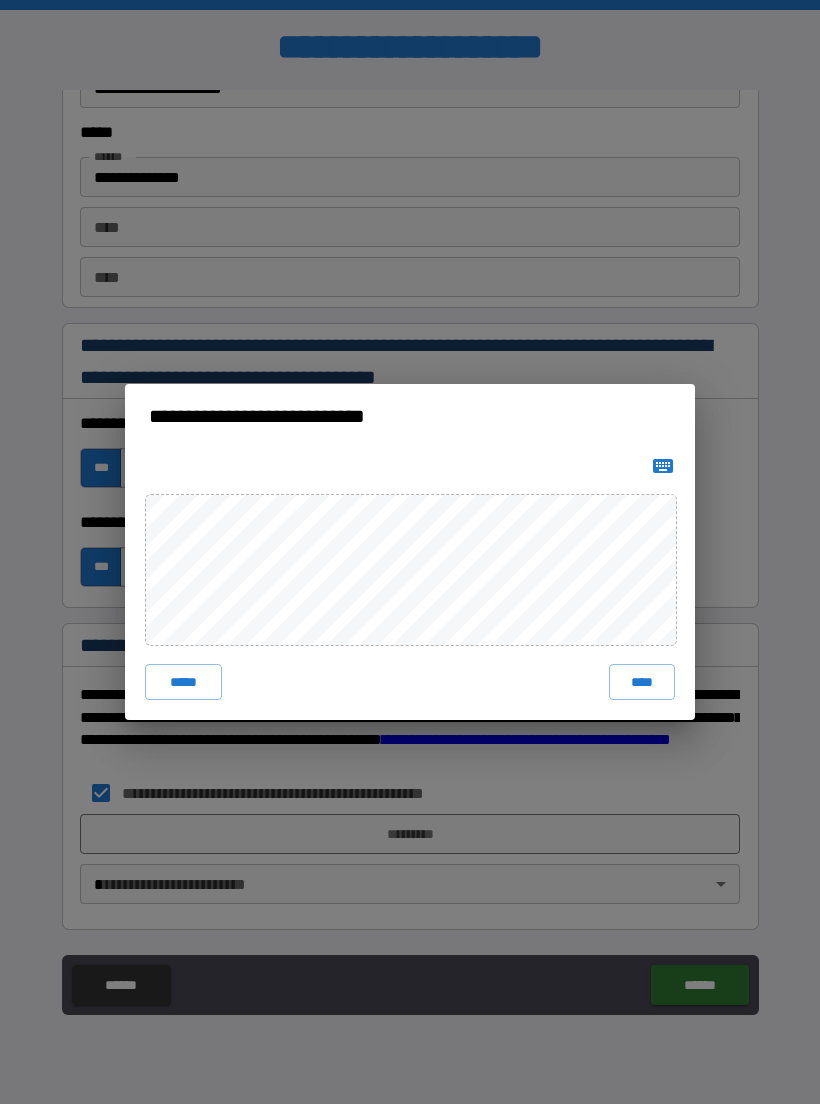 click on "****" at bounding box center (642, 682) 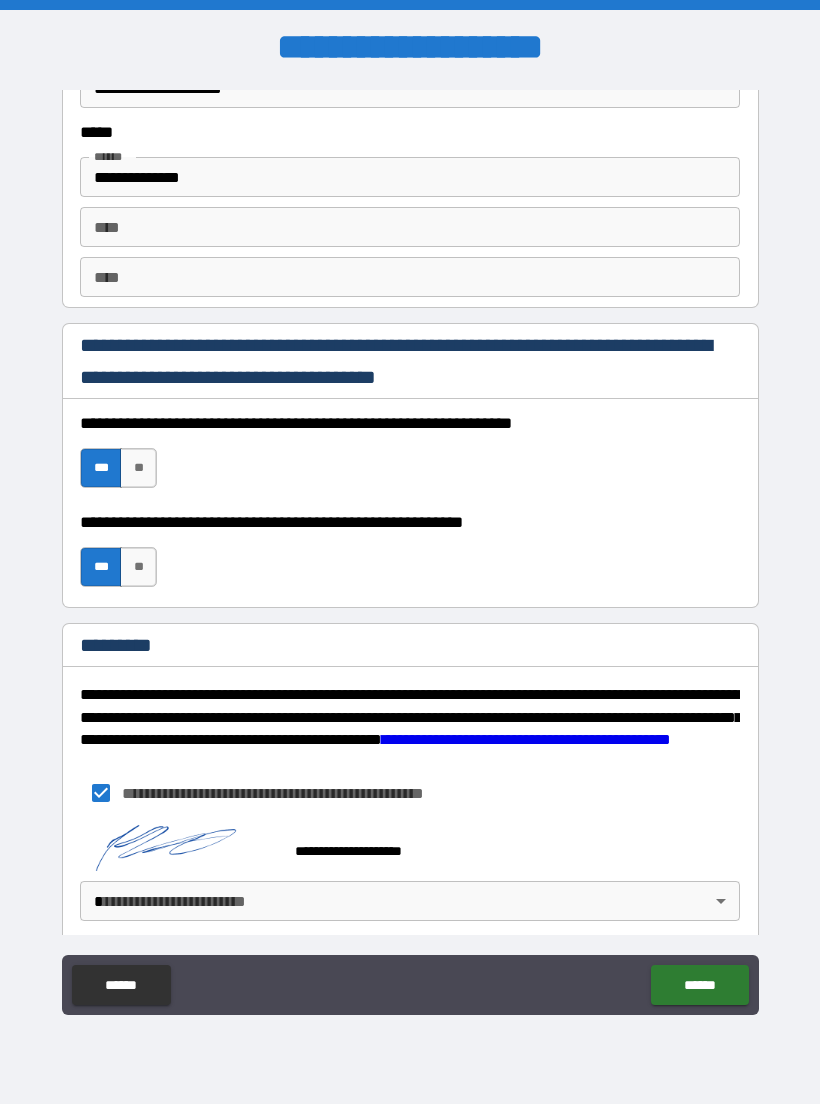scroll, scrollTop: 2751, scrollLeft: 0, axis: vertical 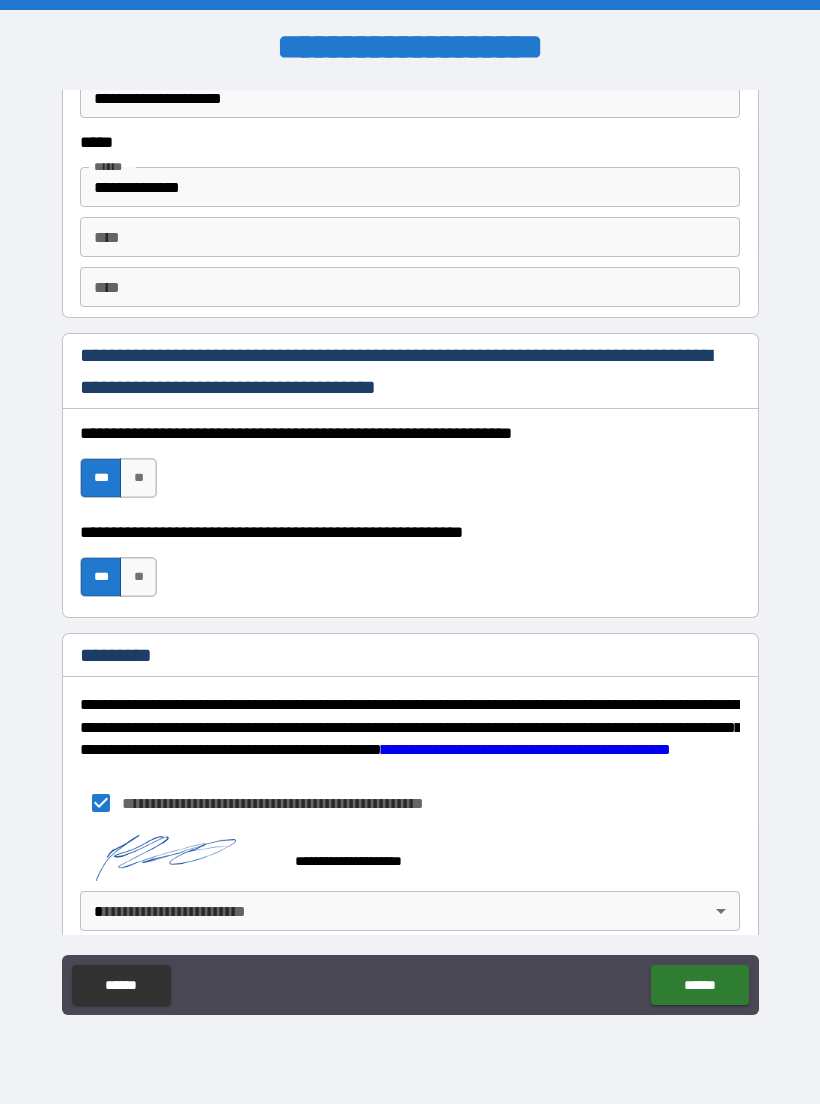 click on "**********" at bounding box center (410, 552) 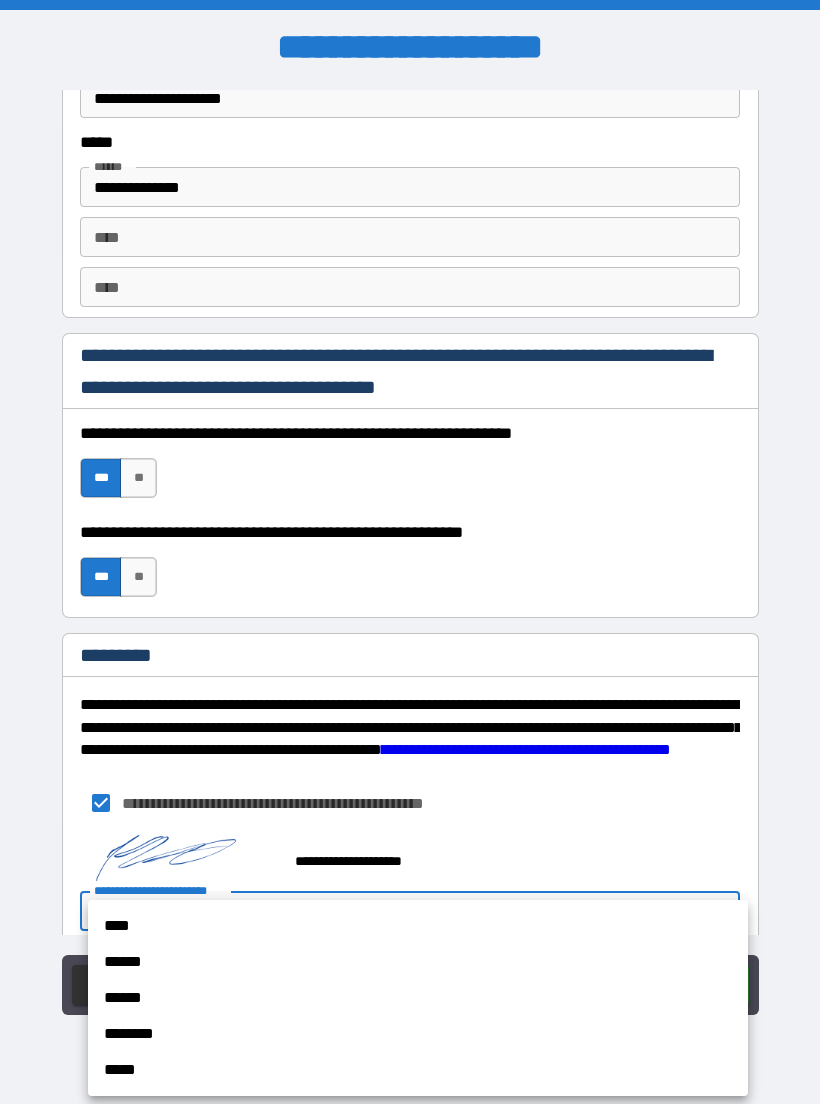 click on "****" at bounding box center (418, 926) 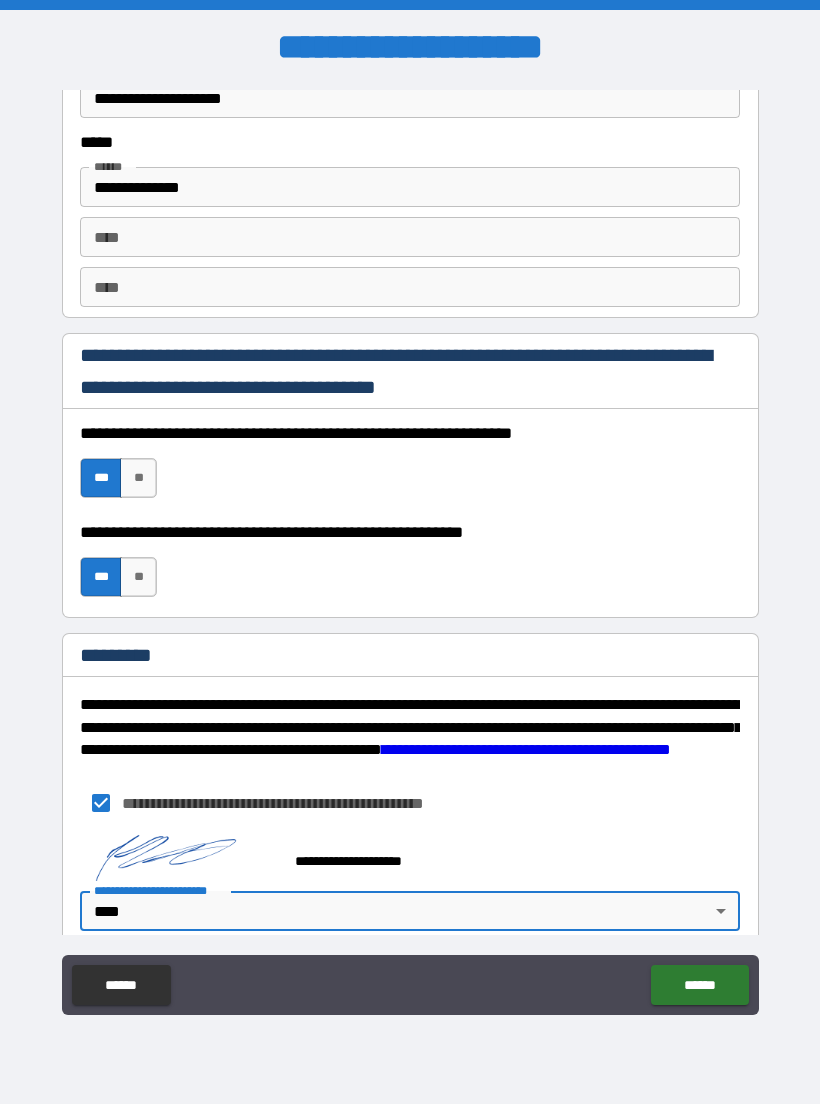 click on "******" at bounding box center [699, 985] 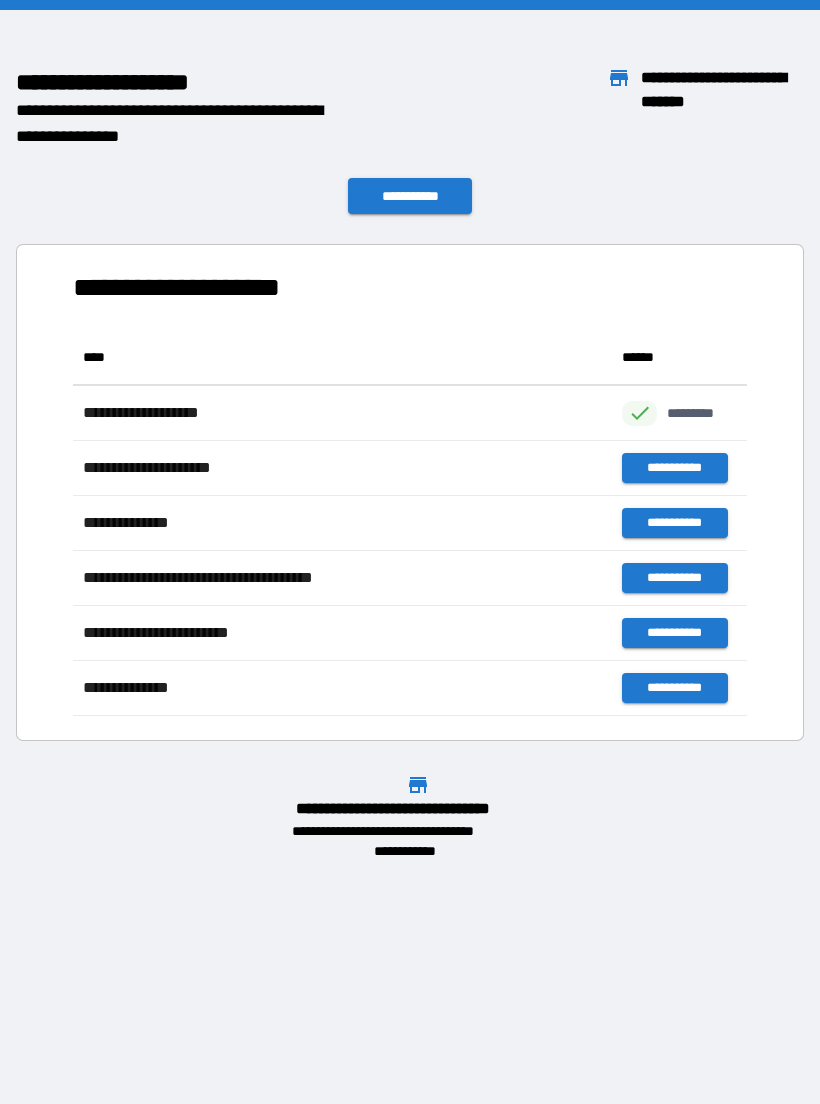 scroll, scrollTop: 1, scrollLeft: 1, axis: both 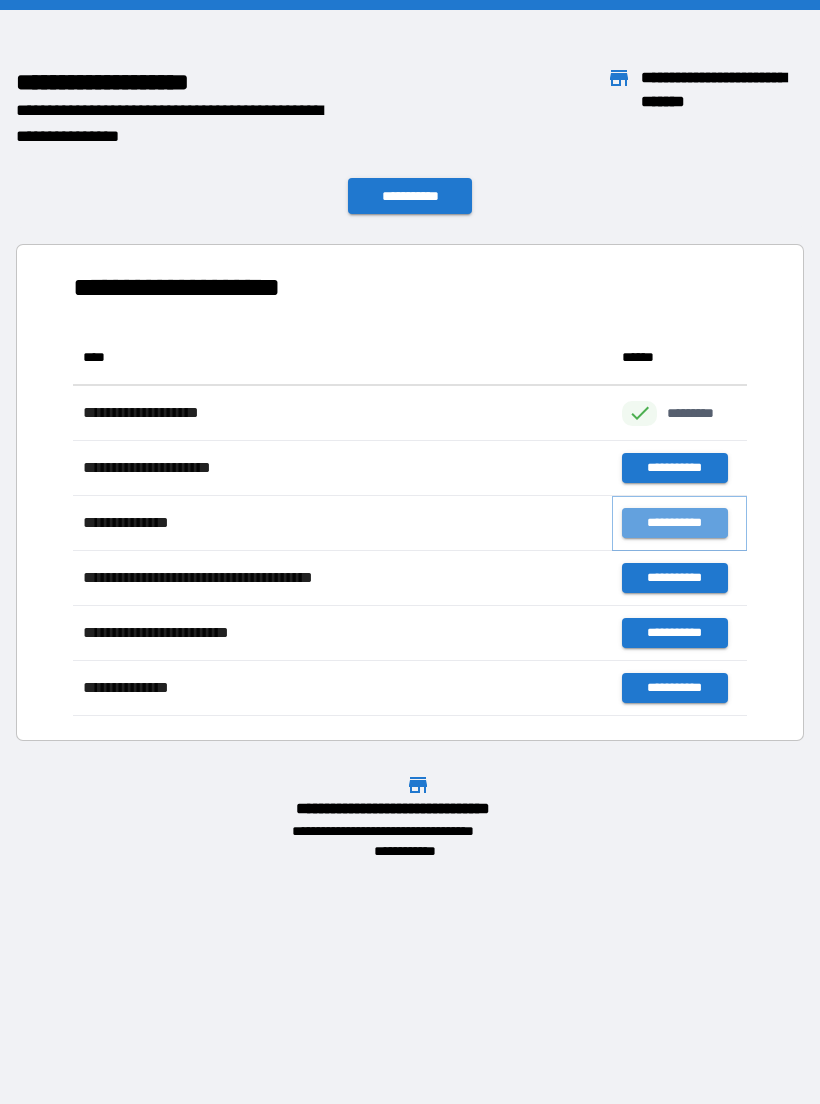 click on "**********" at bounding box center [674, 523] 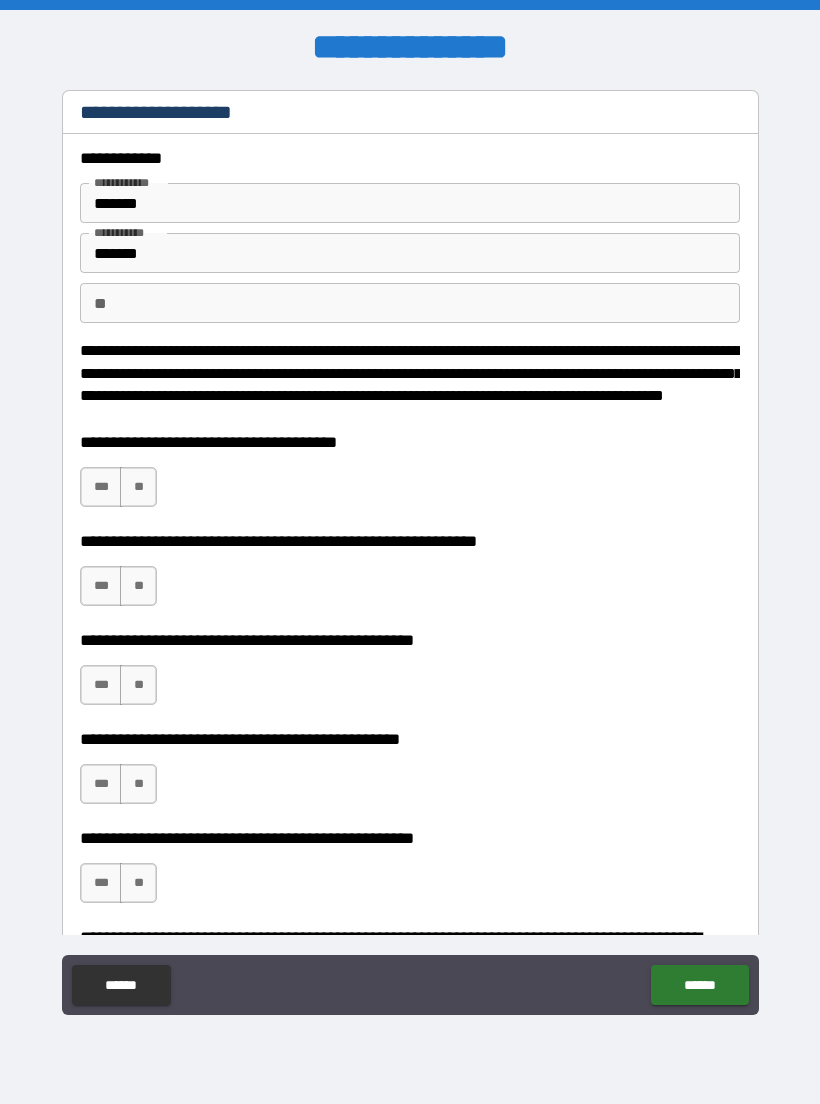 click on "**" at bounding box center (138, 487) 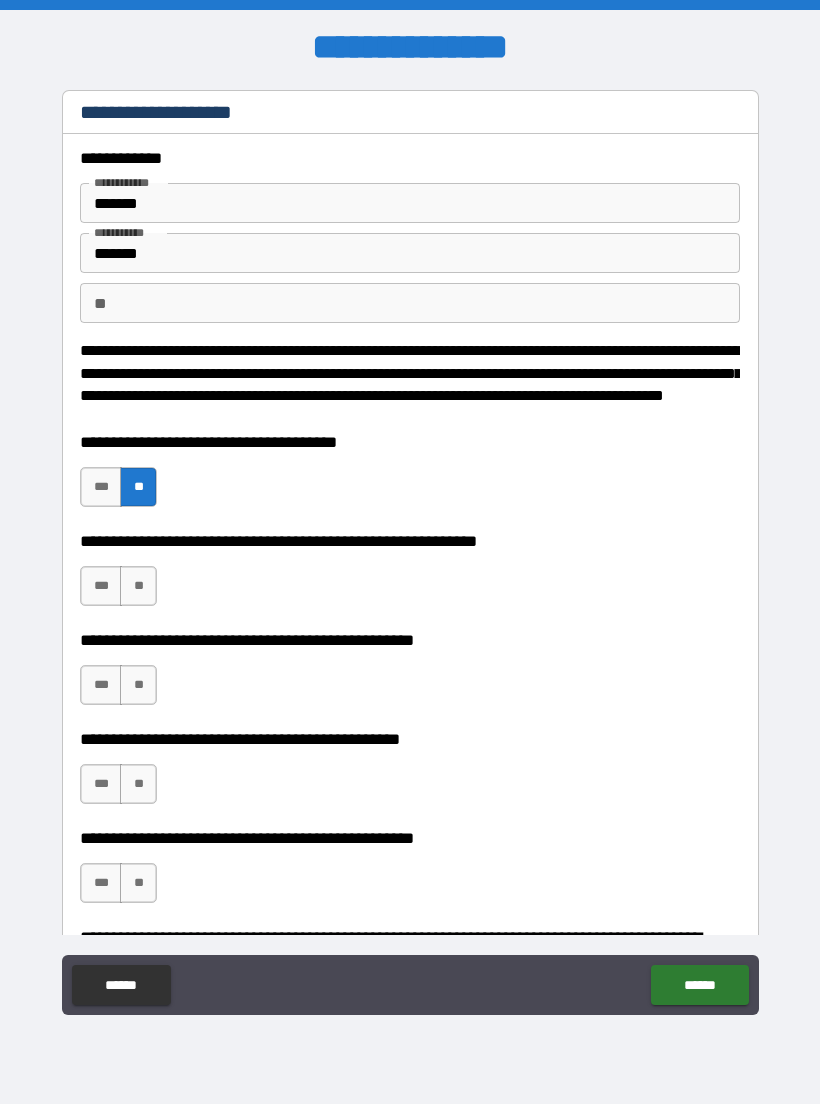 click on "**" at bounding box center (138, 586) 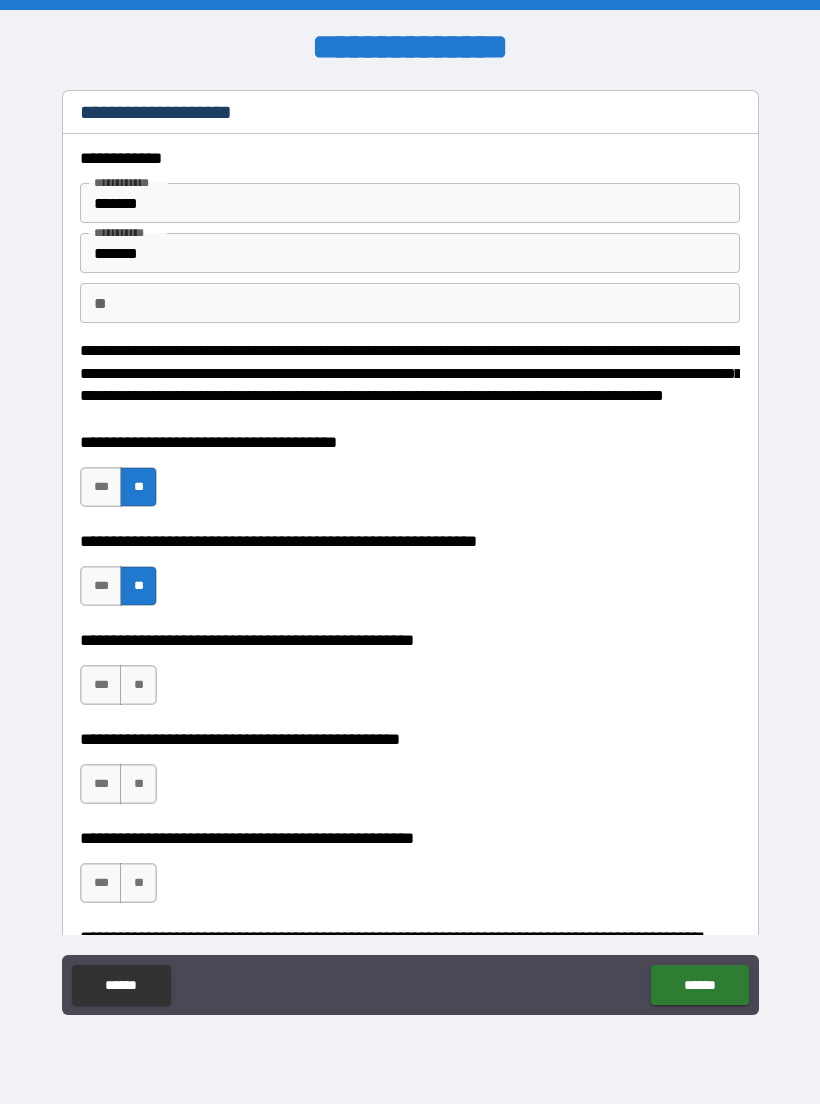 click on "***" at bounding box center (101, 685) 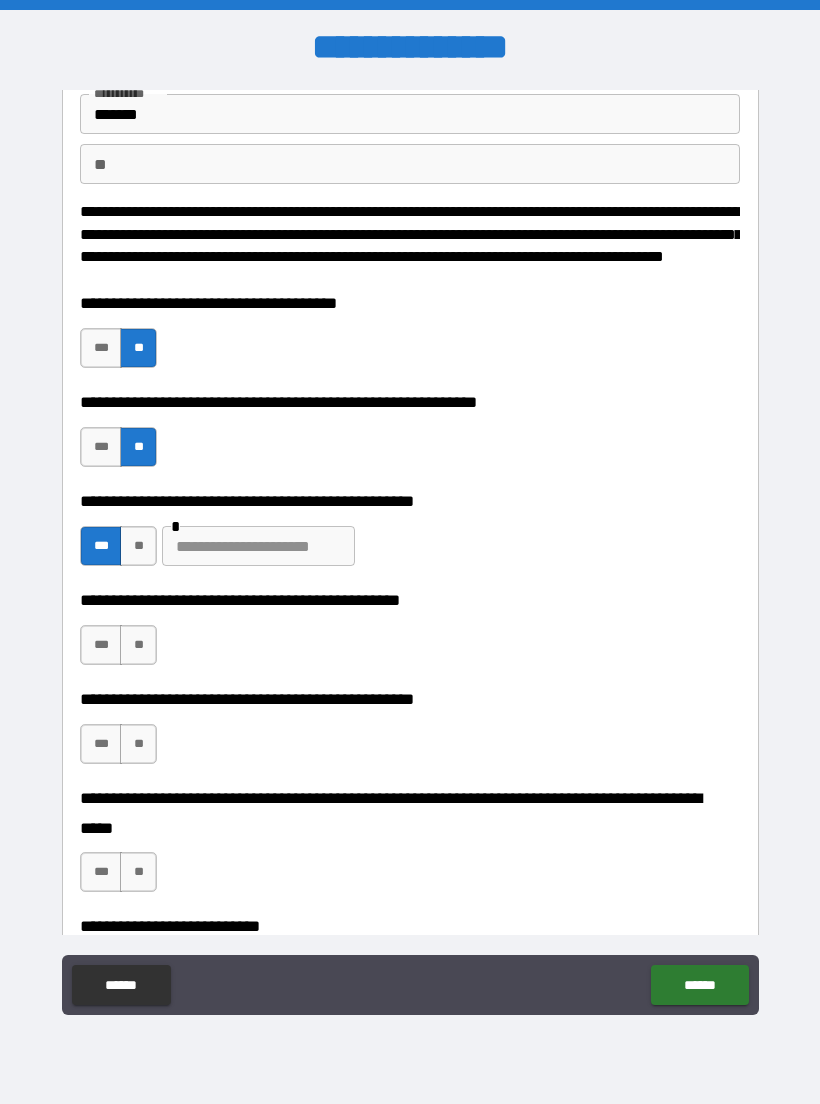 scroll, scrollTop: 153, scrollLeft: 0, axis: vertical 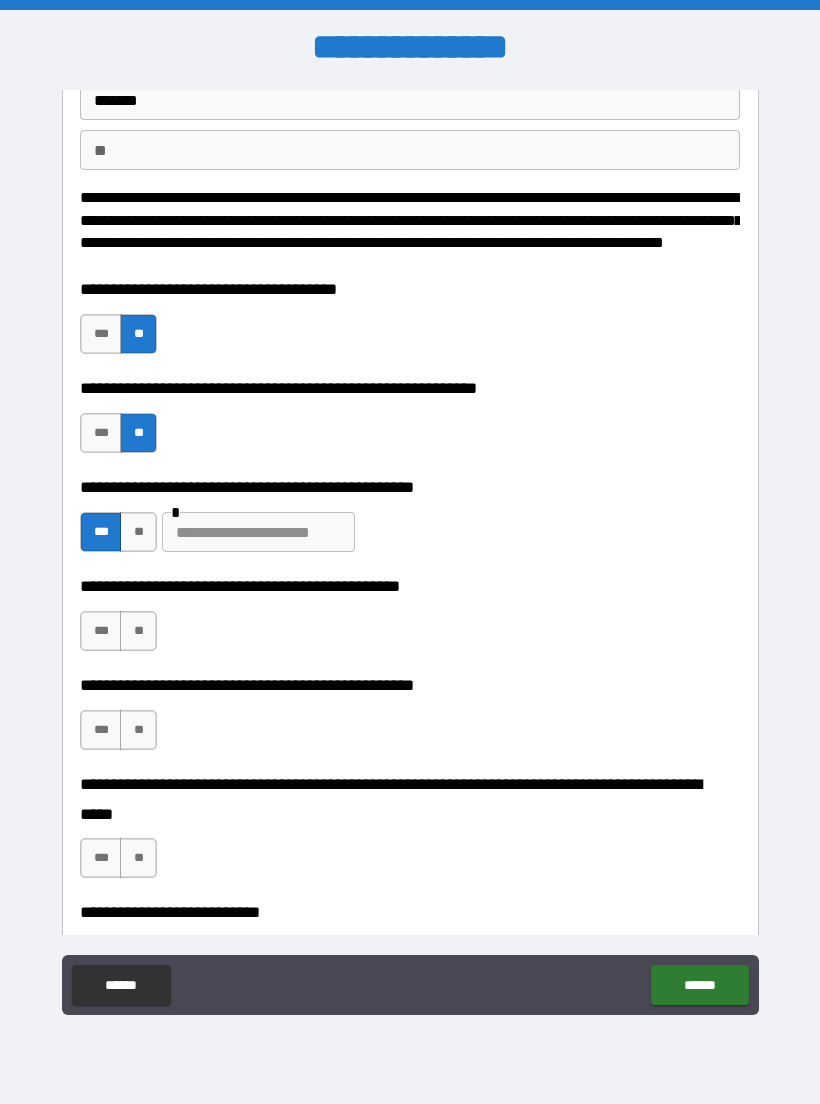 click at bounding box center (258, 532) 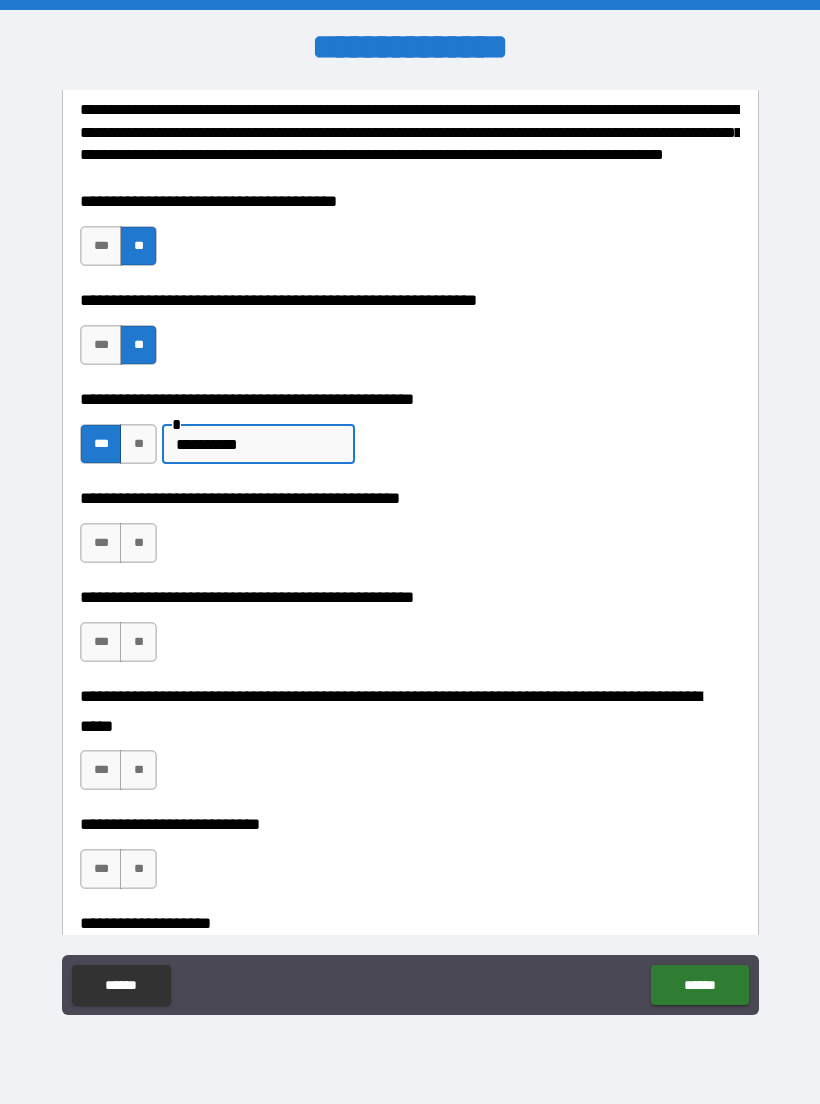 scroll, scrollTop: 237, scrollLeft: 0, axis: vertical 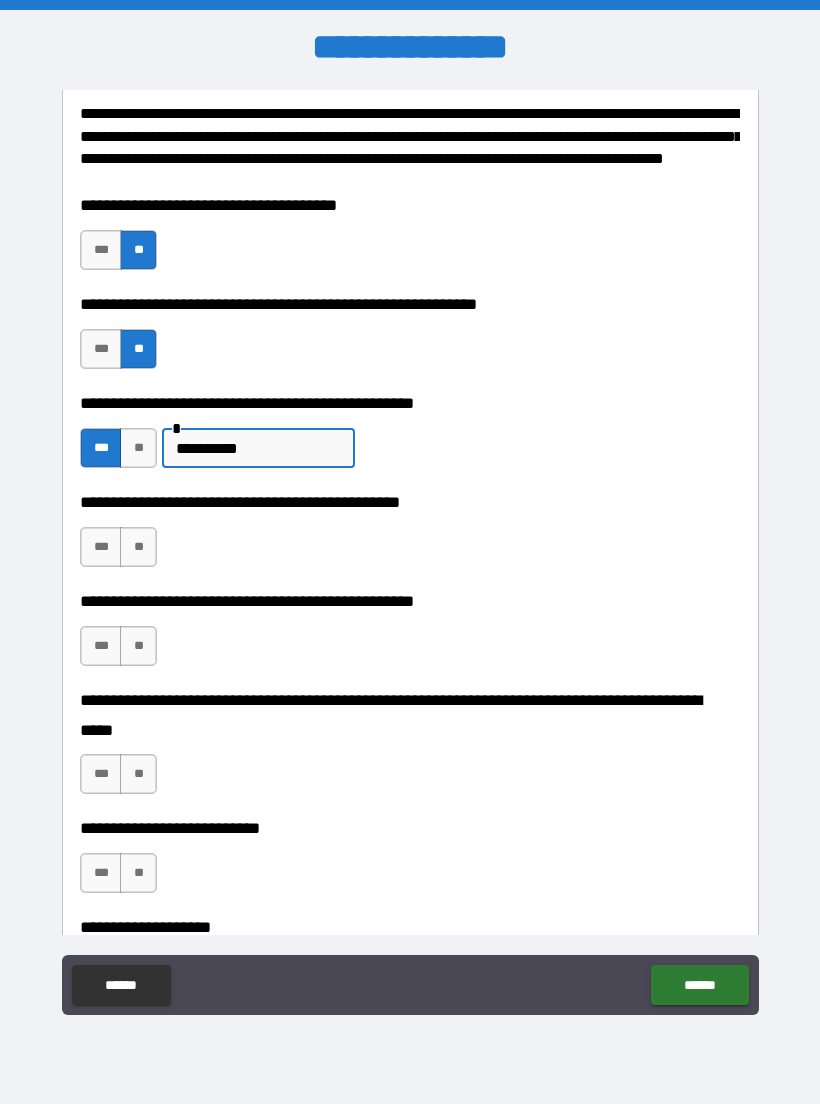 type on "**********" 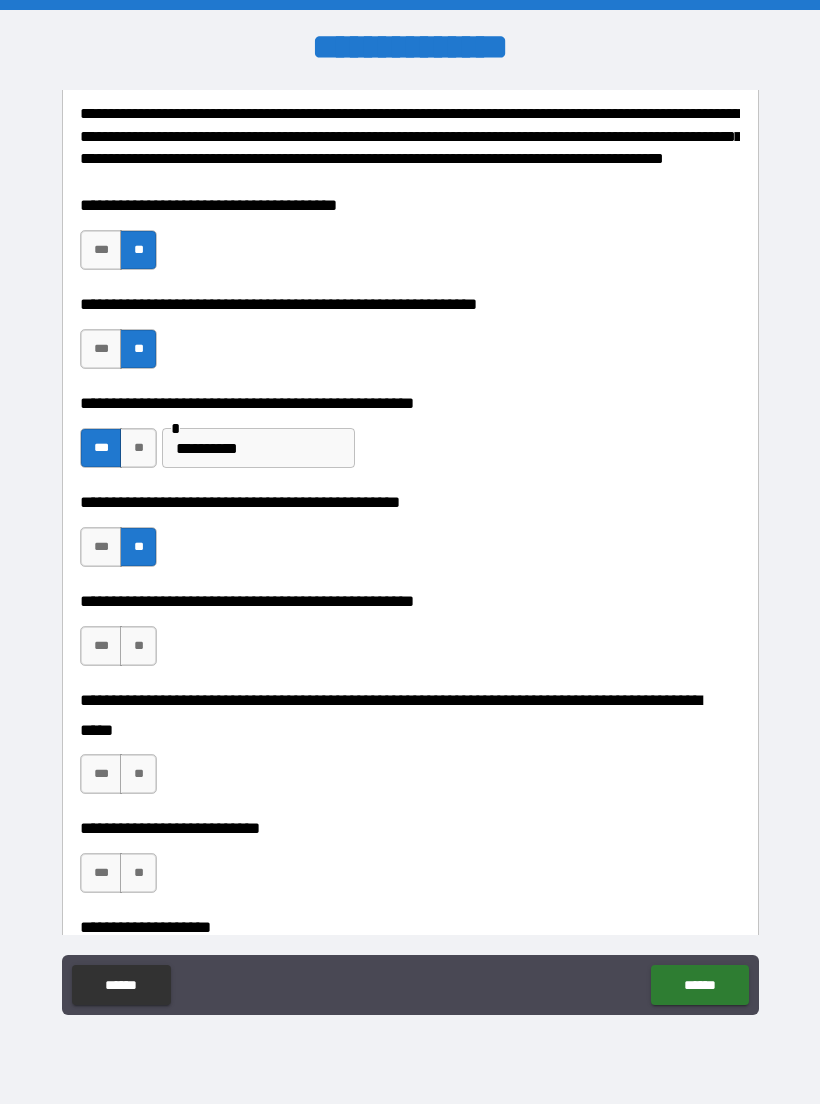 click on "**" at bounding box center (138, 774) 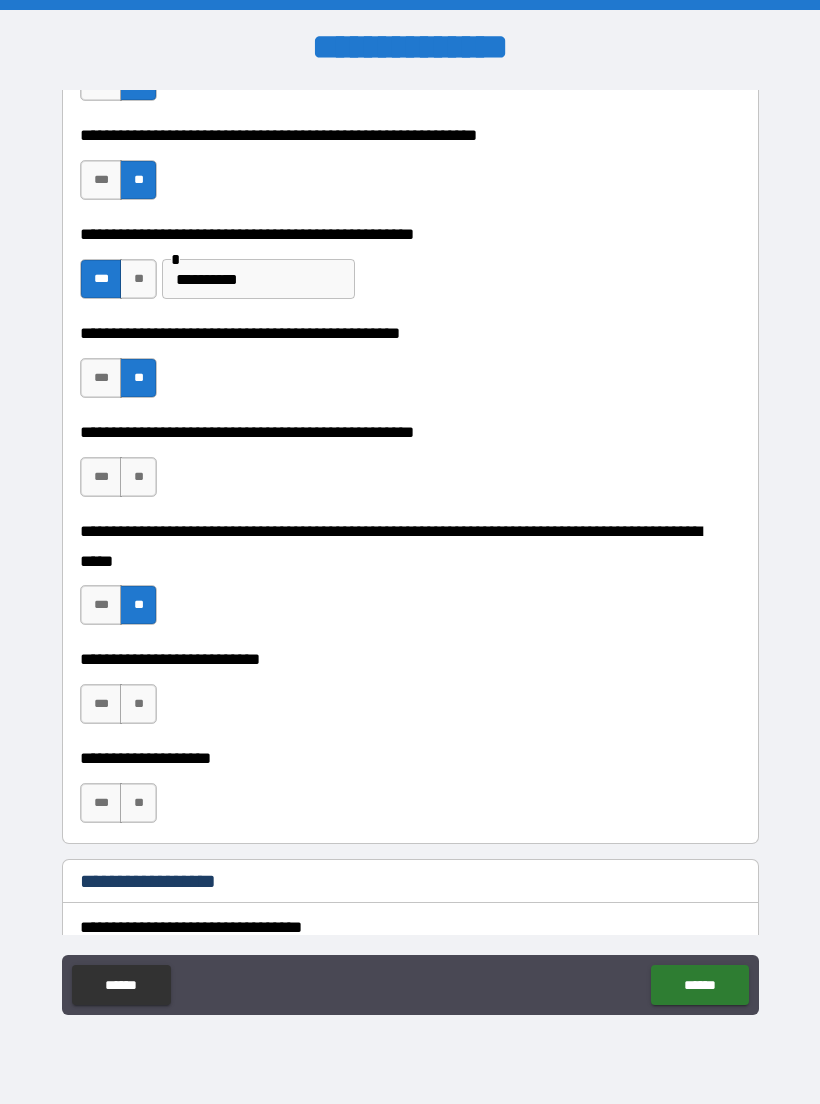 scroll, scrollTop: 408, scrollLeft: 0, axis: vertical 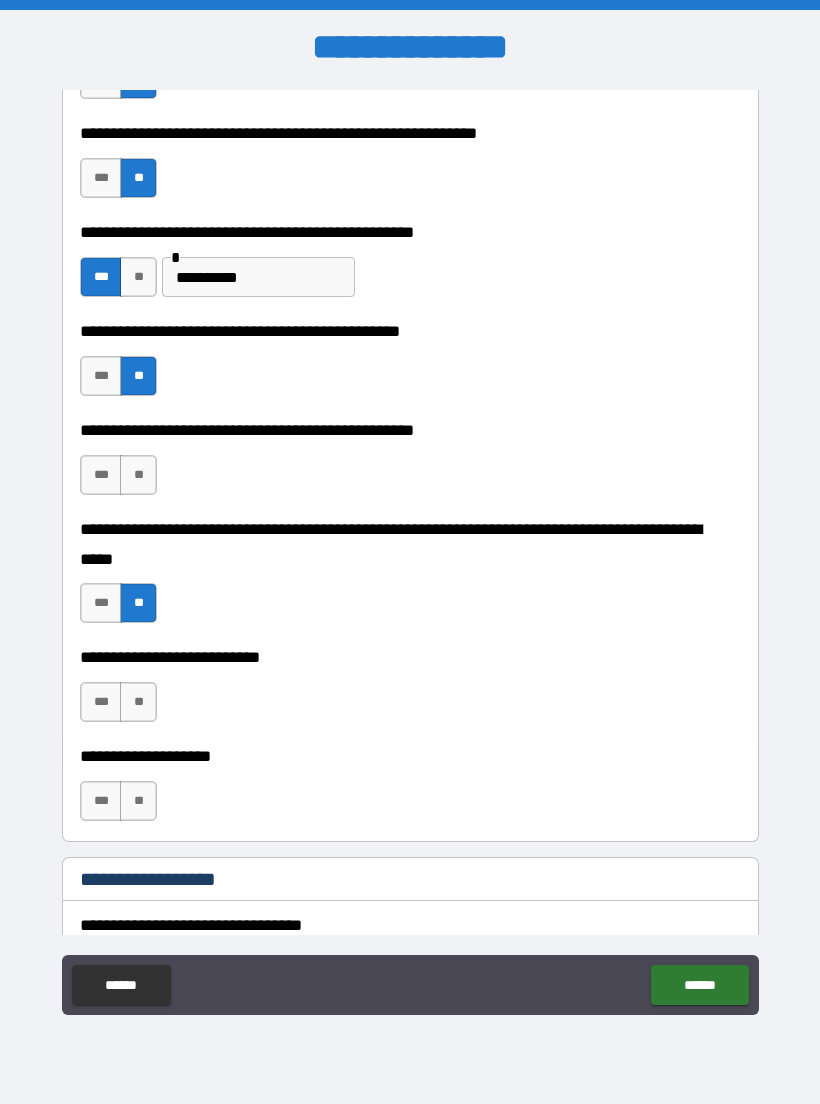 click on "***" at bounding box center (101, 702) 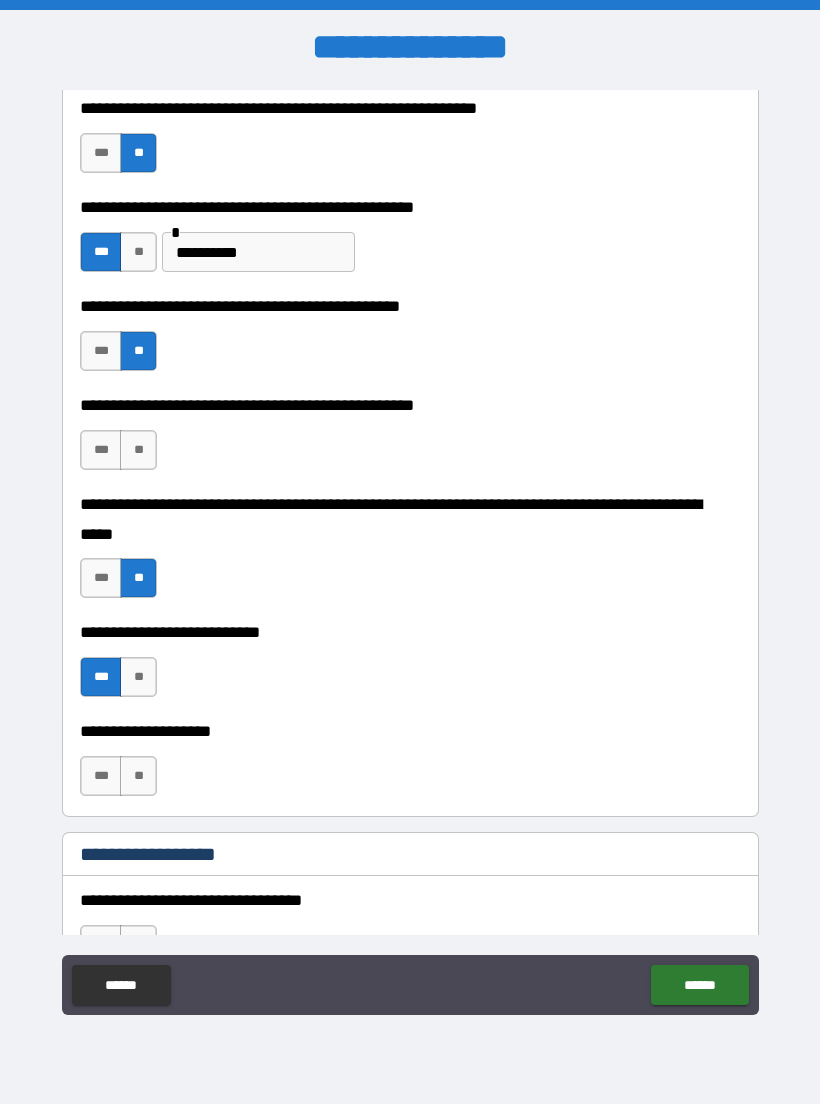 scroll, scrollTop: 432, scrollLeft: 0, axis: vertical 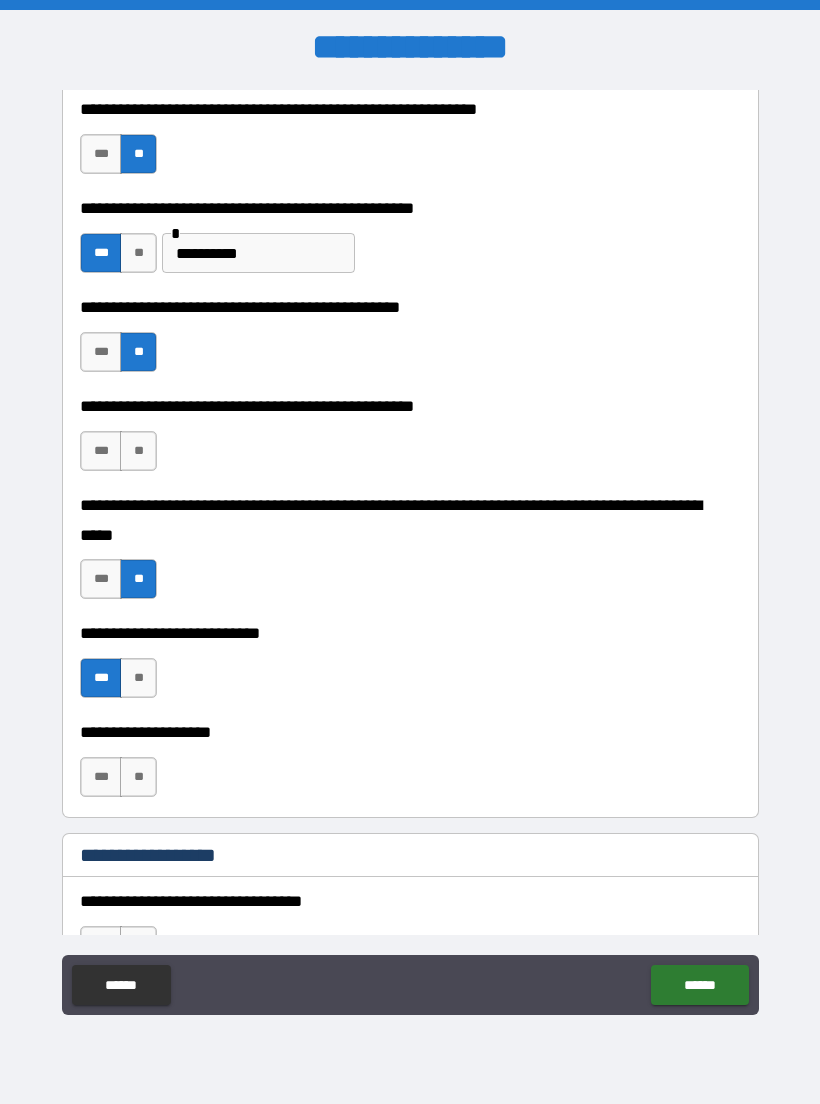 click on "**" at bounding box center [138, 678] 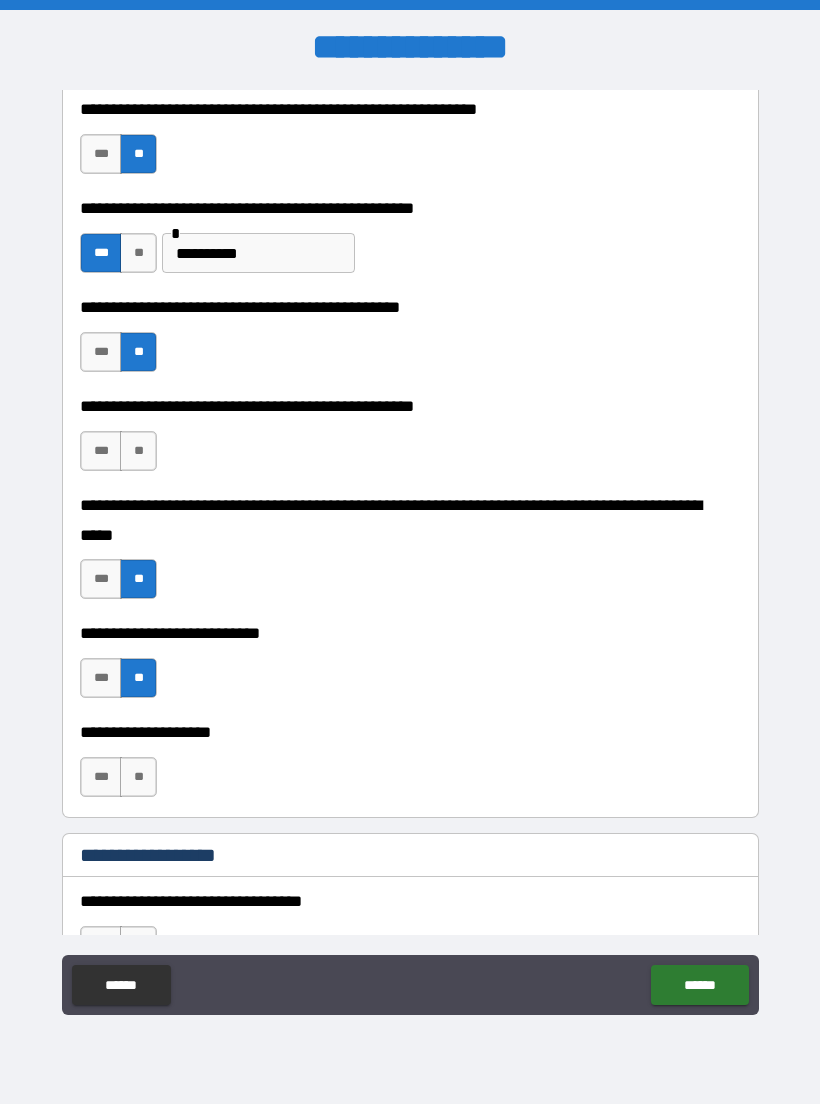 click on "**" at bounding box center (138, 777) 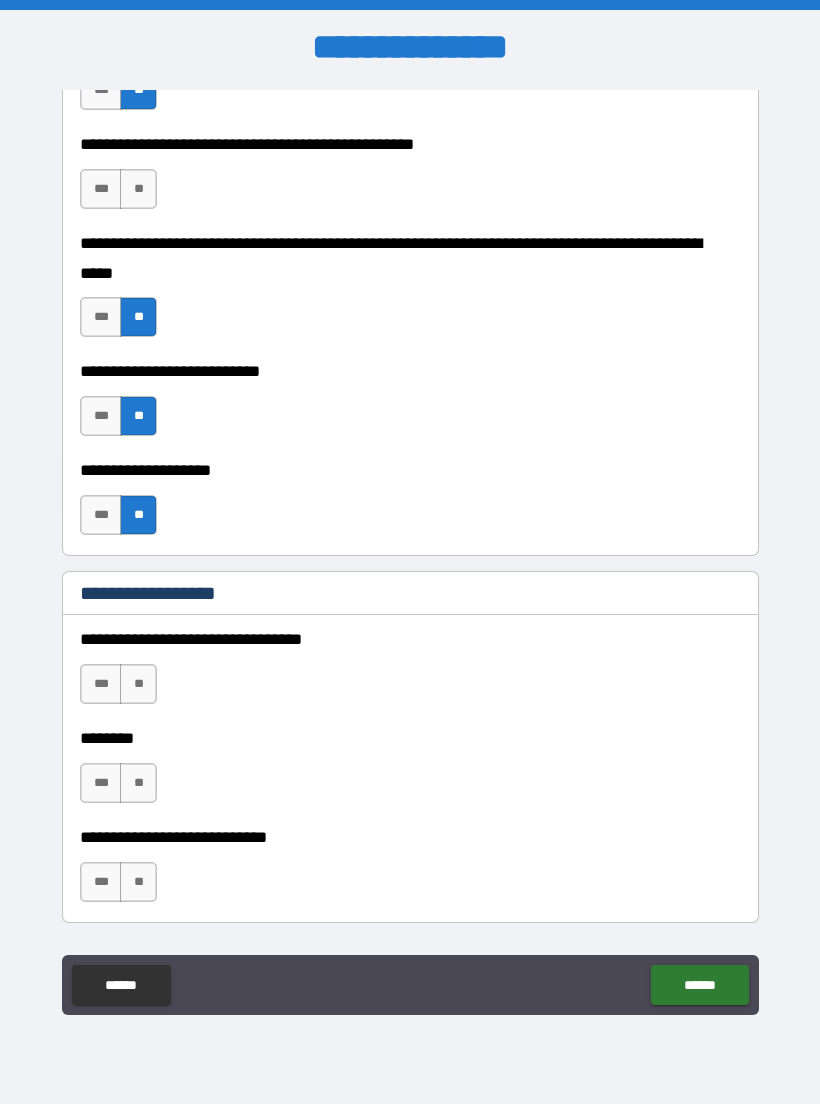scroll, scrollTop: 718, scrollLeft: 0, axis: vertical 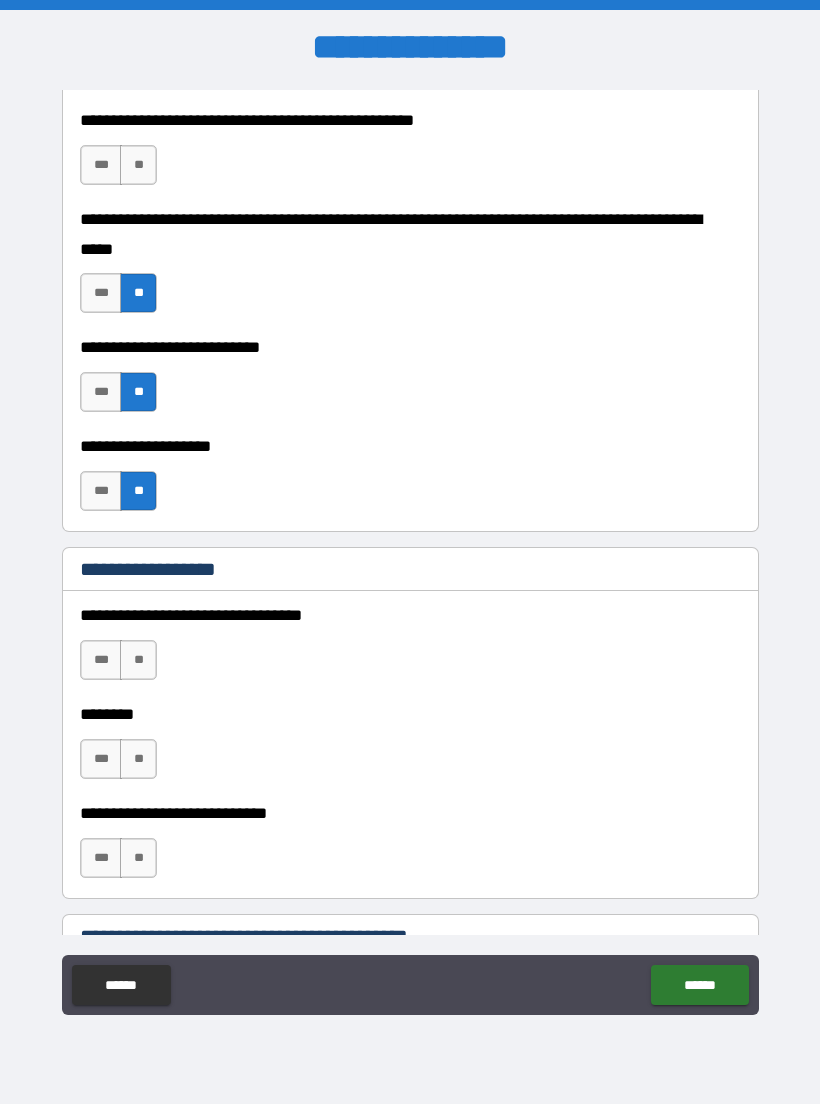 click on "**" at bounding box center [138, 660] 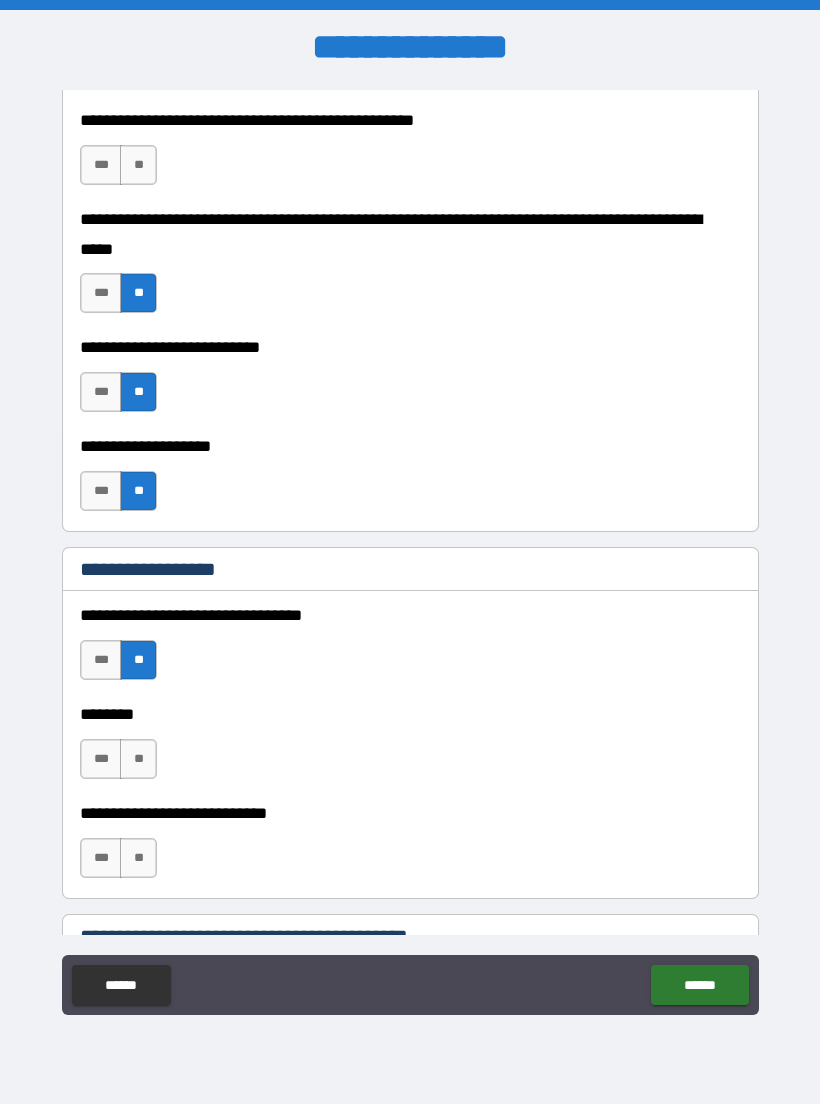 click on "**" at bounding box center [138, 759] 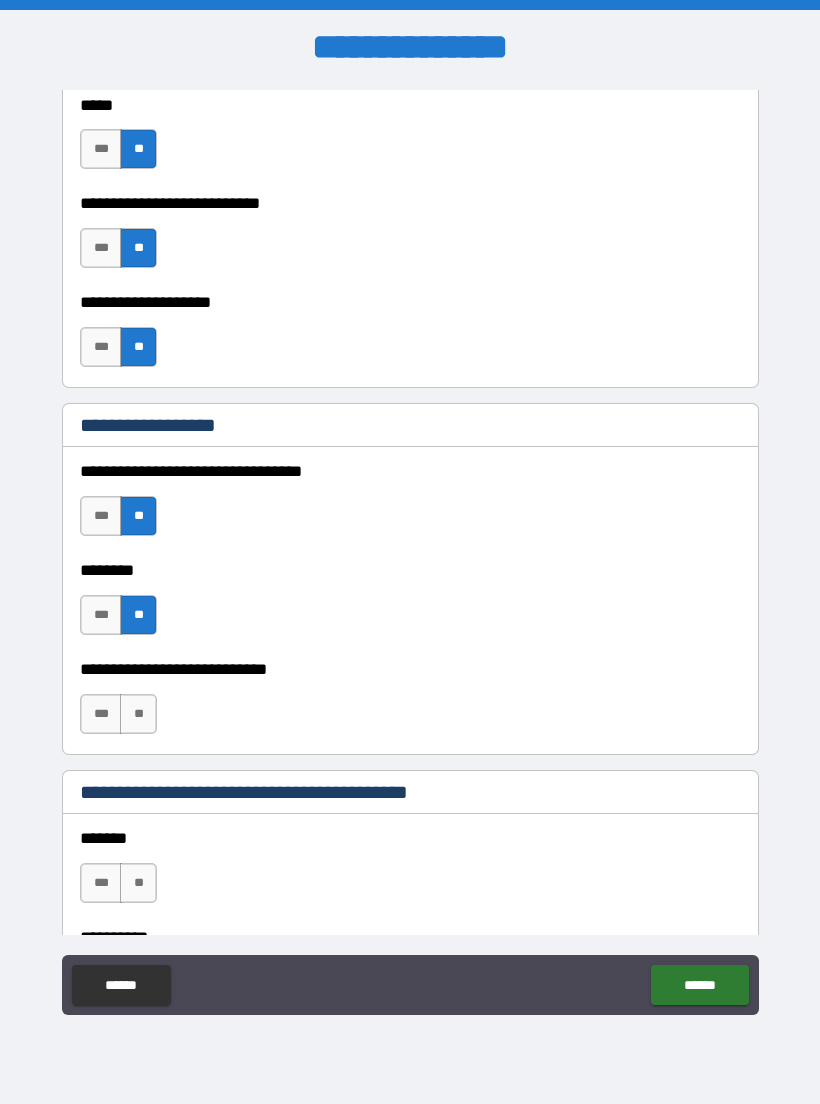 scroll, scrollTop: 878, scrollLeft: 0, axis: vertical 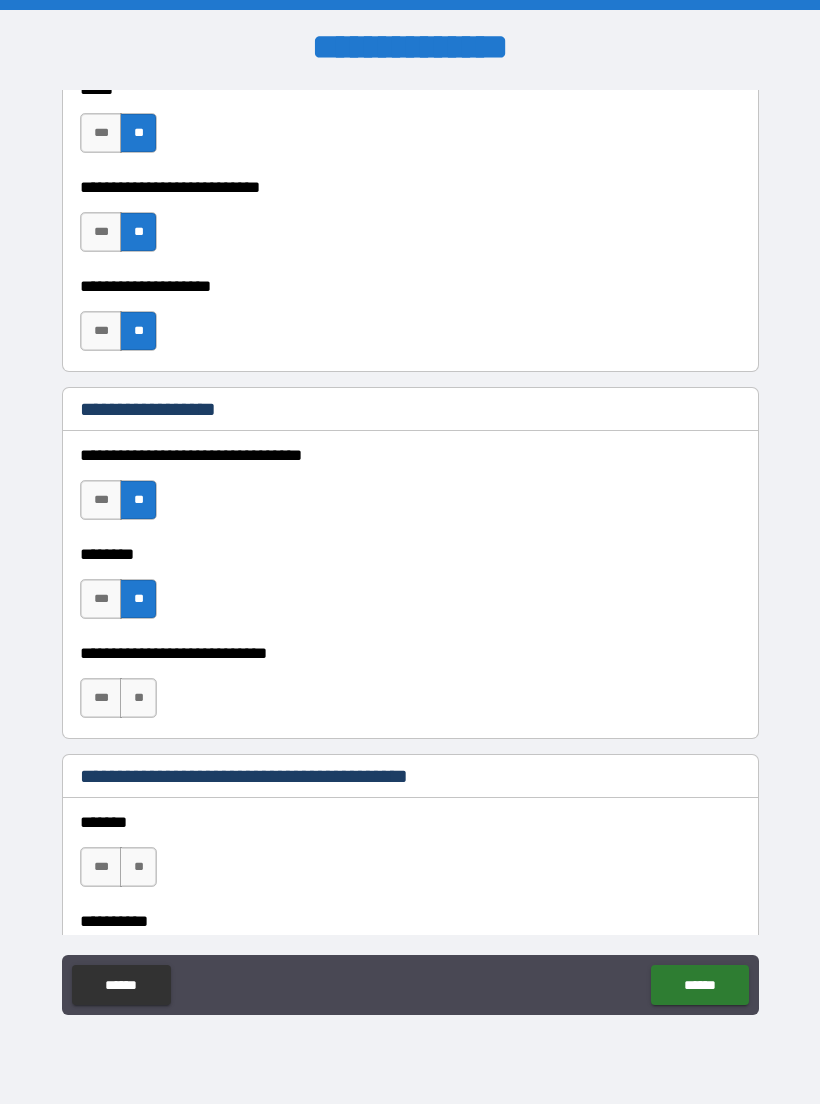 click on "**" at bounding box center [138, 698] 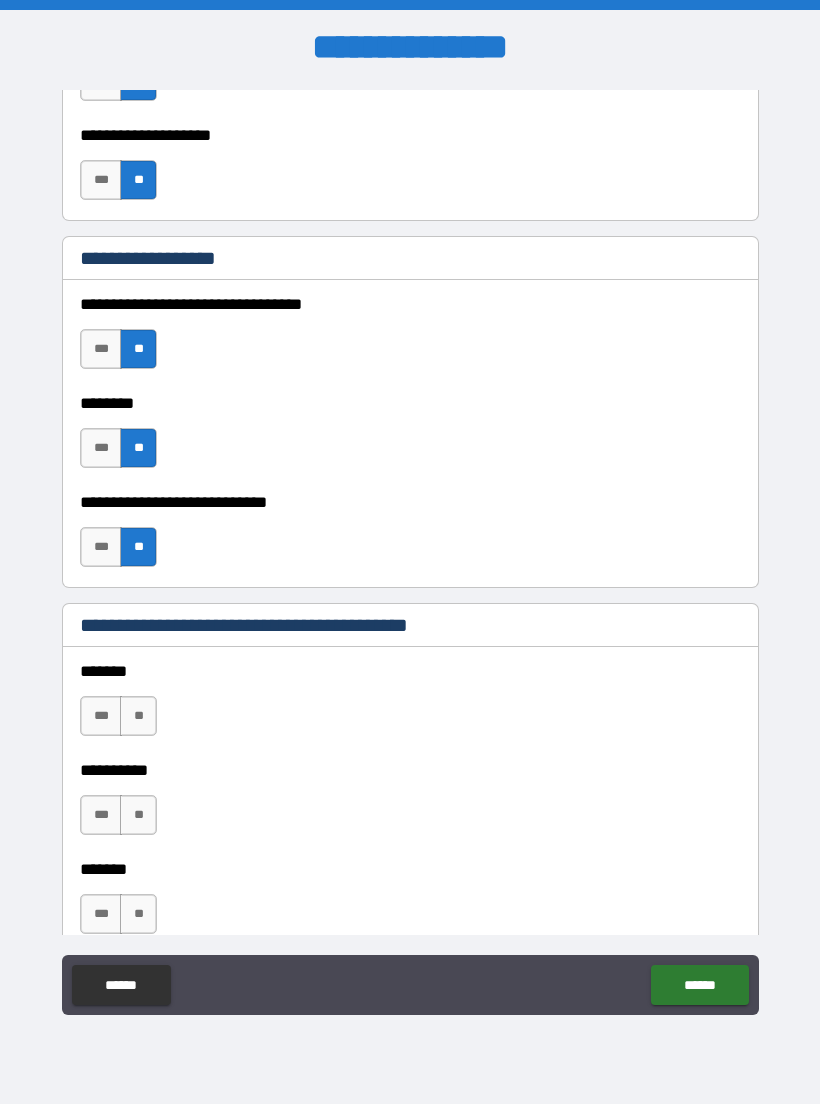 scroll, scrollTop: 1053, scrollLeft: 0, axis: vertical 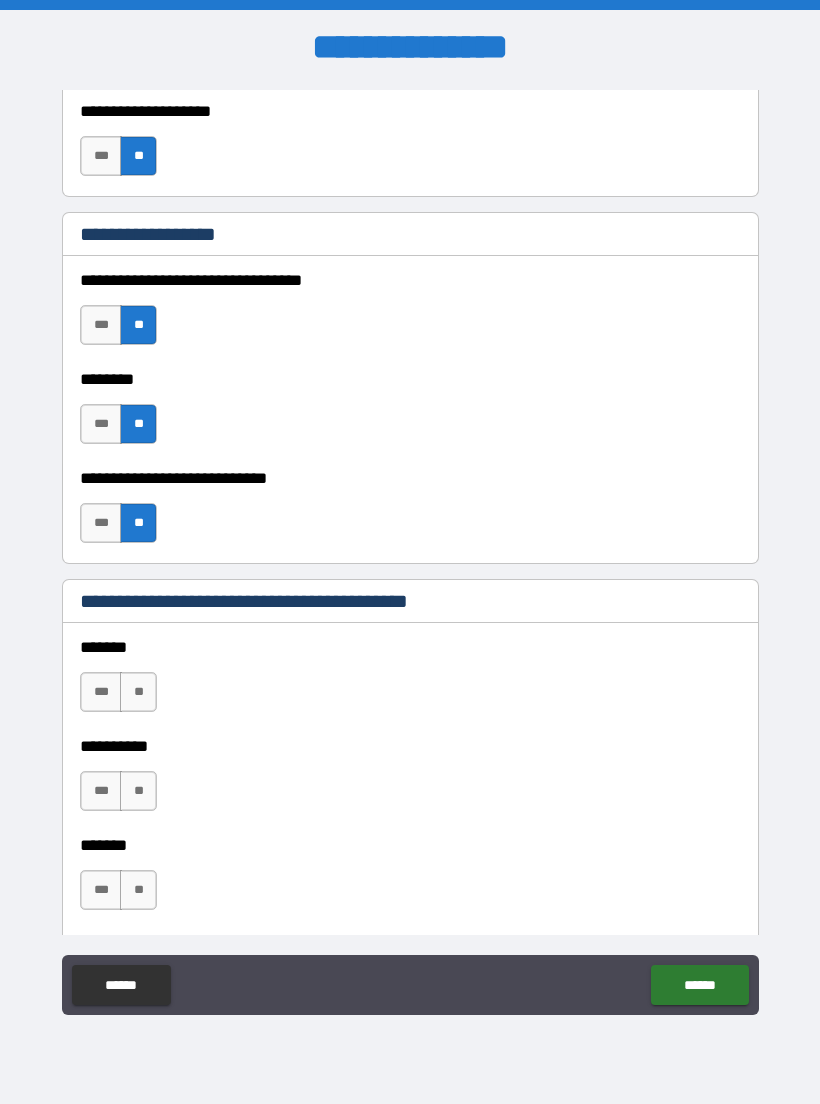 click on "**" at bounding box center [138, 692] 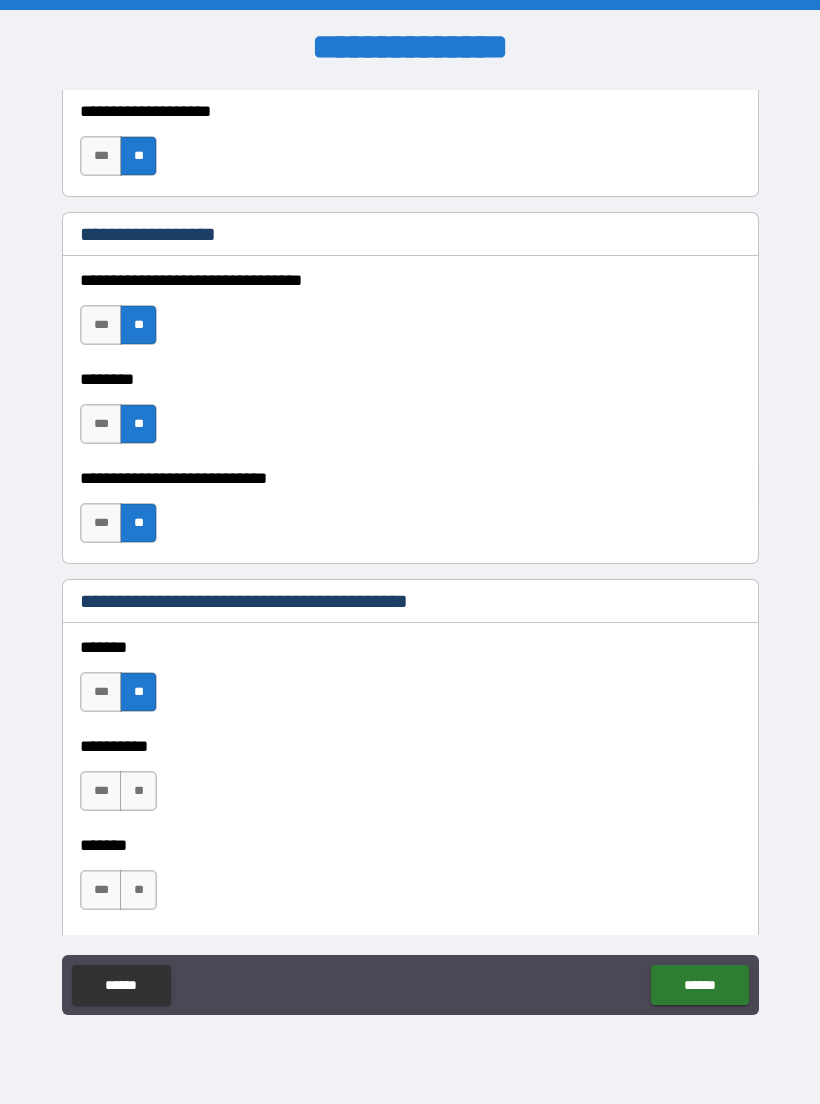 click on "**" at bounding box center (138, 791) 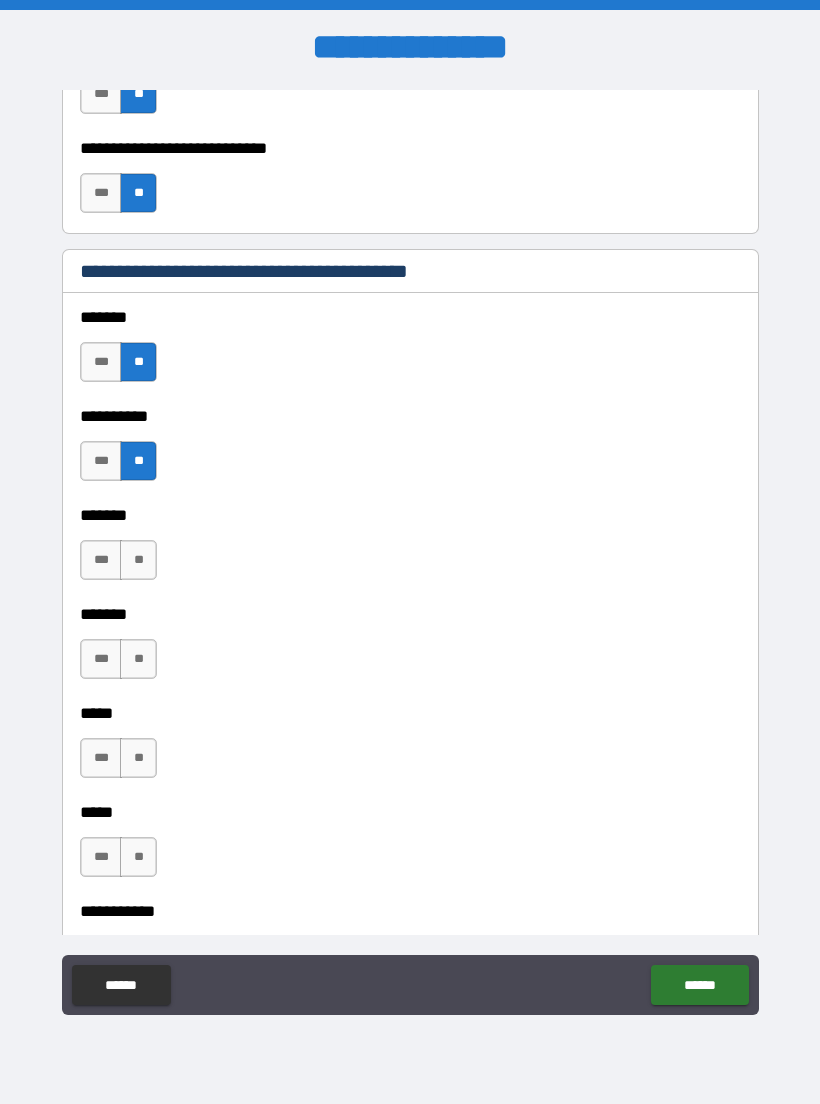 scroll, scrollTop: 1386, scrollLeft: 0, axis: vertical 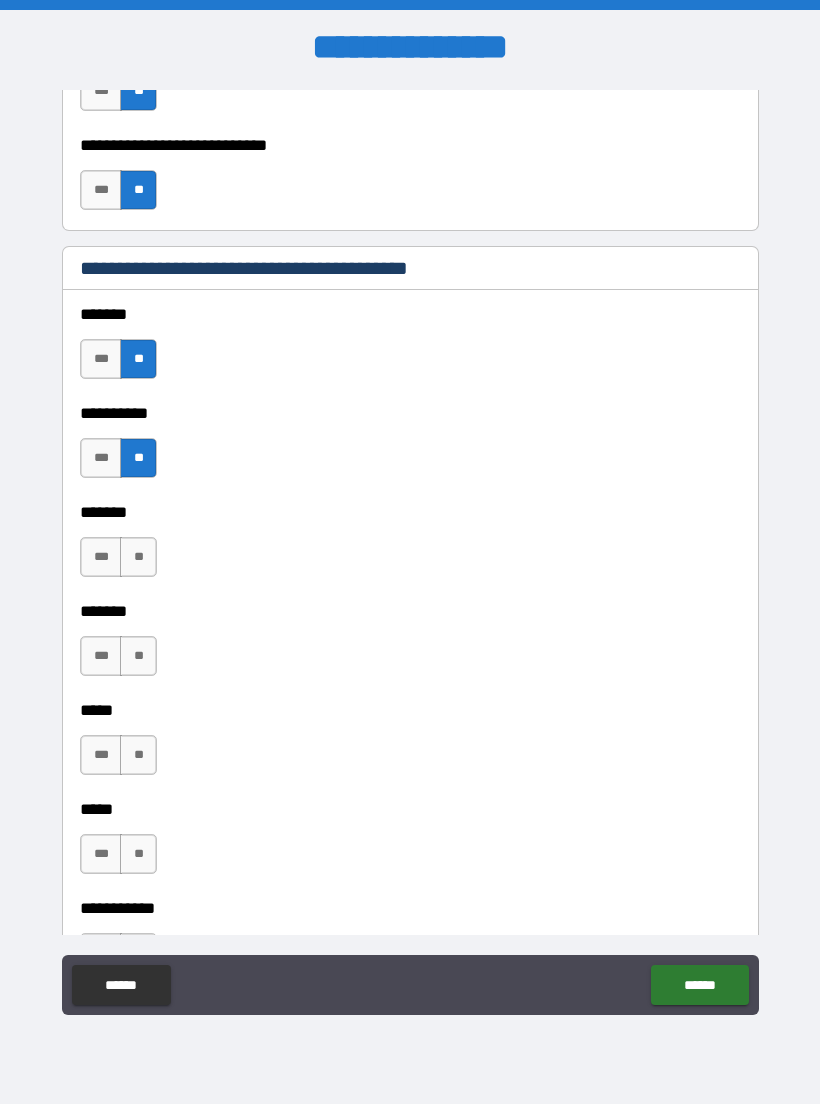 click on "**" at bounding box center [138, 557] 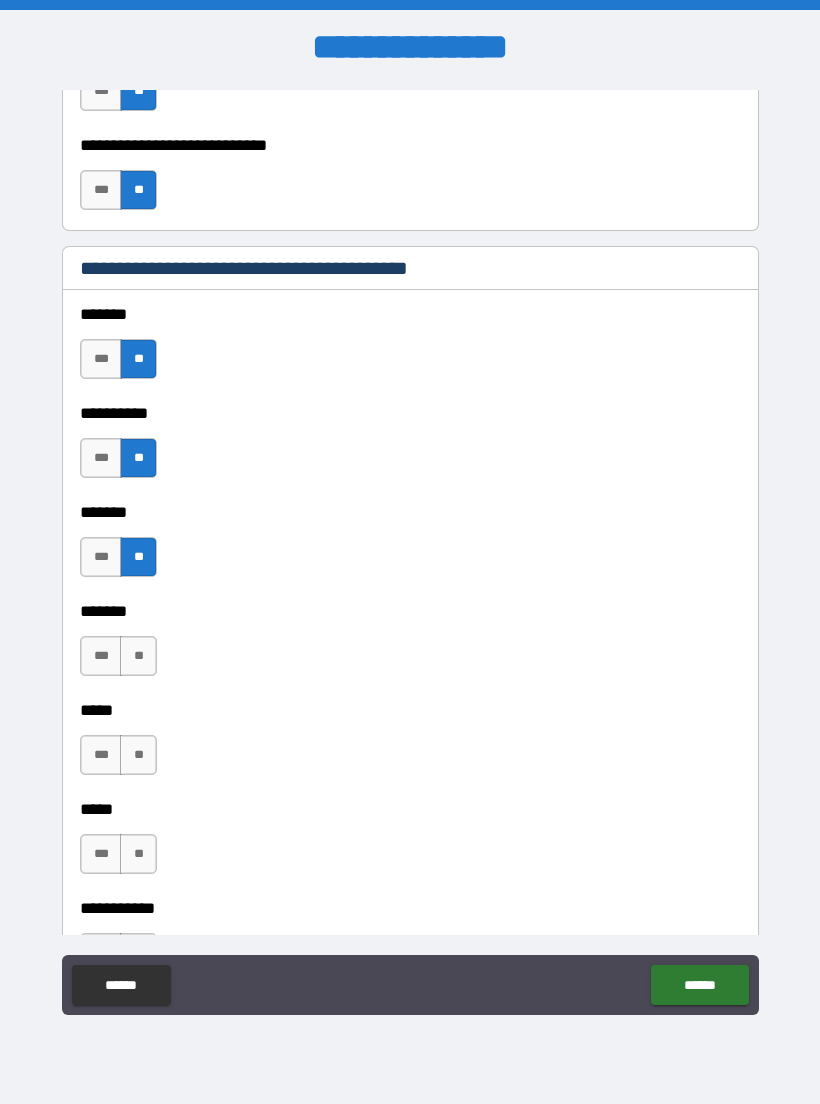 click on "**" at bounding box center [138, 656] 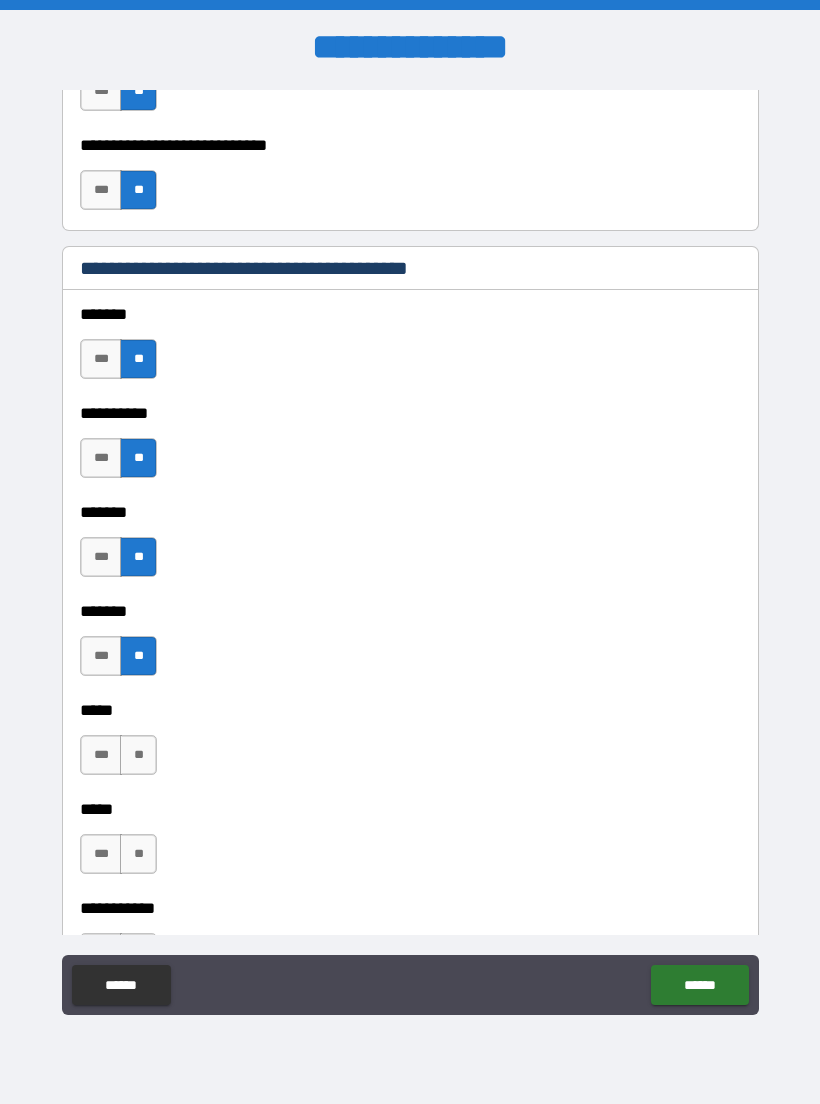 click on "**" at bounding box center (138, 755) 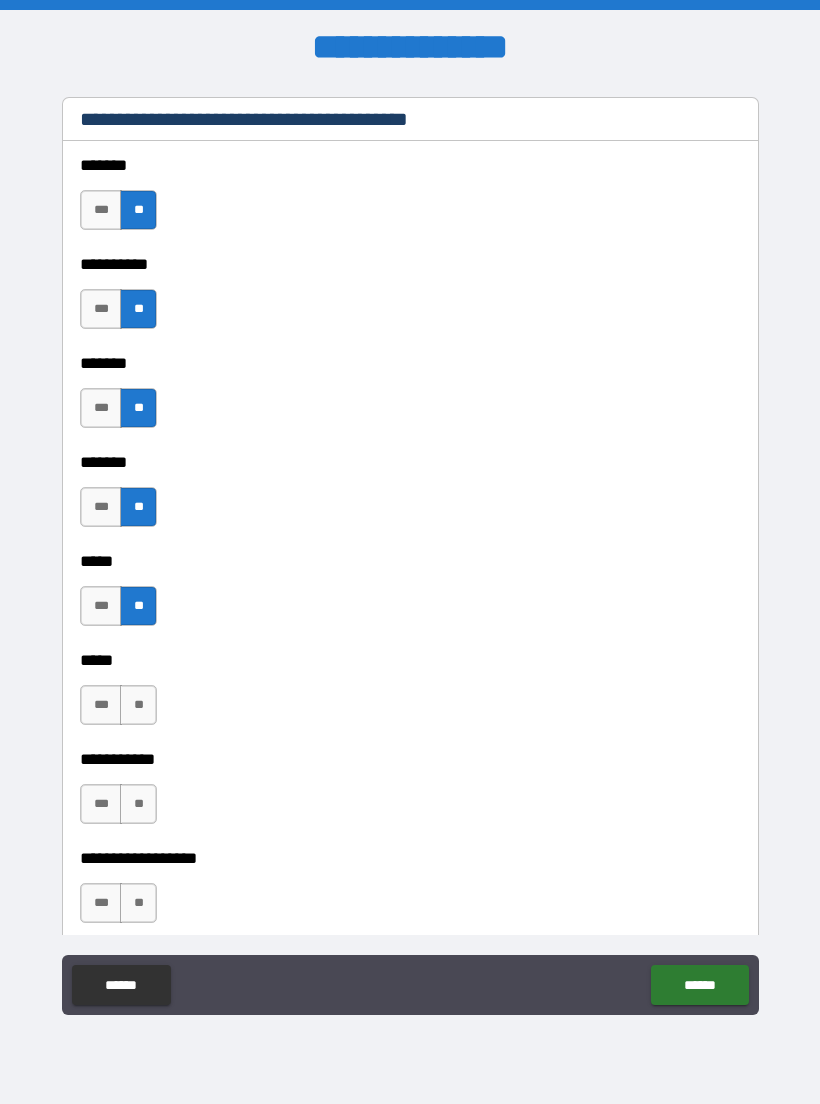 scroll, scrollTop: 1546, scrollLeft: 0, axis: vertical 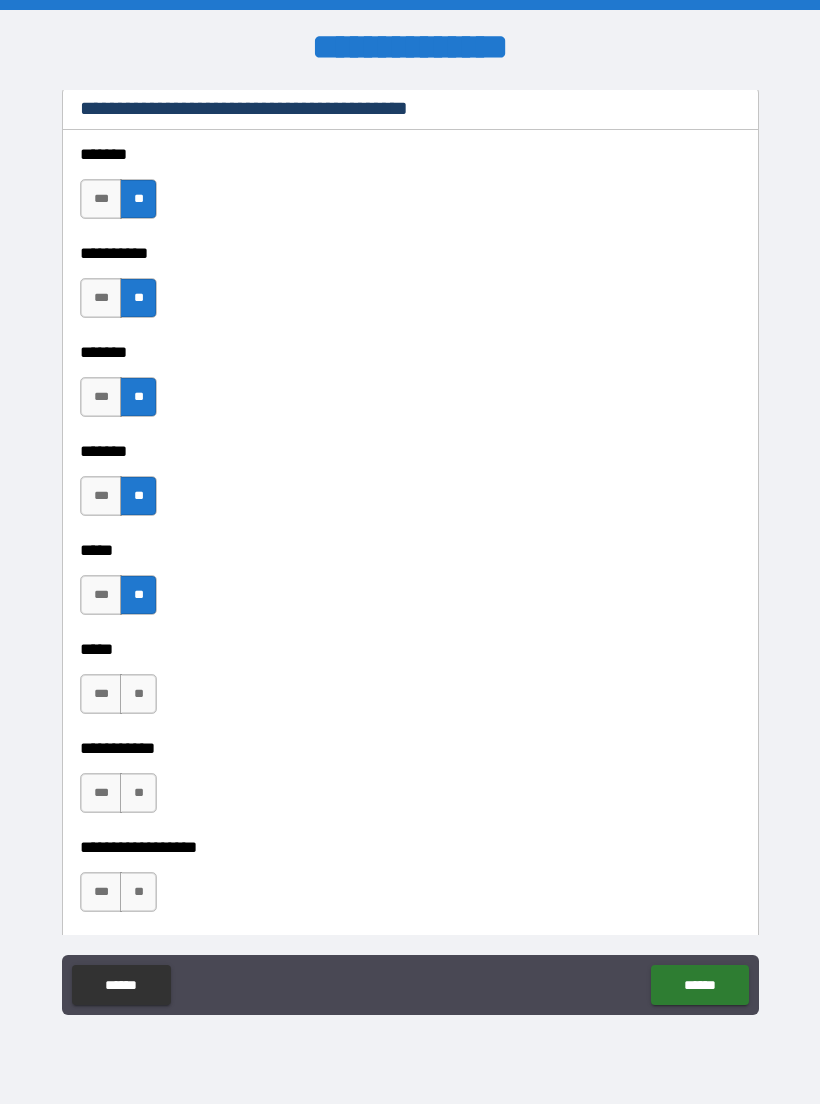 click on "**" at bounding box center [138, 694] 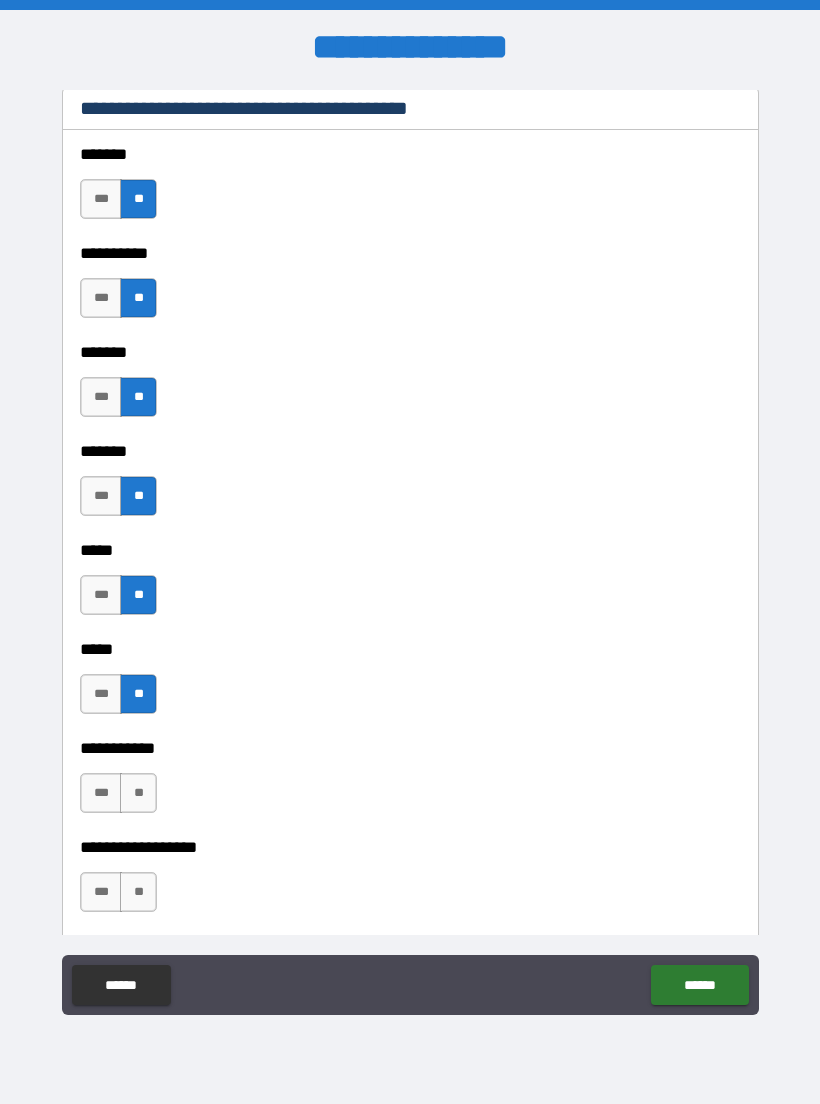 click on "**" at bounding box center (138, 793) 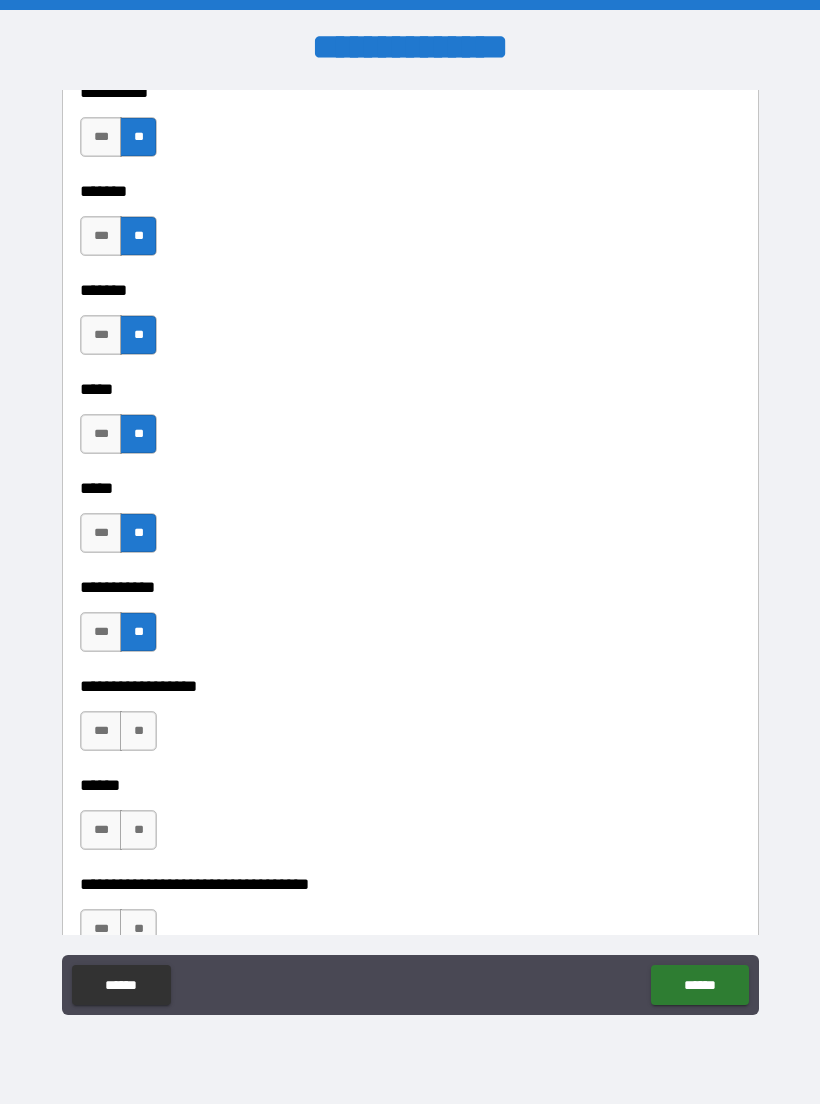 scroll, scrollTop: 1732, scrollLeft: 0, axis: vertical 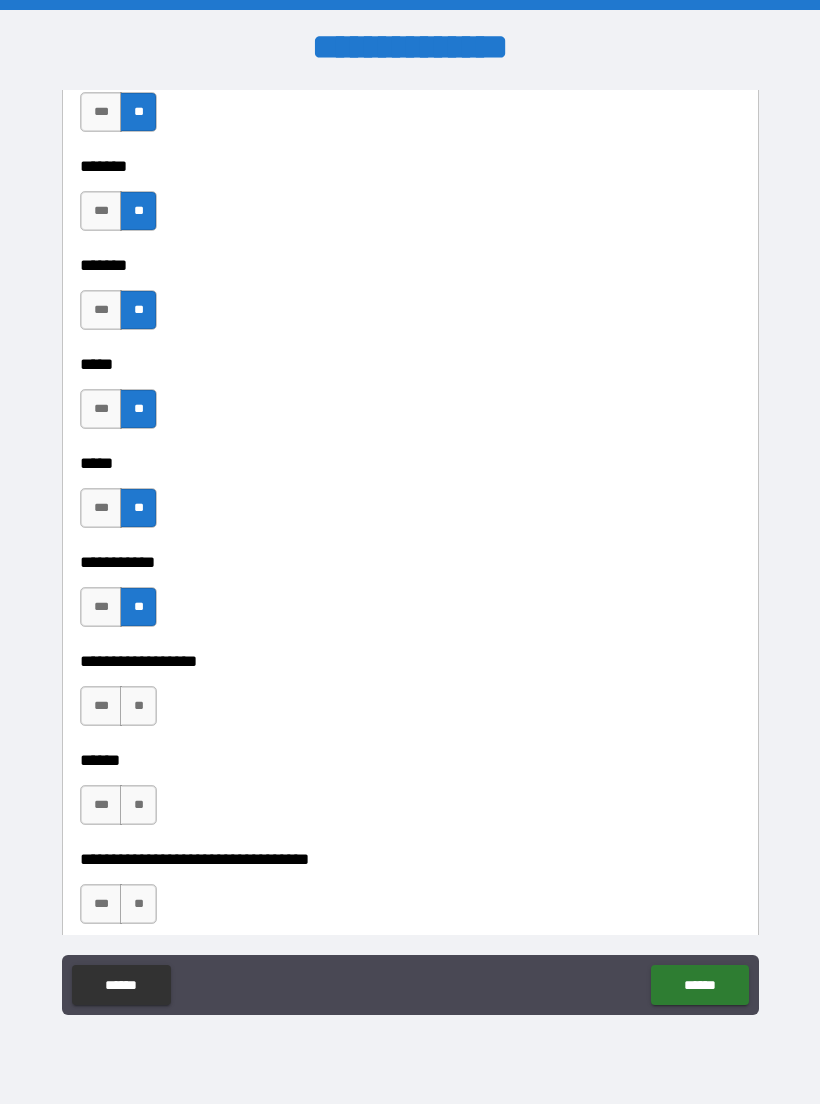 click on "**" at bounding box center [138, 706] 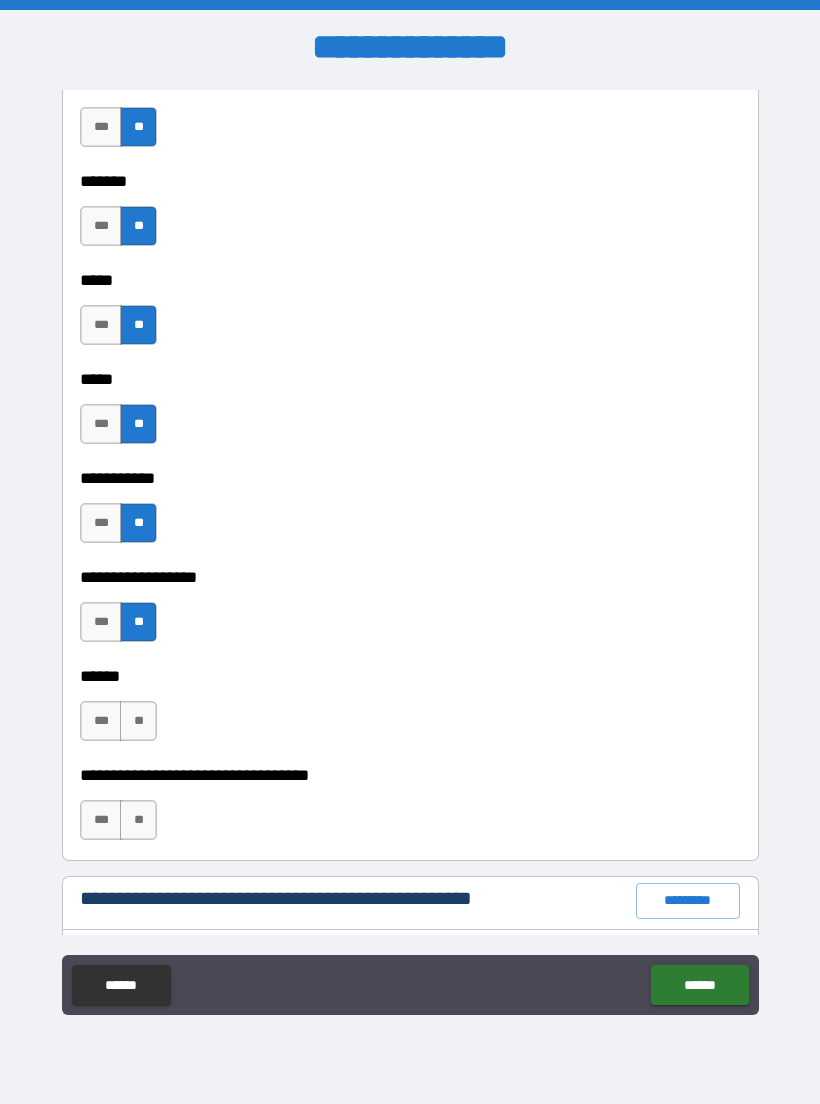 scroll, scrollTop: 1821, scrollLeft: 0, axis: vertical 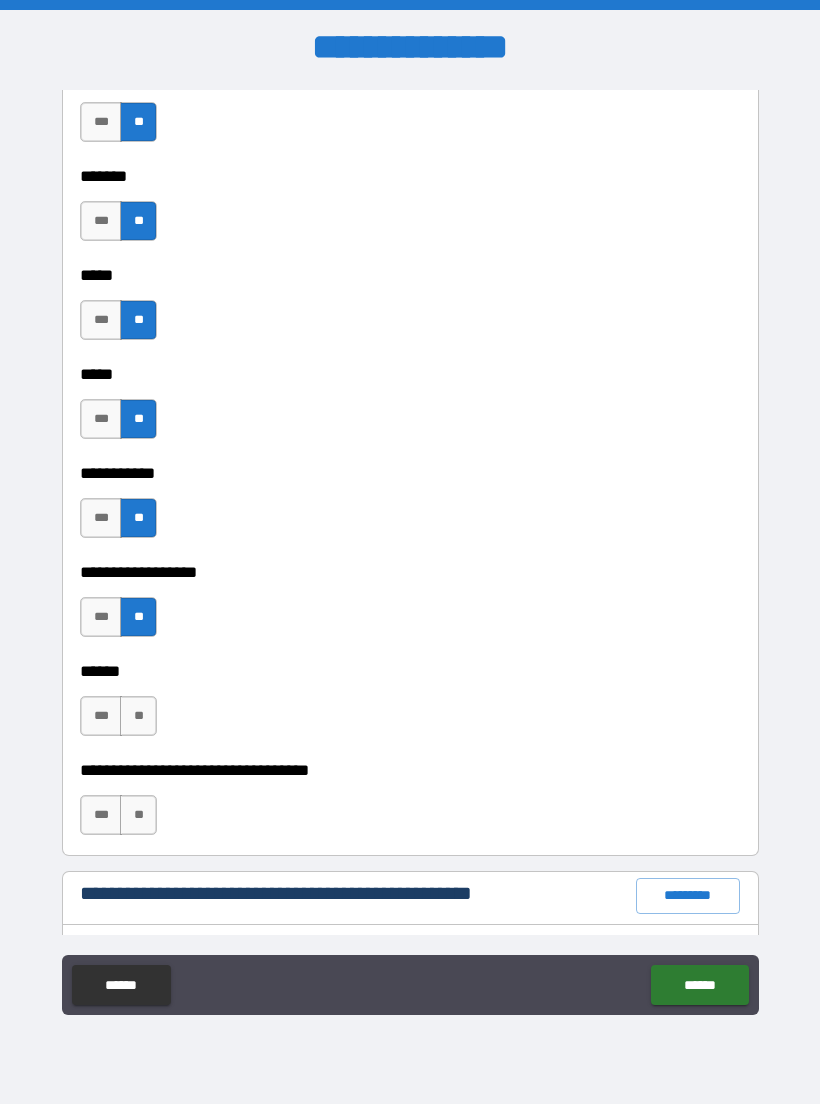 click on "***" at bounding box center (101, 716) 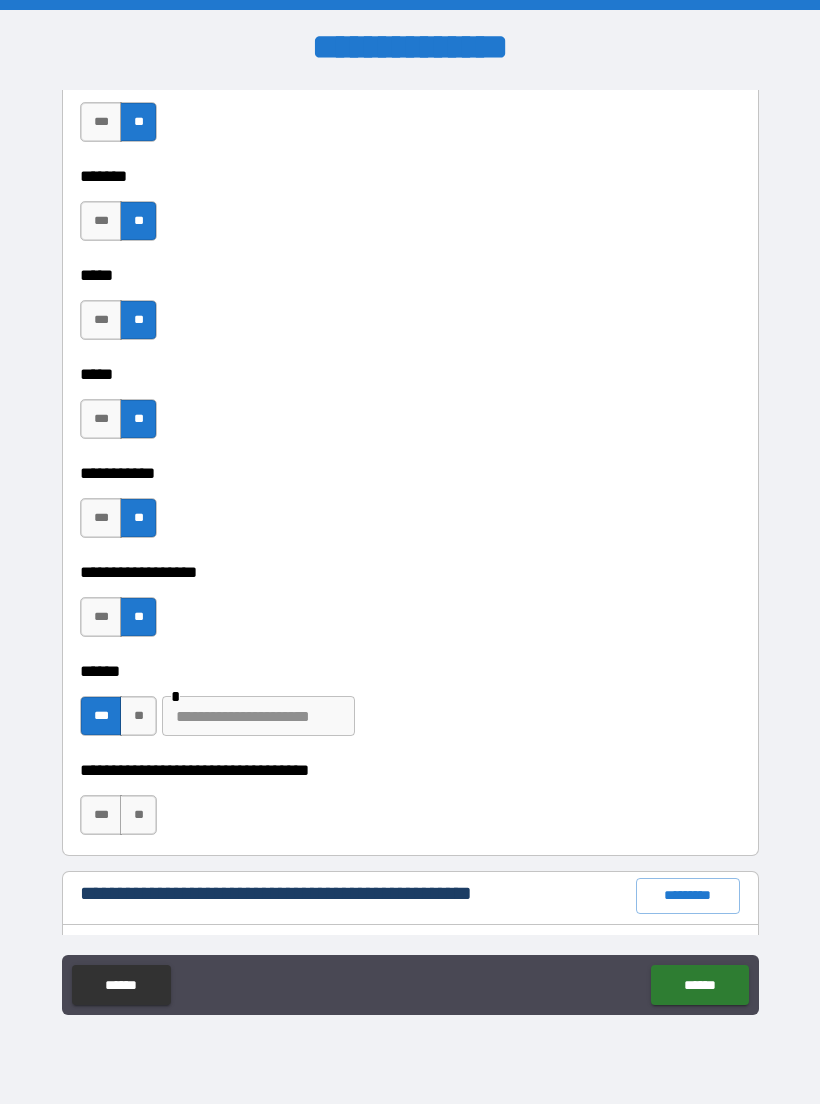 click at bounding box center [258, 716] 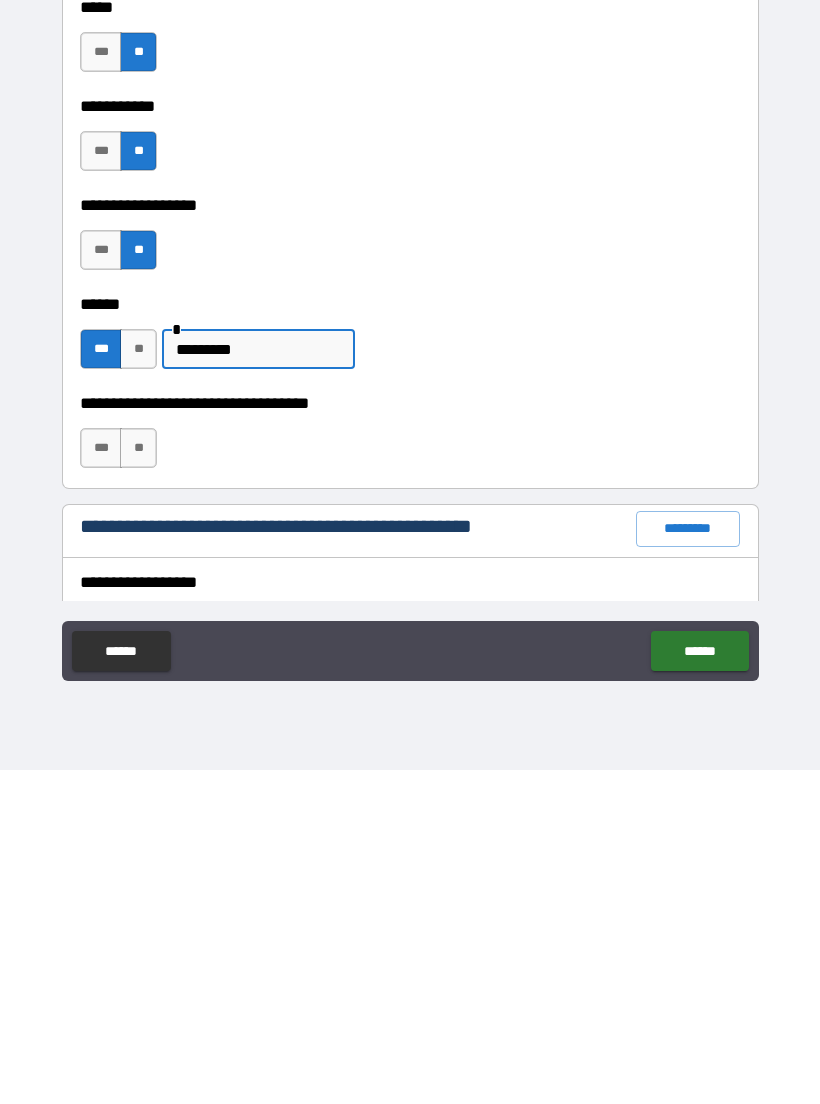 scroll, scrollTop: 1853, scrollLeft: 0, axis: vertical 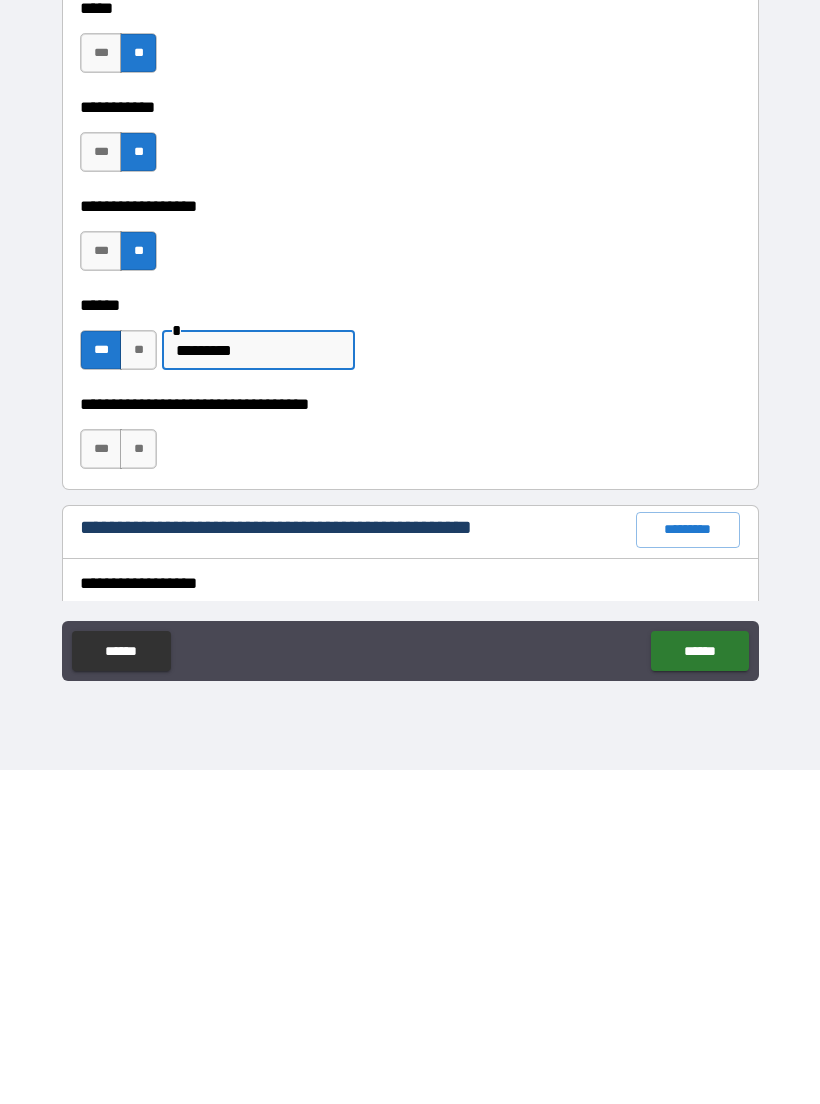 type on "*********" 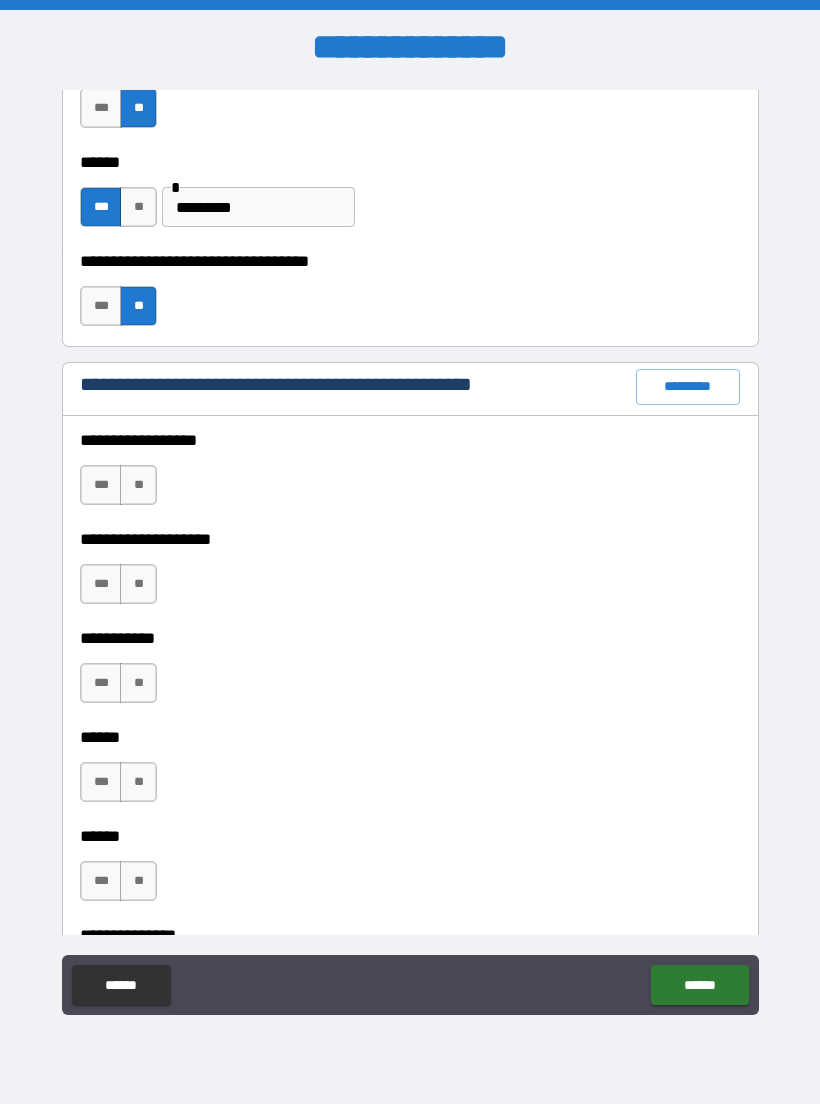 scroll, scrollTop: 2330, scrollLeft: 0, axis: vertical 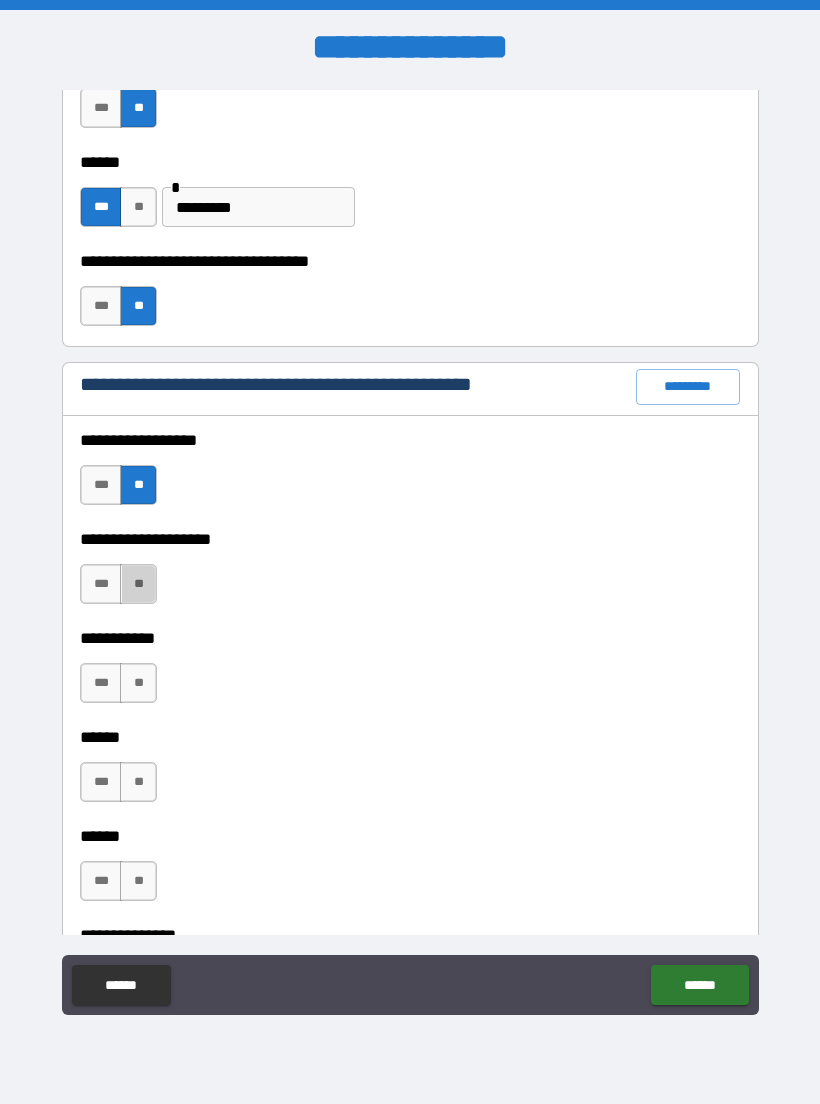 click on "**" at bounding box center (138, 584) 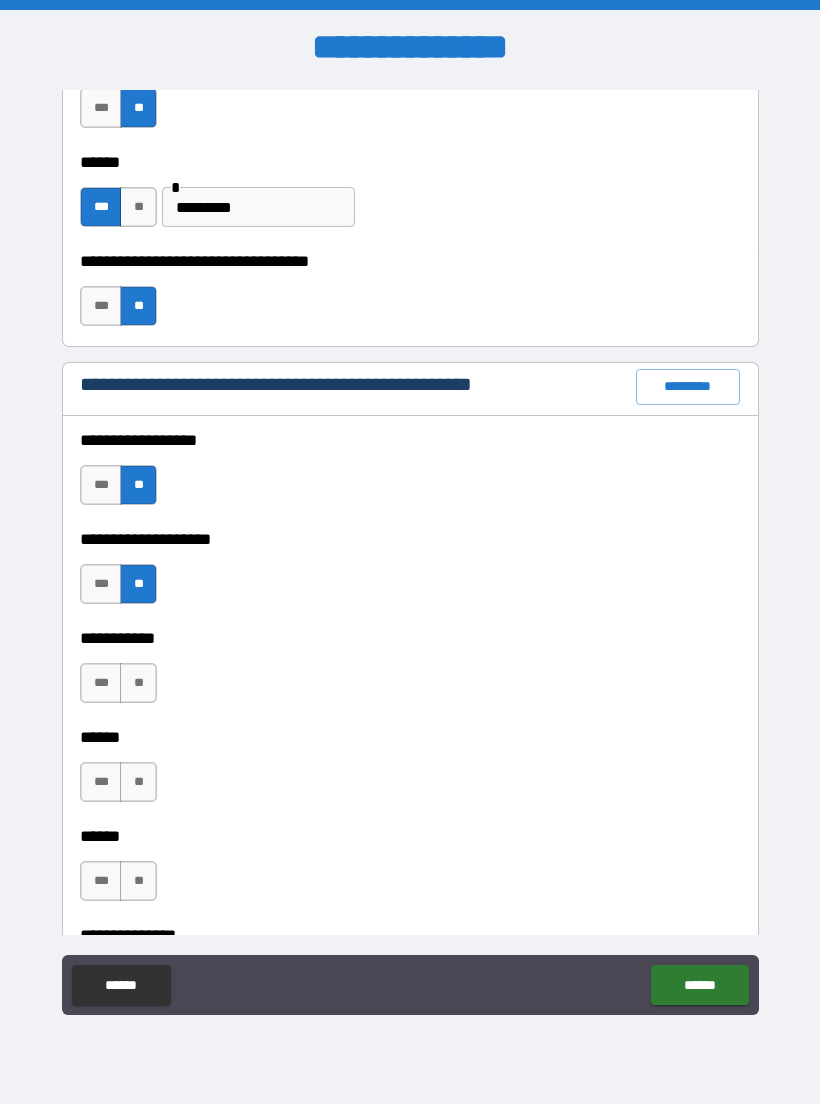 click on "**" at bounding box center (138, 683) 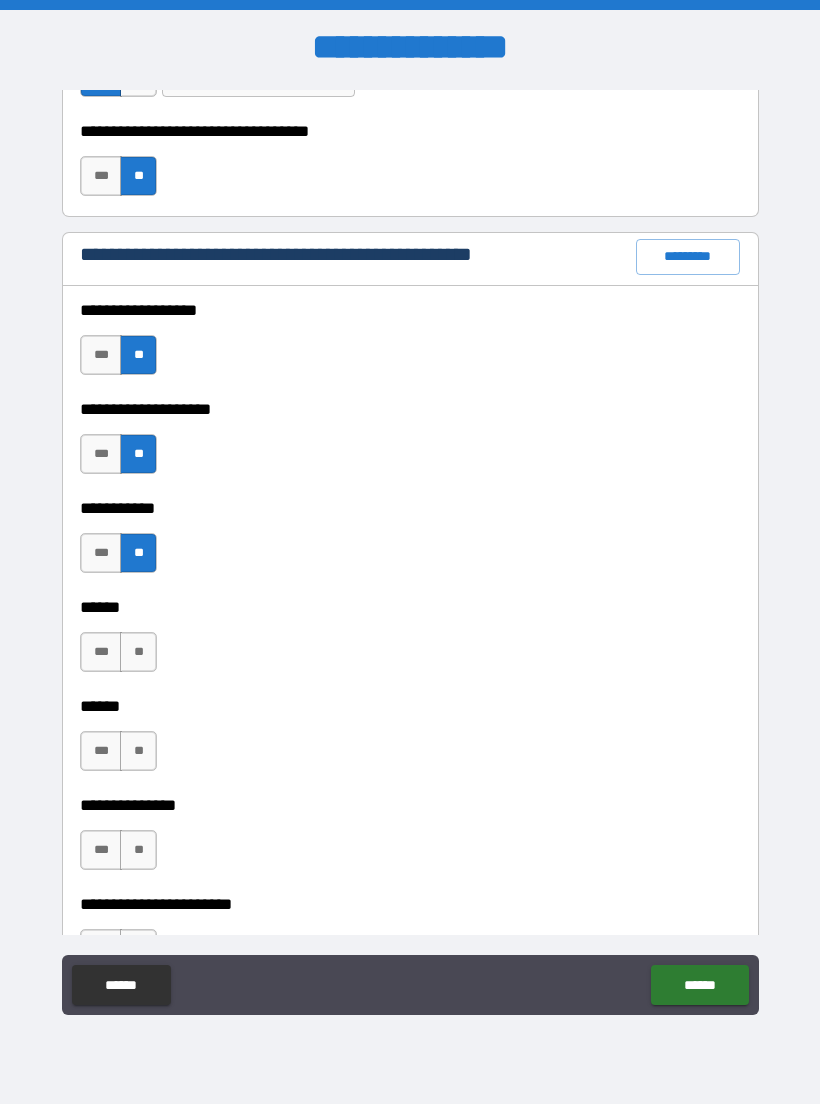 scroll, scrollTop: 2462, scrollLeft: 0, axis: vertical 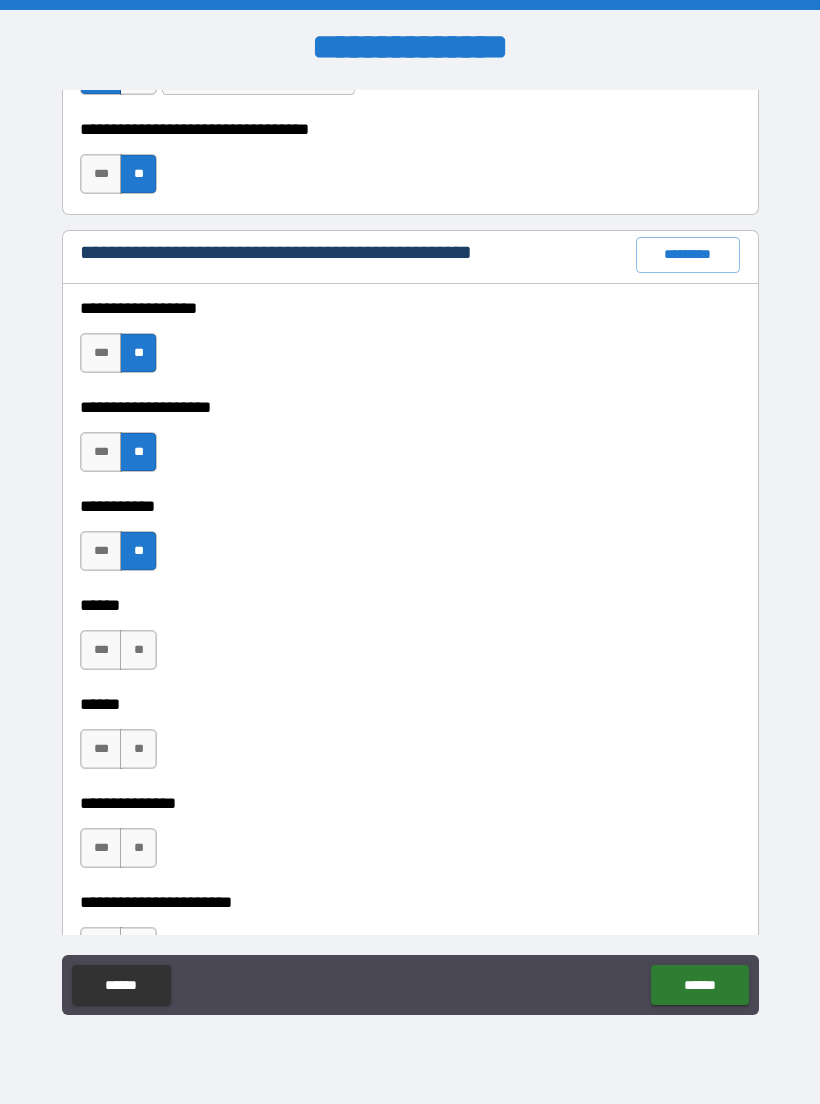 click on "**" at bounding box center (138, 650) 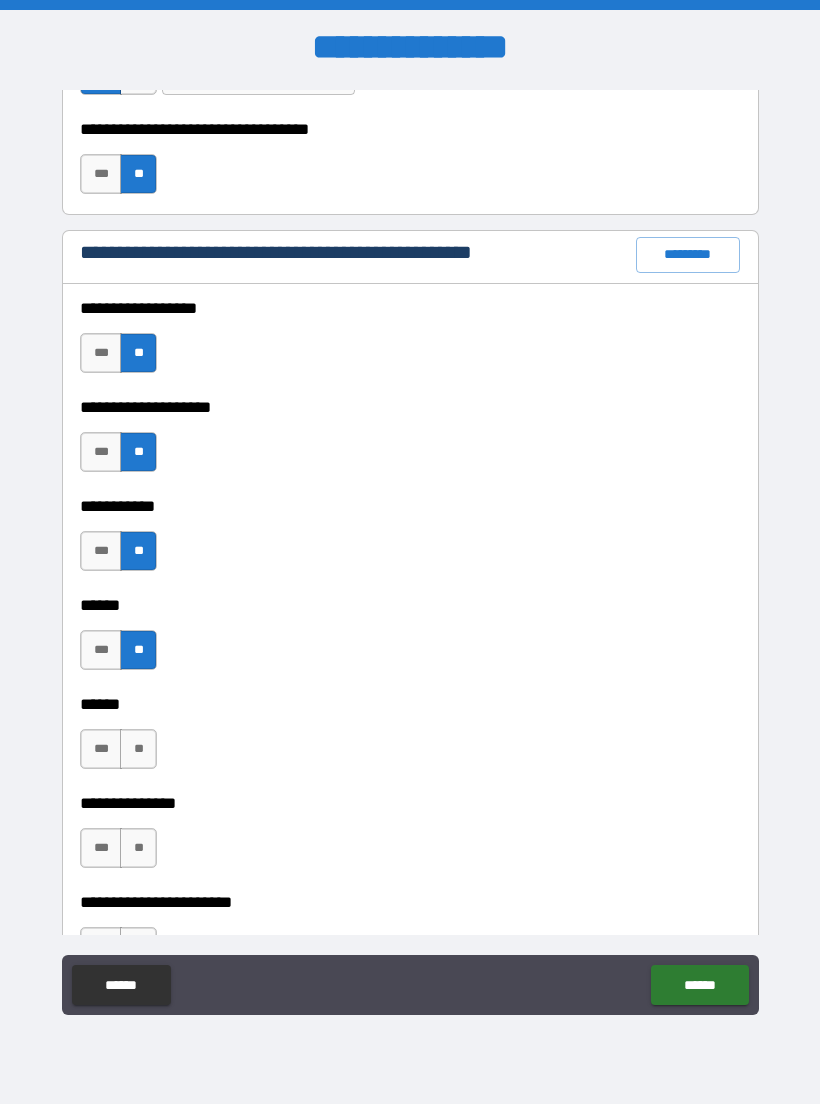 click on "**" at bounding box center (138, 749) 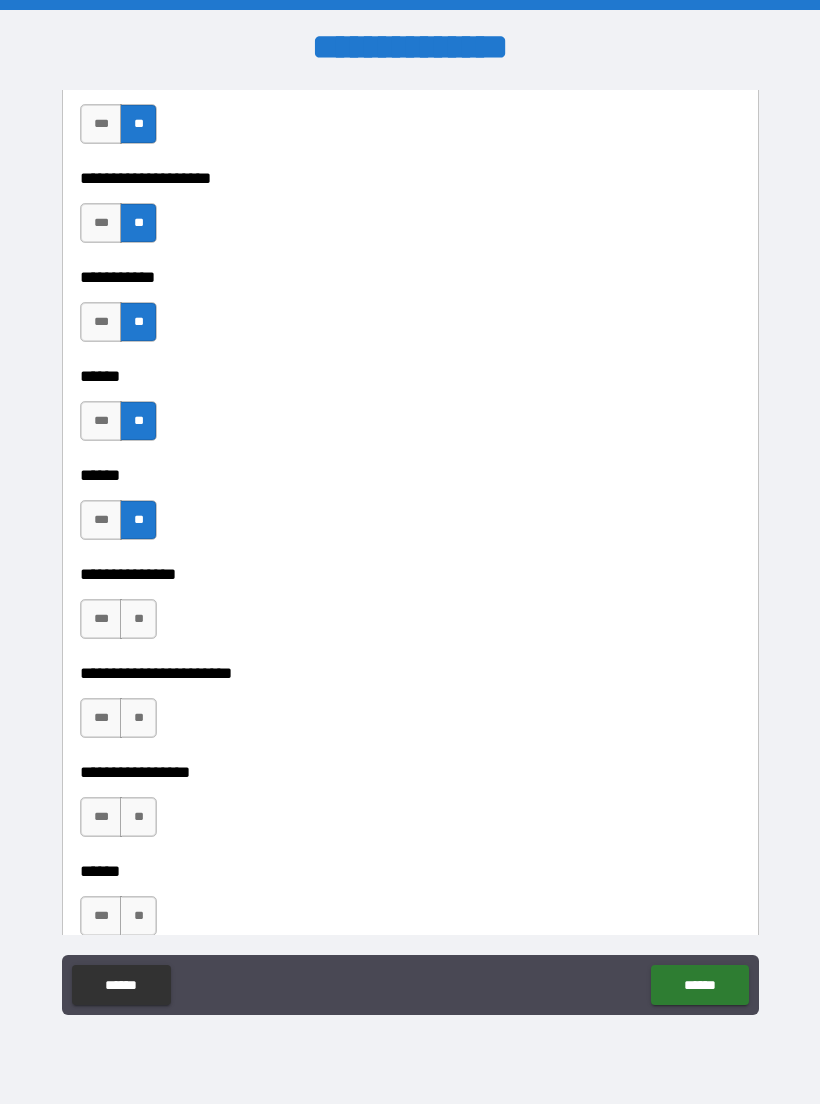 scroll, scrollTop: 2696, scrollLeft: 0, axis: vertical 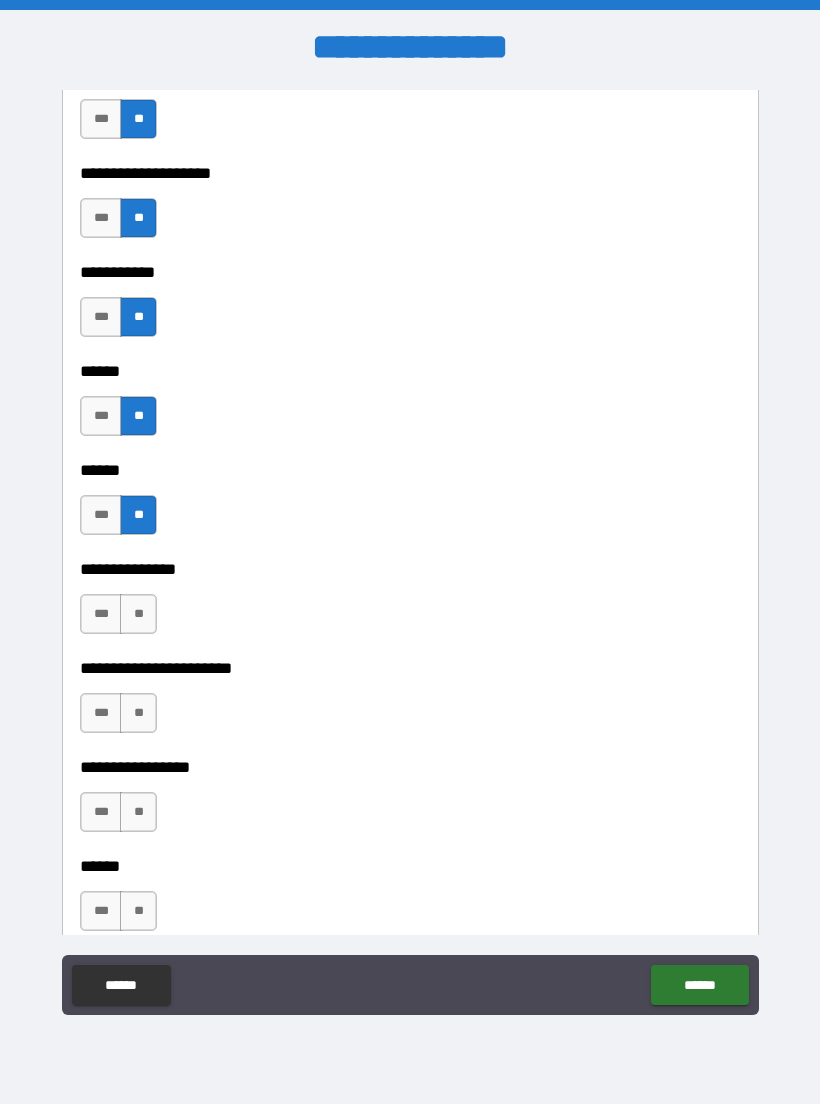 click on "**" at bounding box center (138, 614) 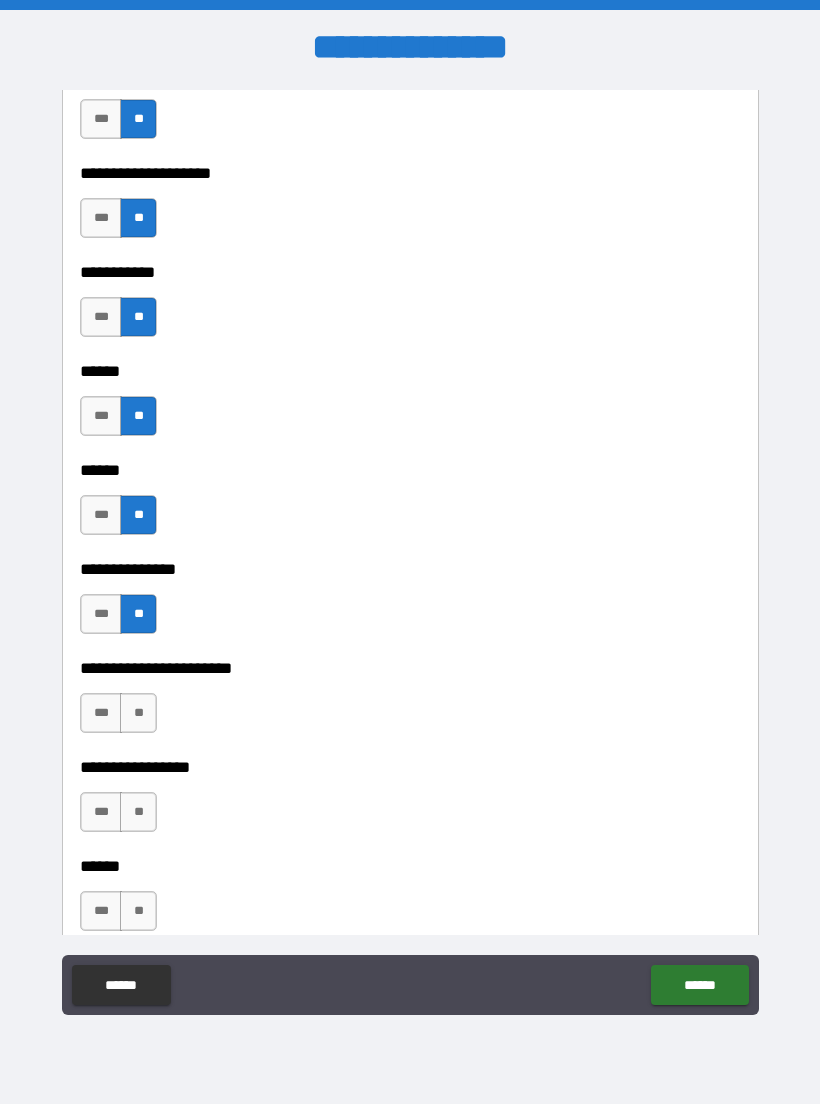 click on "**" at bounding box center [138, 713] 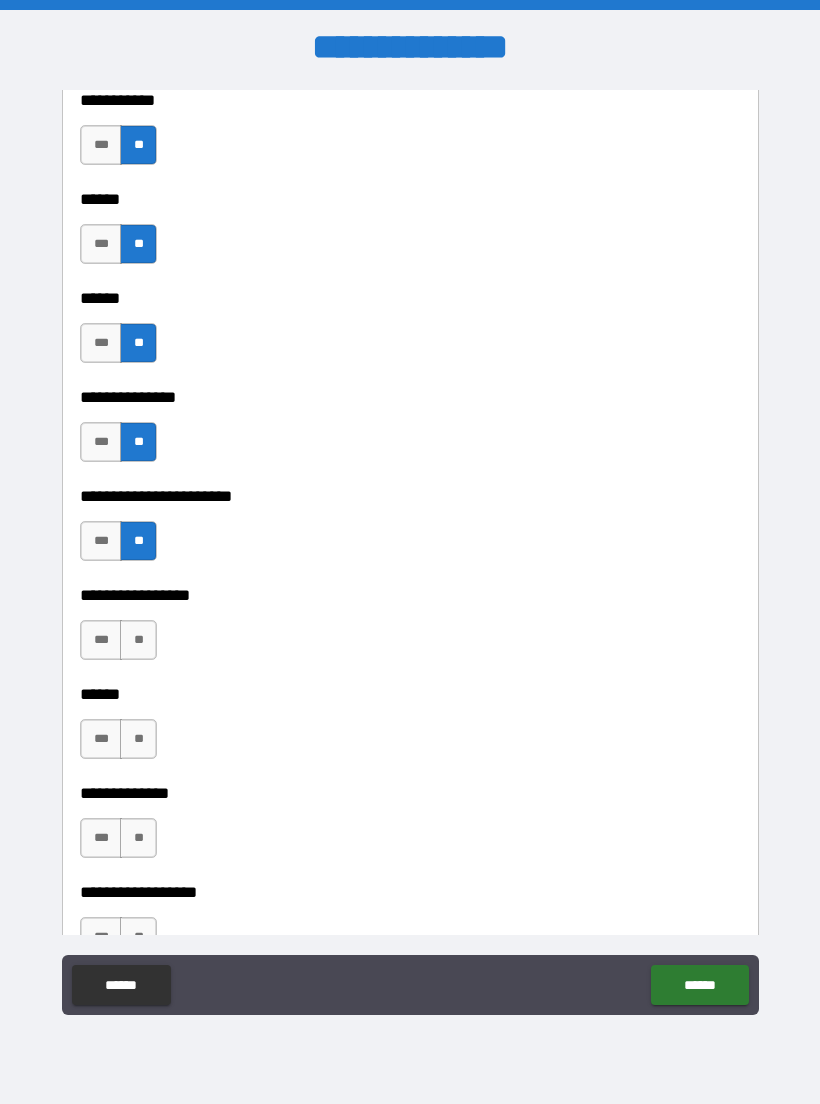 scroll, scrollTop: 2891, scrollLeft: 0, axis: vertical 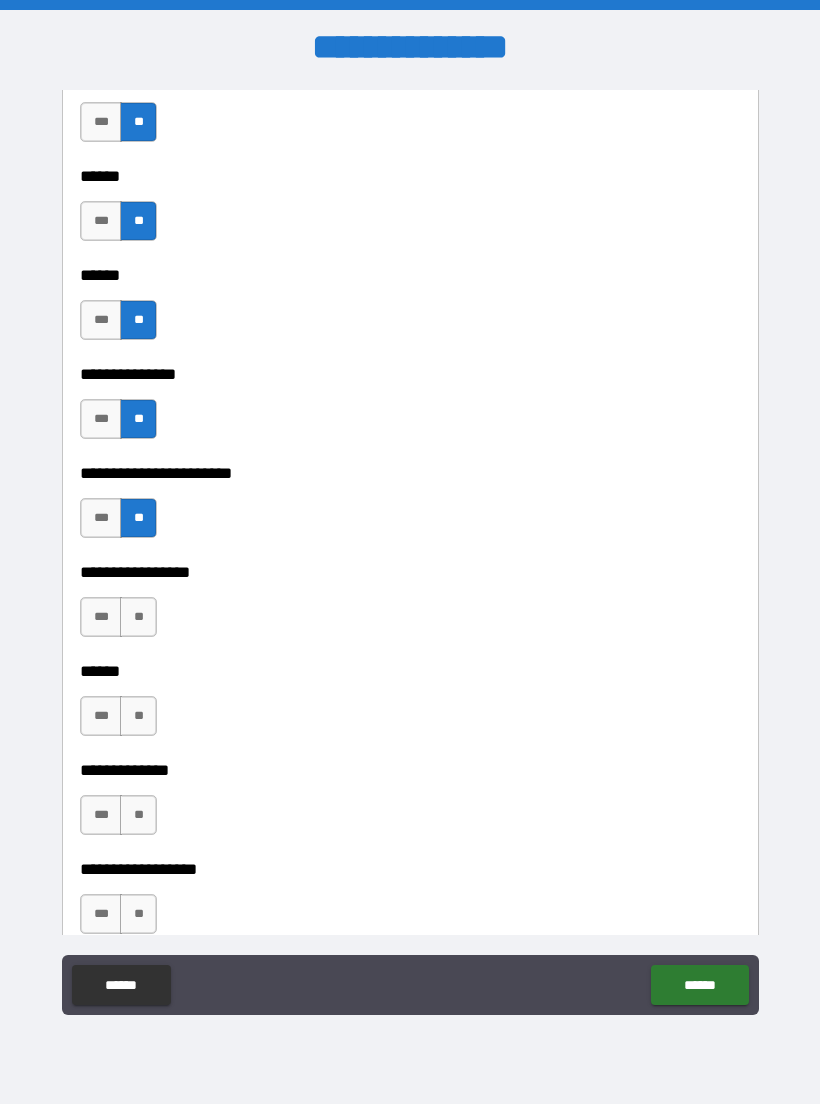click on "**" at bounding box center [138, 617] 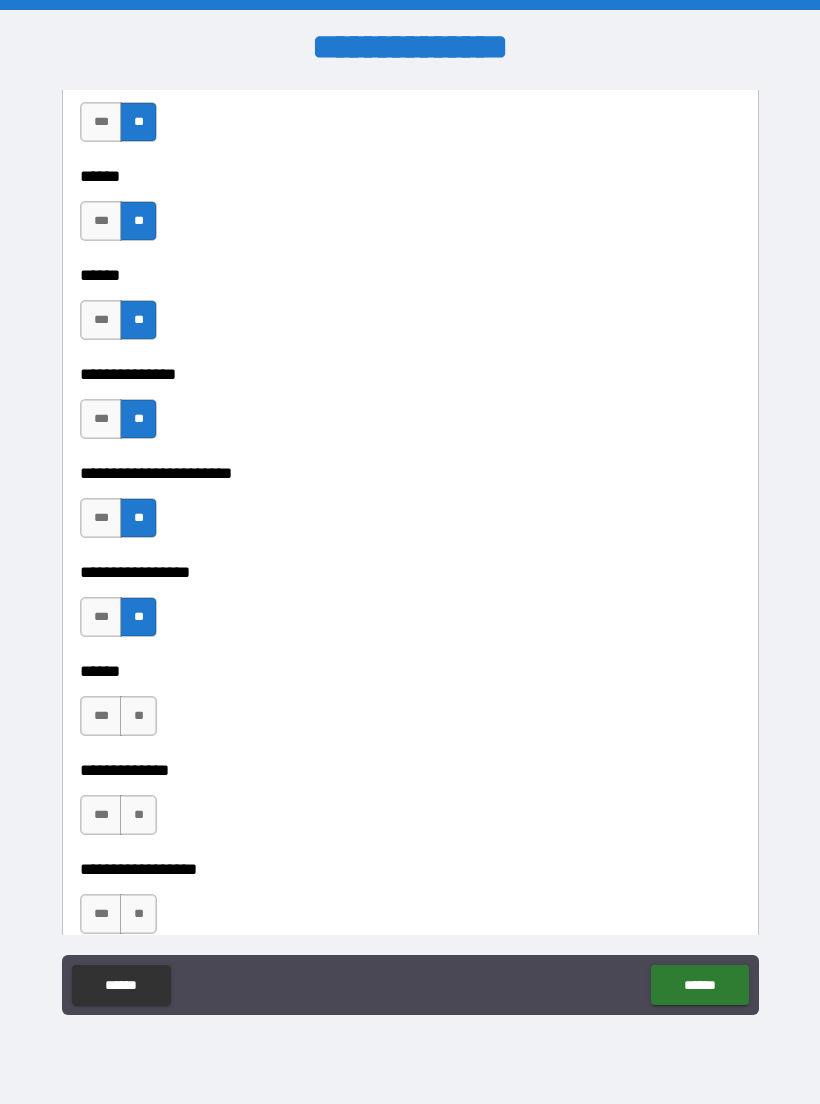 click on "**" at bounding box center (138, 716) 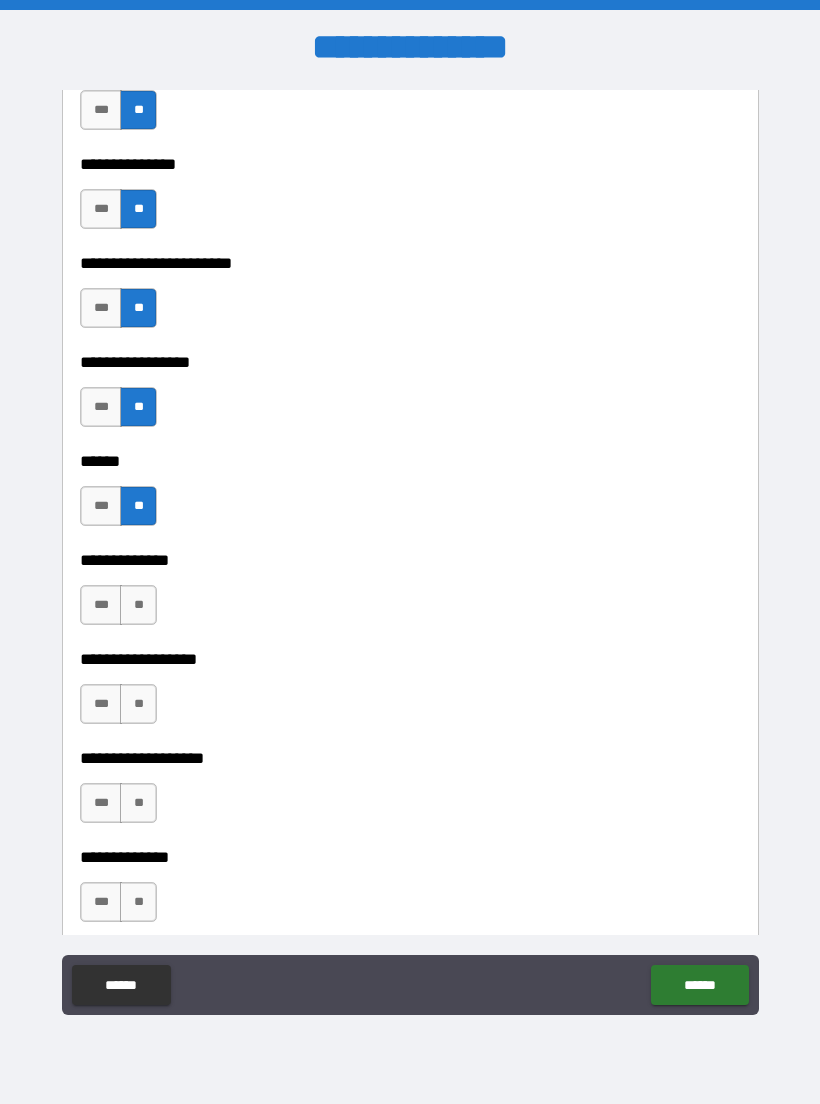scroll, scrollTop: 3107, scrollLeft: 0, axis: vertical 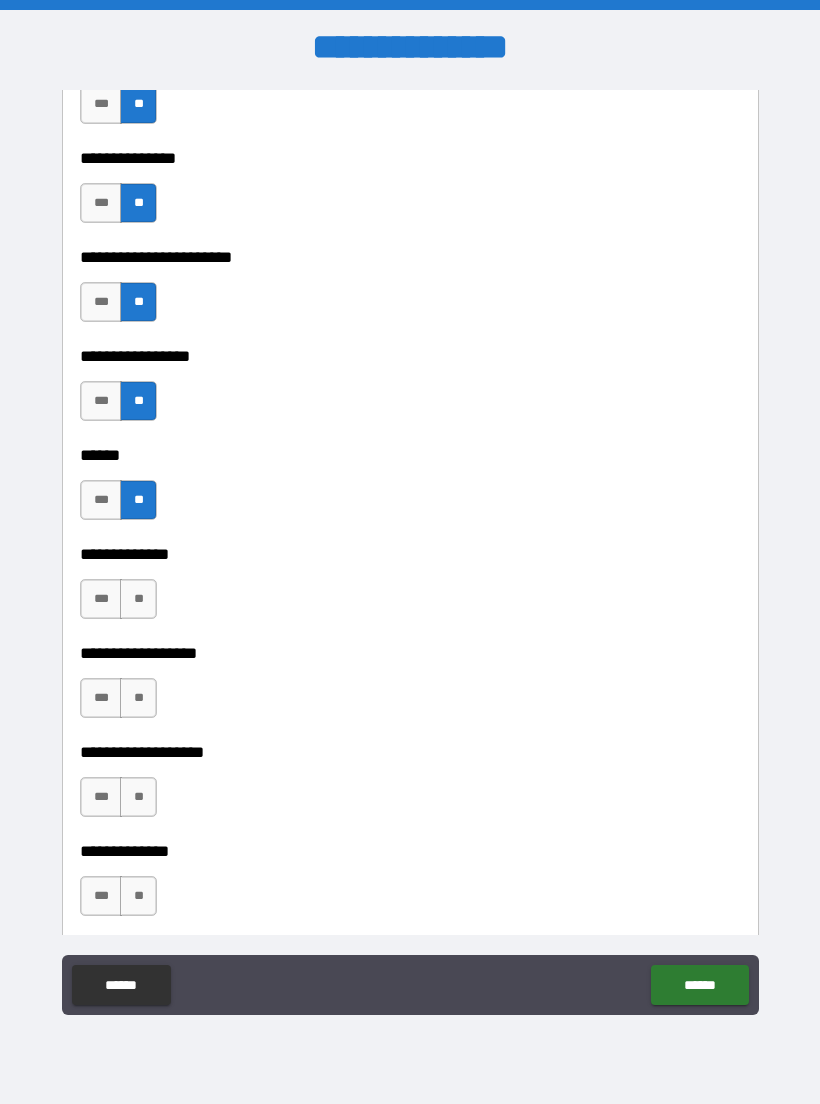 click on "**" at bounding box center (138, 599) 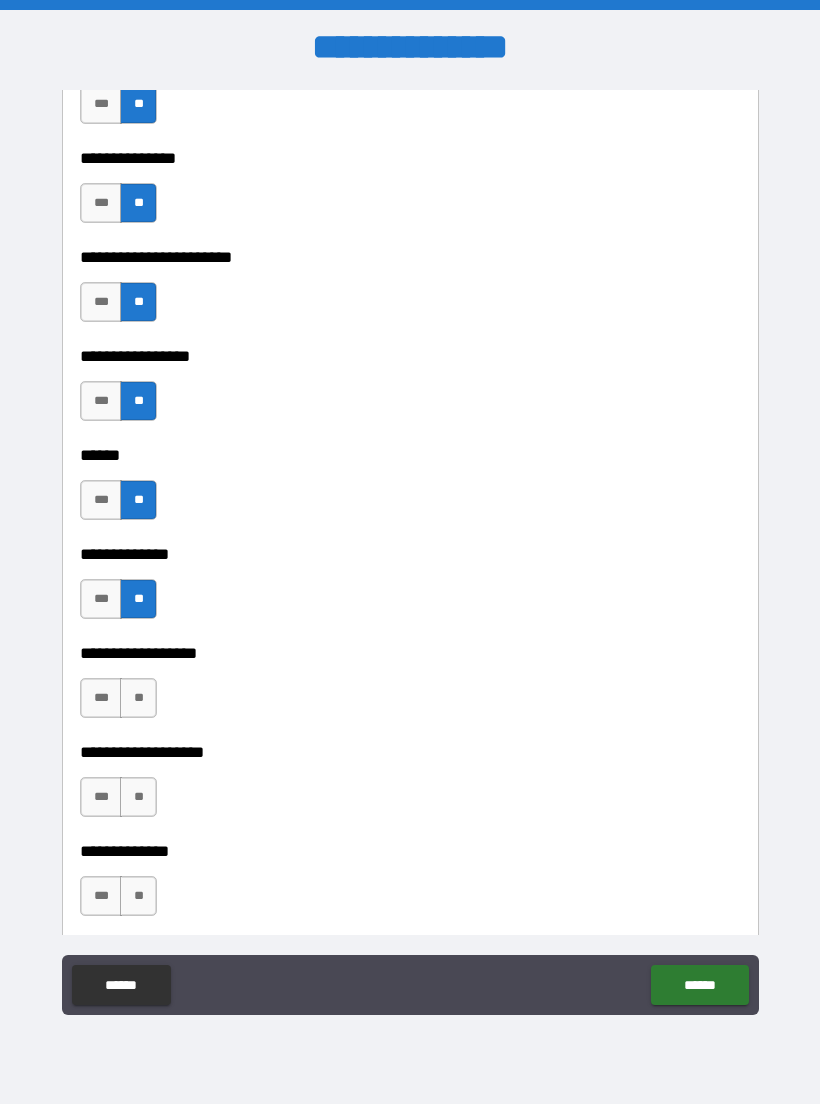 click on "**" at bounding box center (138, 698) 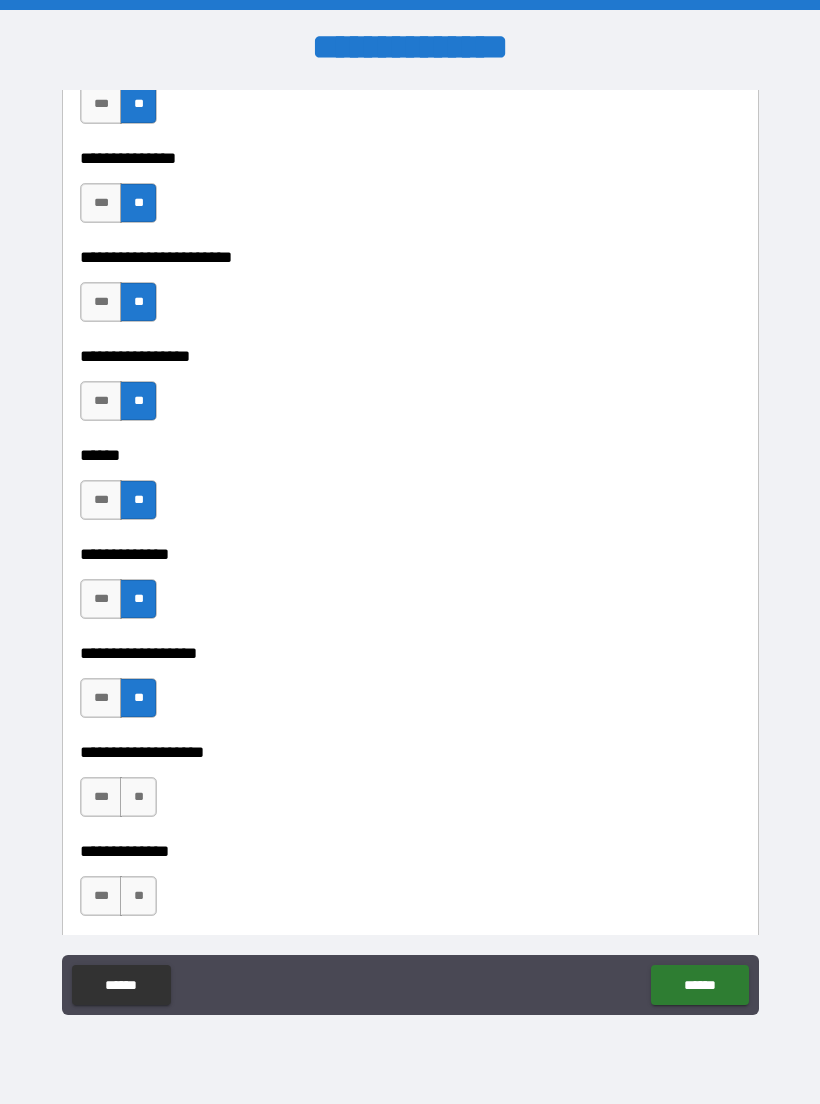 click on "**" at bounding box center (138, 797) 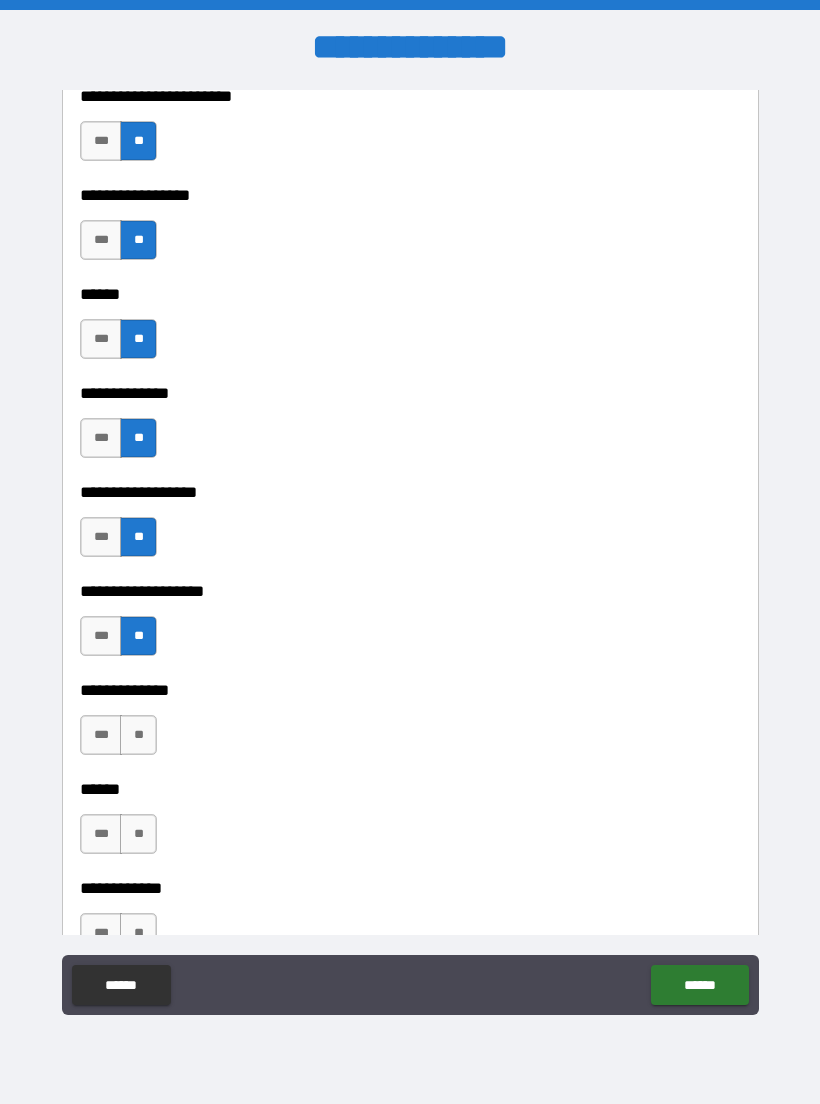 scroll, scrollTop: 3271, scrollLeft: 0, axis: vertical 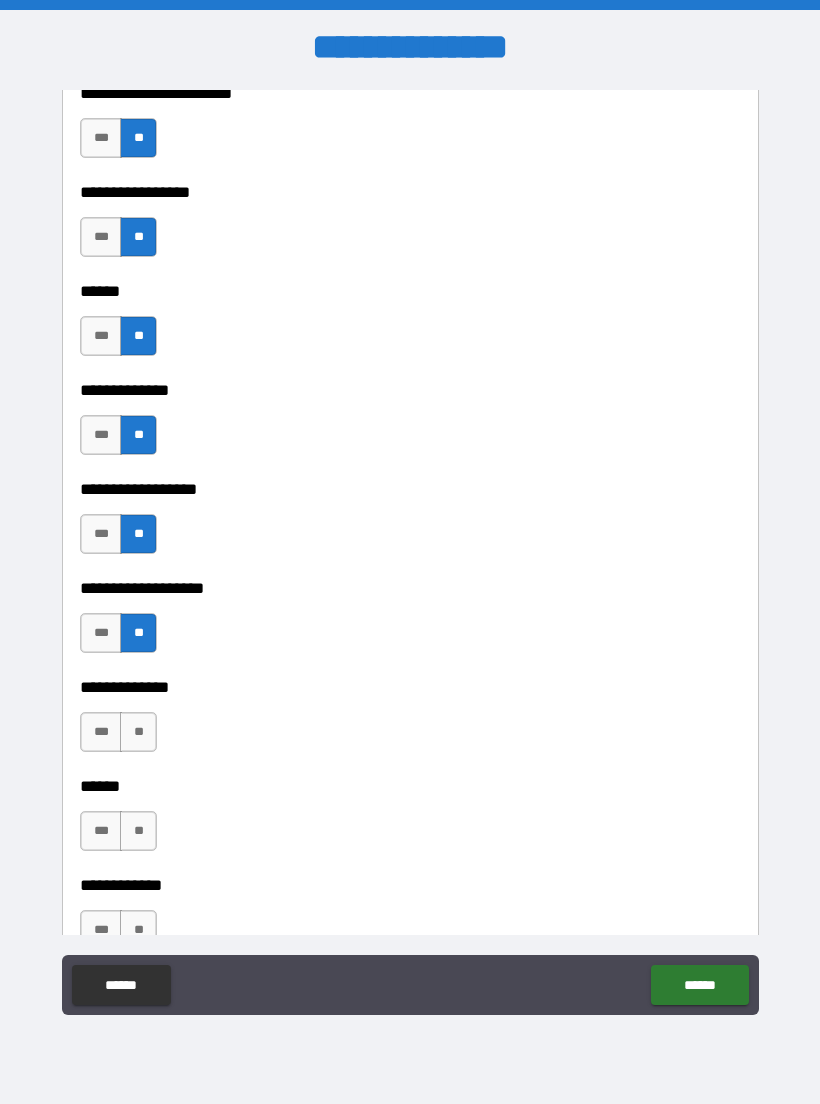 click on "**" at bounding box center [138, 732] 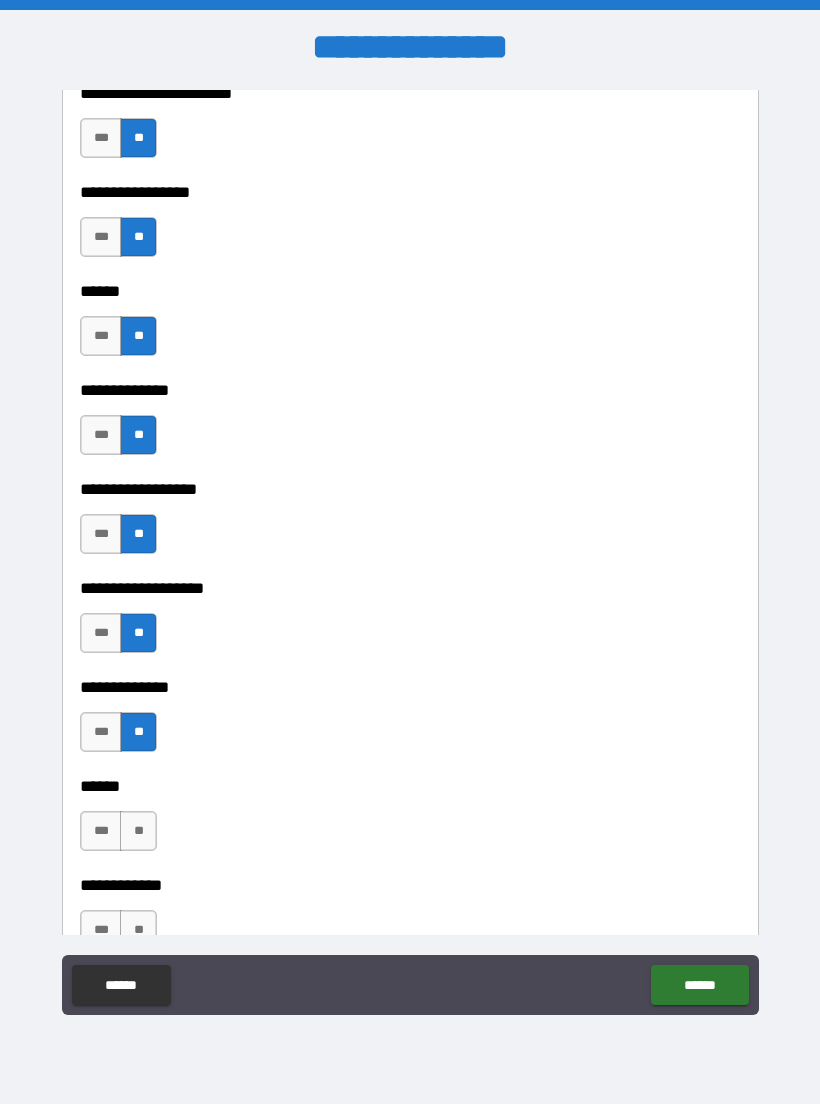 click on "**" at bounding box center (138, 831) 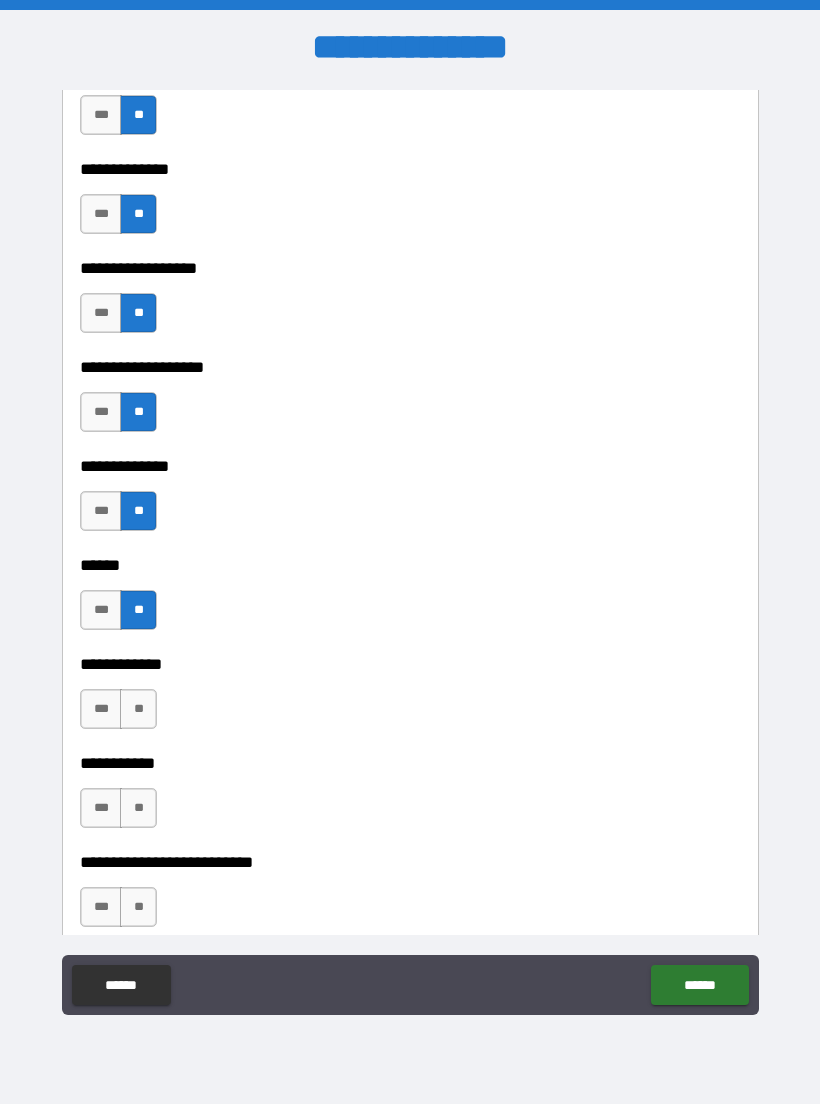 scroll, scrollTop: 3555, scrollLeft: 0, axis: vertical 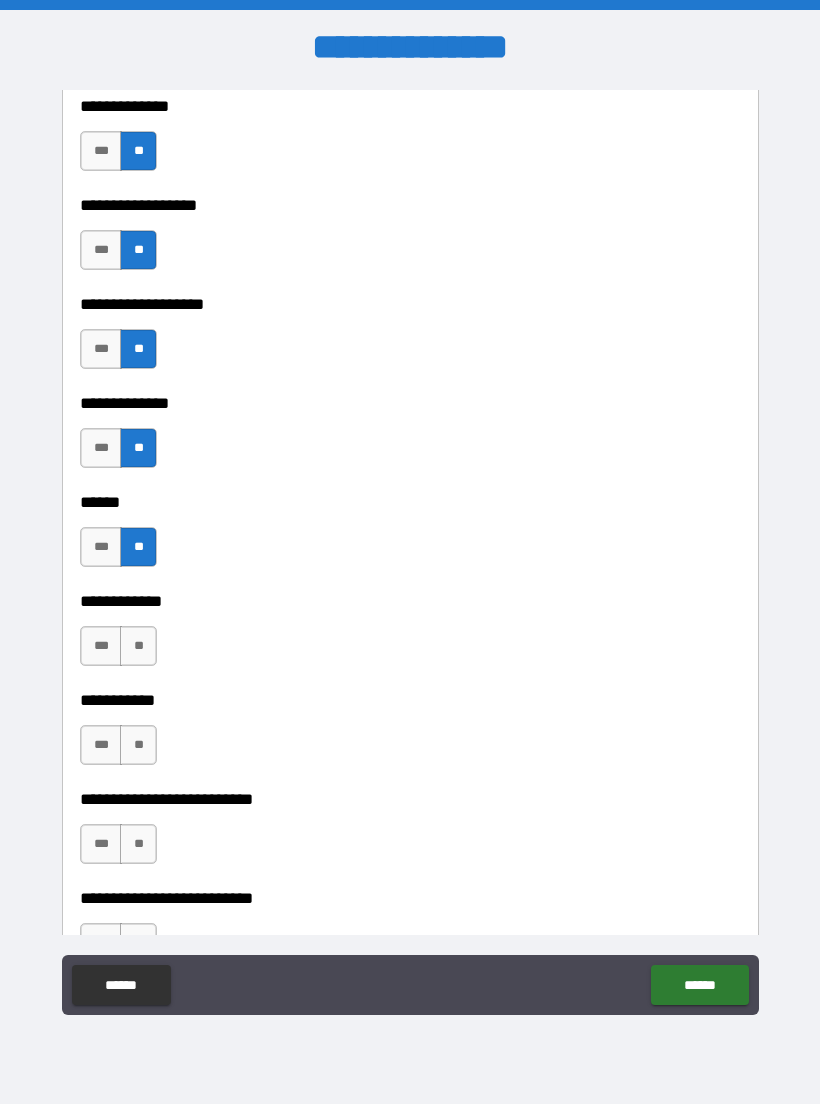 click on "**" at bounding box center [138, 646] 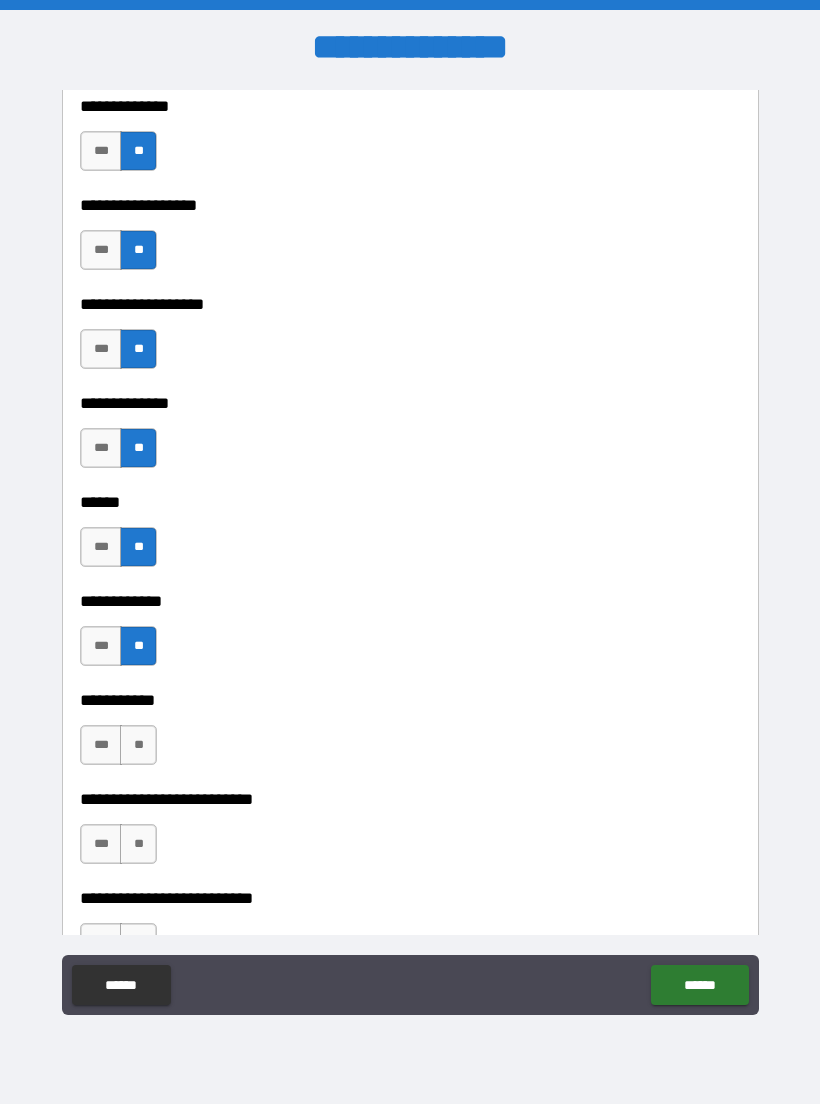 click on "**" at bounding box center [138, 745] 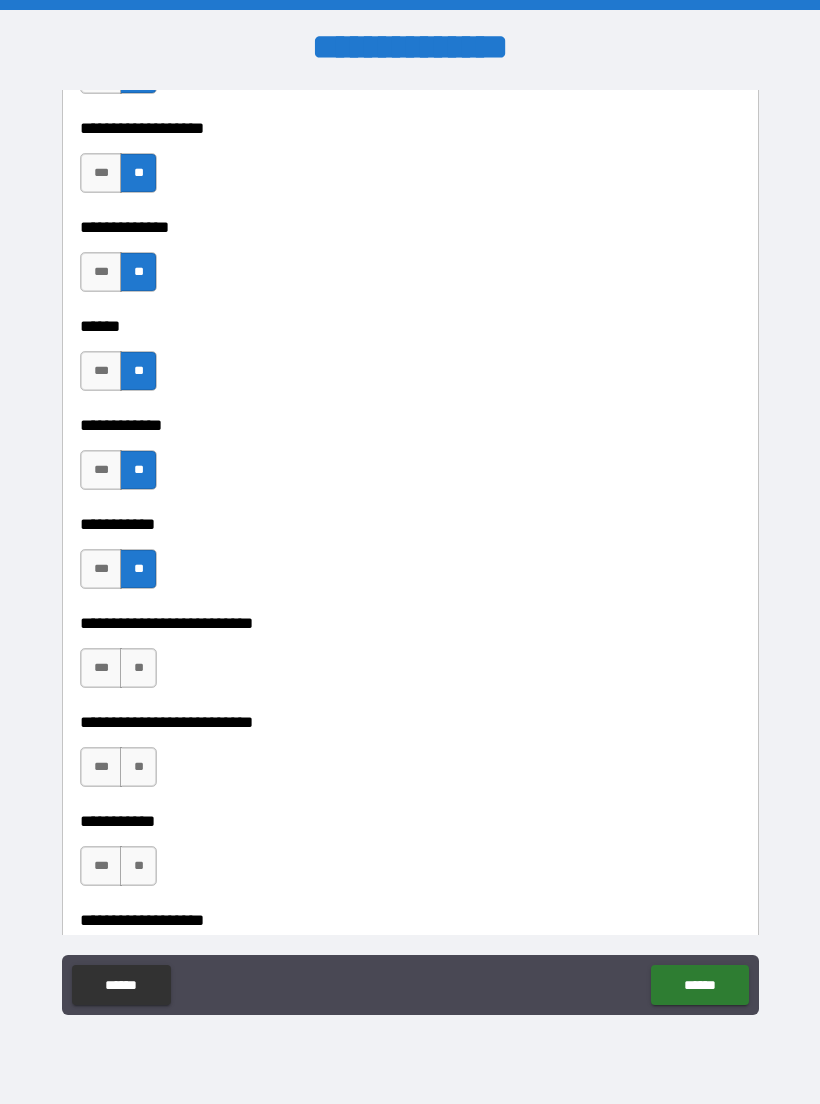 scroll, scrollTop: 3741, scrollLeft: 0, axis: vertical 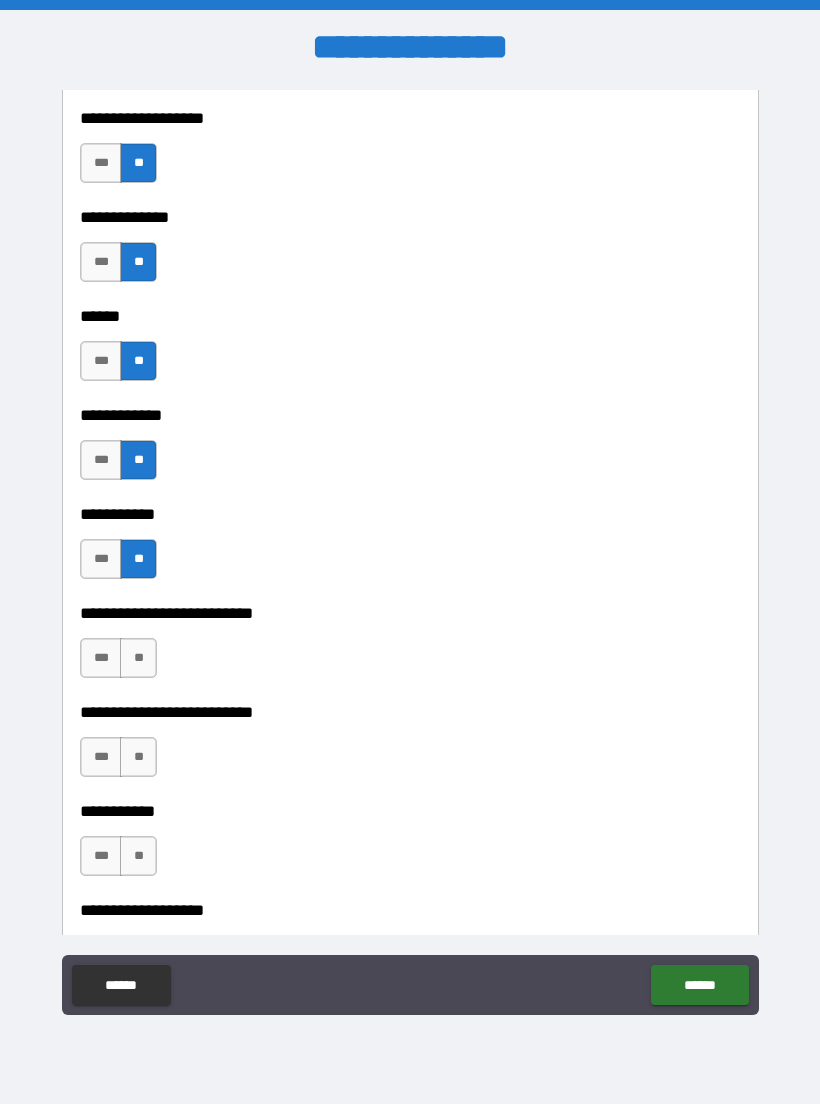 click on "**" at bounding box center [138, 658] 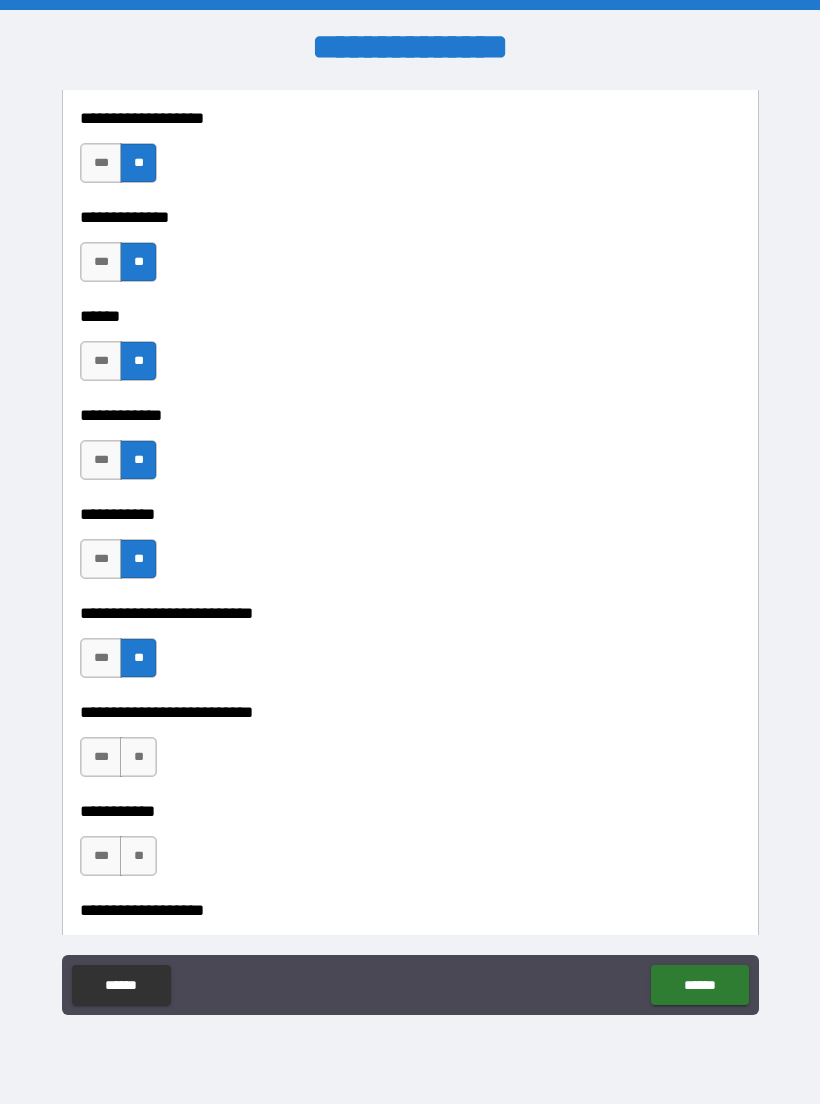 click on "**" at bounding box center [138, 757] 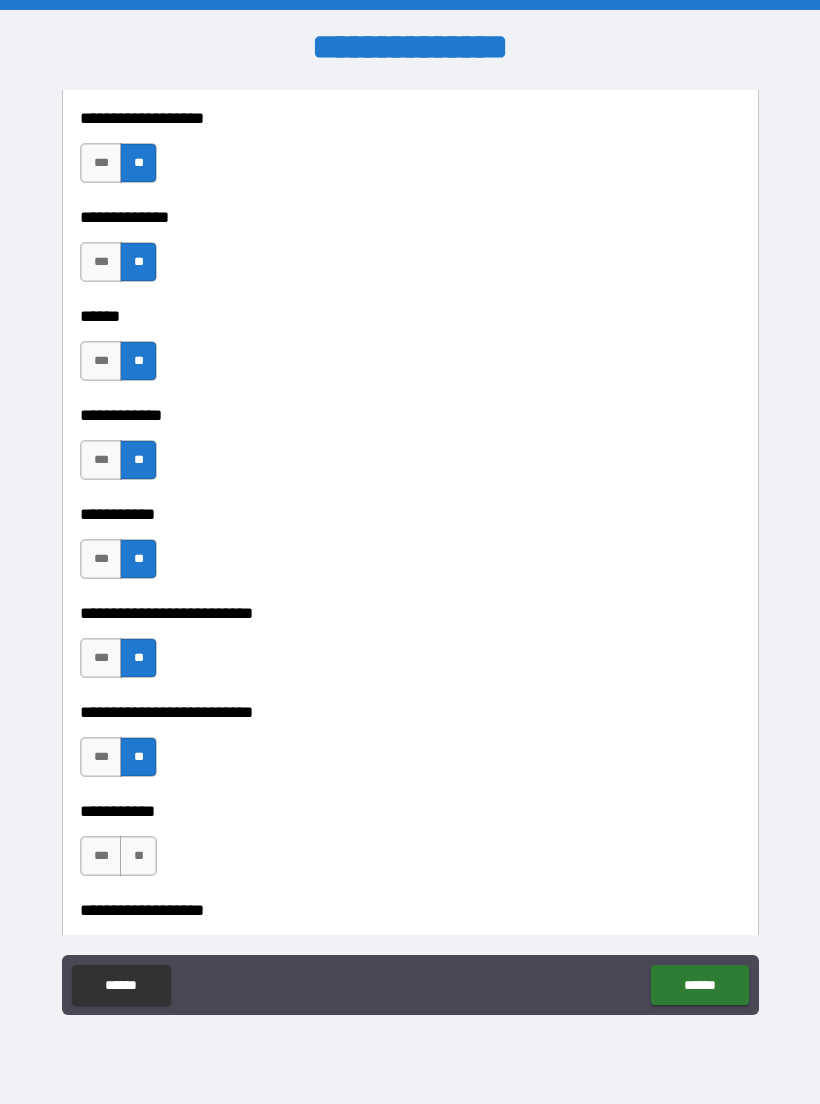 click on "**" at bounding box center (138, 856) 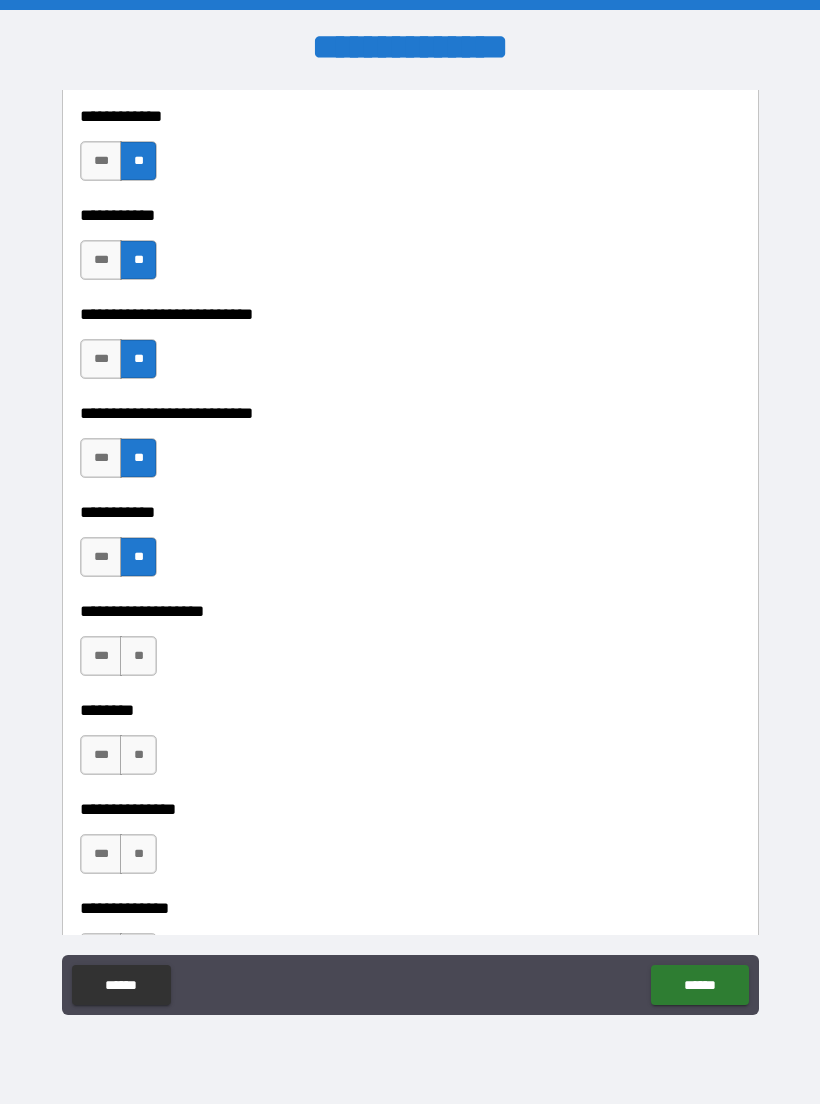 scroll, scrollTop: 4051, scrollLeft: 0, axis: vertical 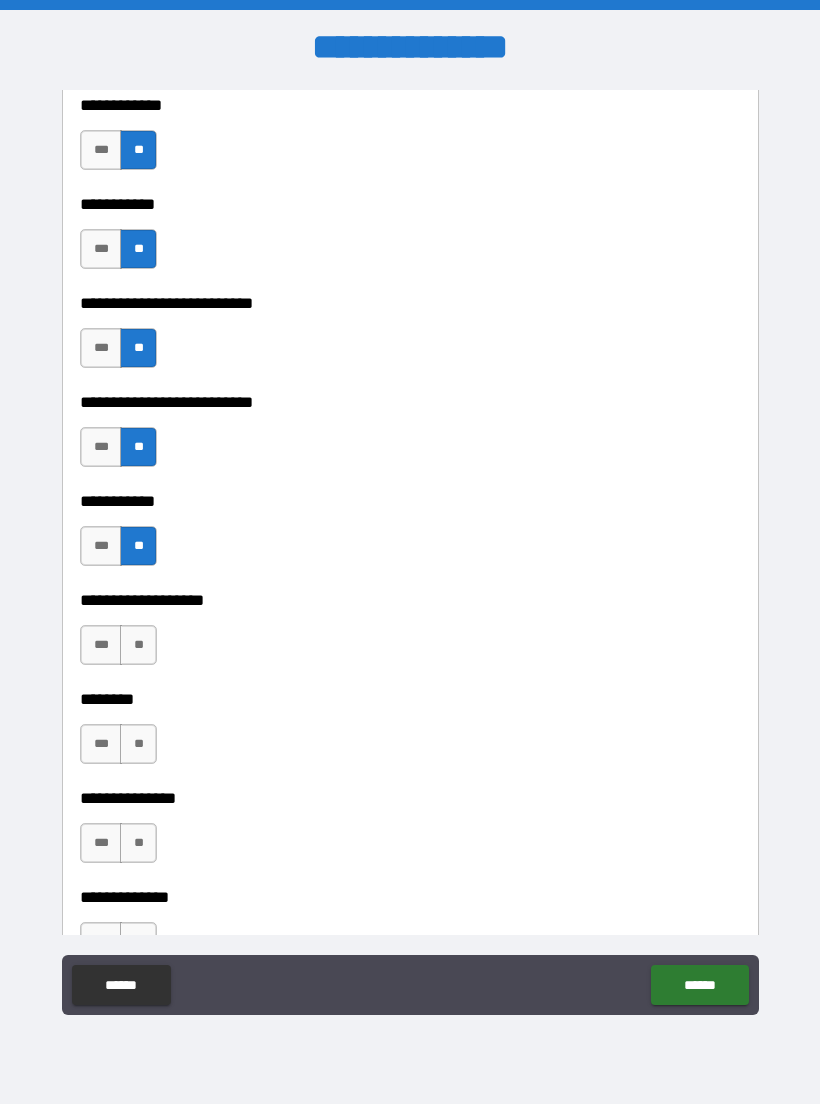 click on "**" at bounding box center (138, 645) 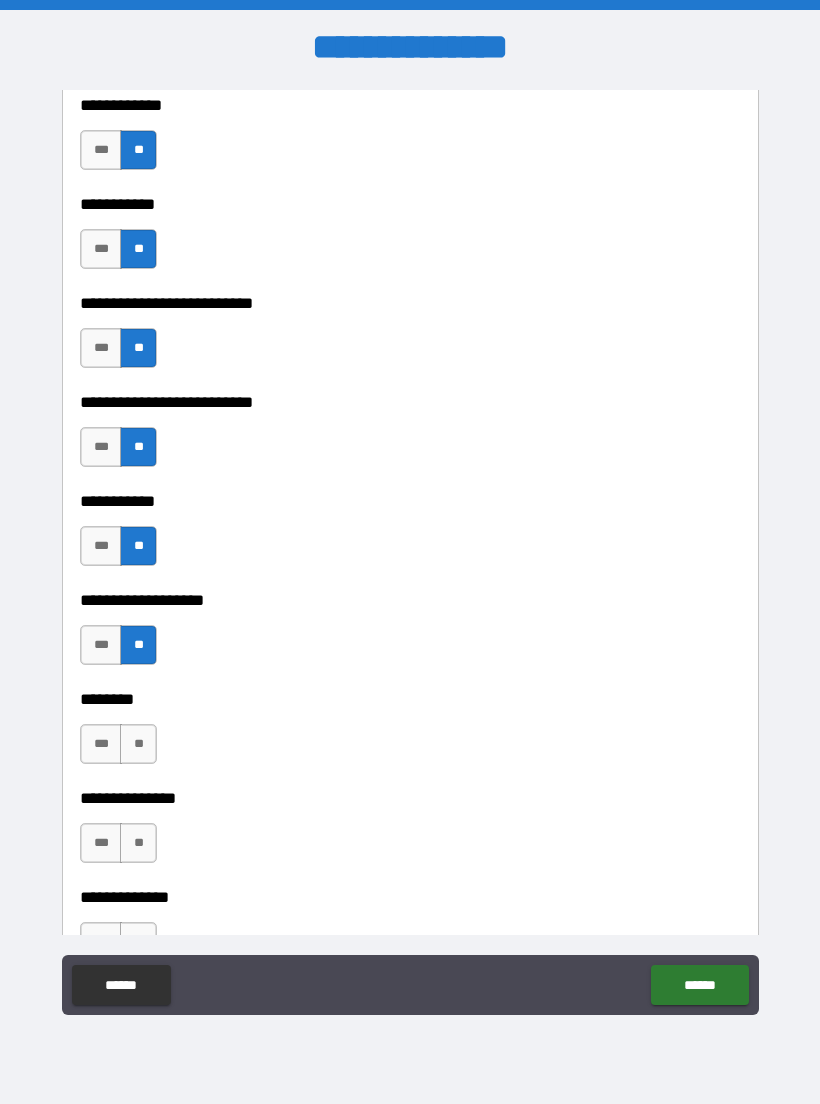 click on "**" at bounding box center (138, 744) 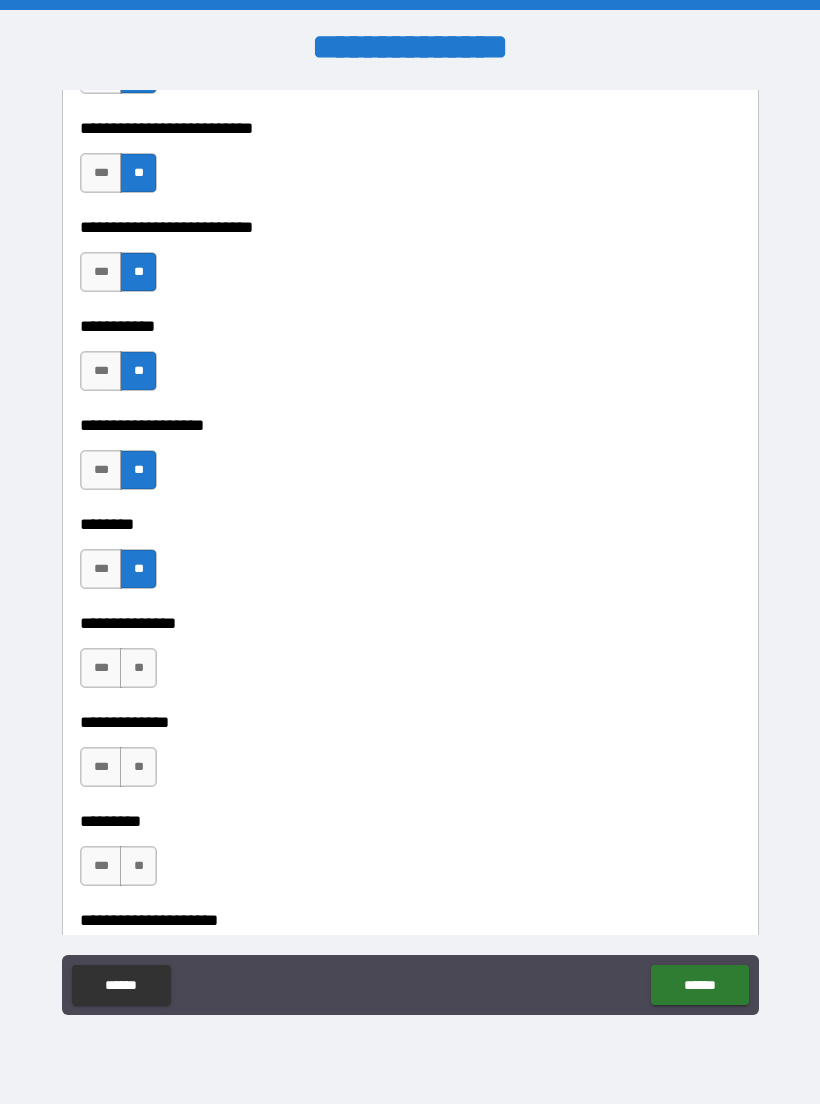 scroll, scrollTop: 4227, scrollLeft: 0, axis: vertical 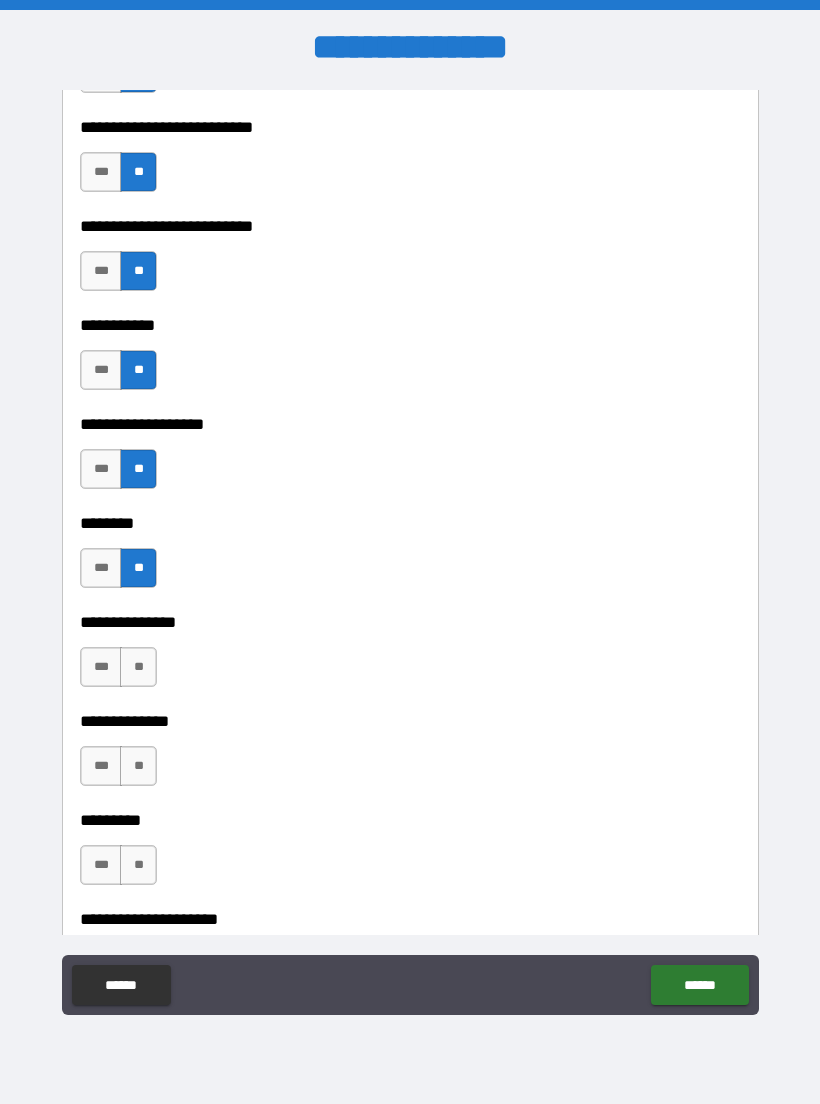 click on "**" at bounding box center [138, 667] 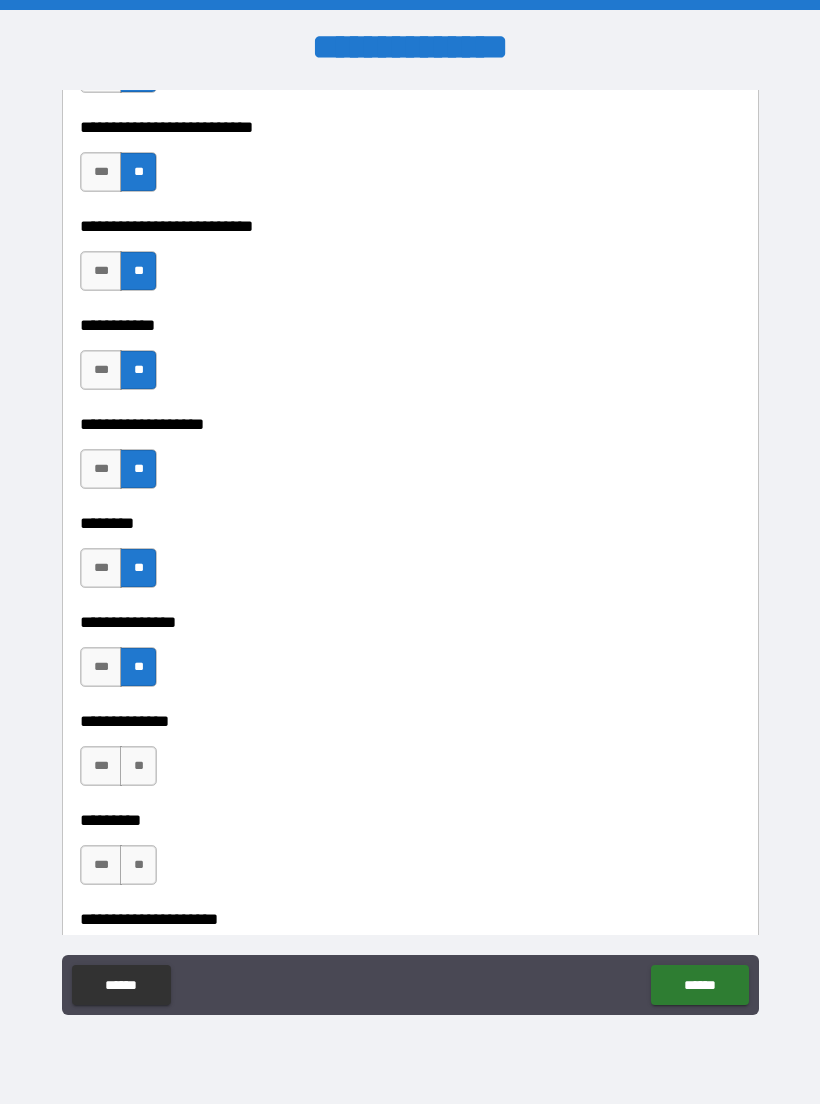 click on "**" at bounding box center (138, 766) 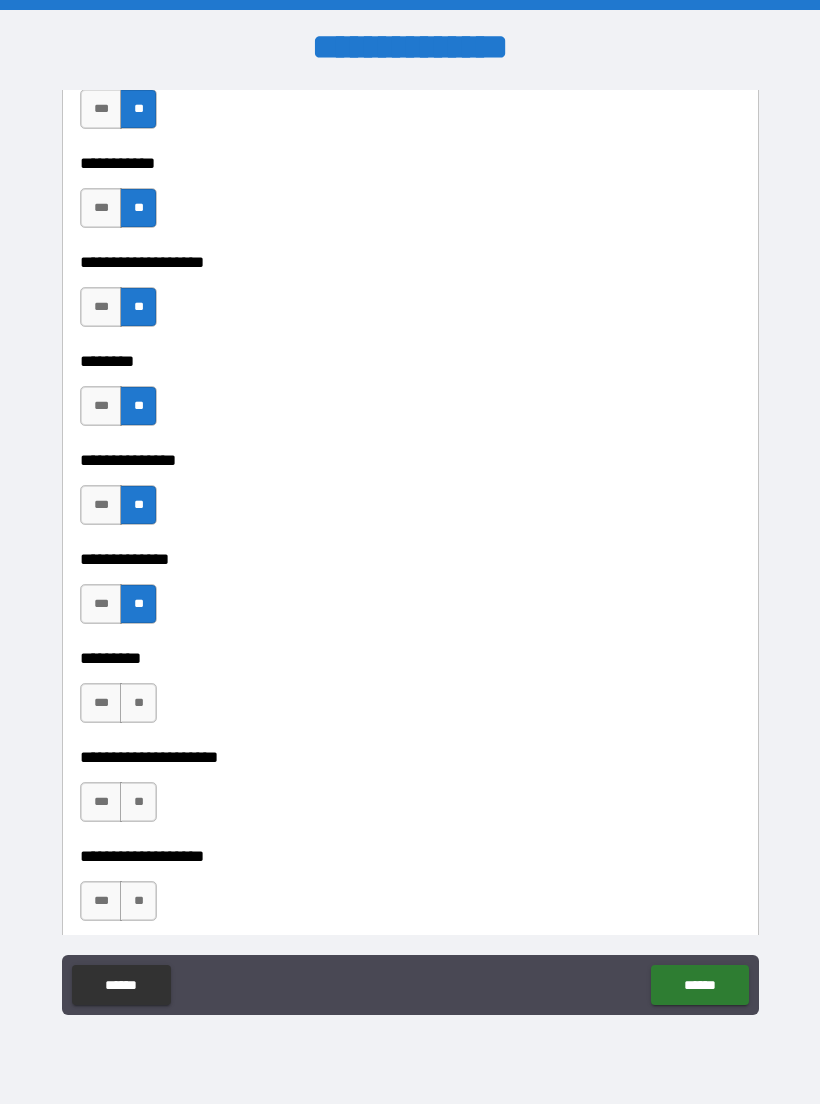 scroll, scrollTop: 4391, scrollLeft: 0, axis: vertical 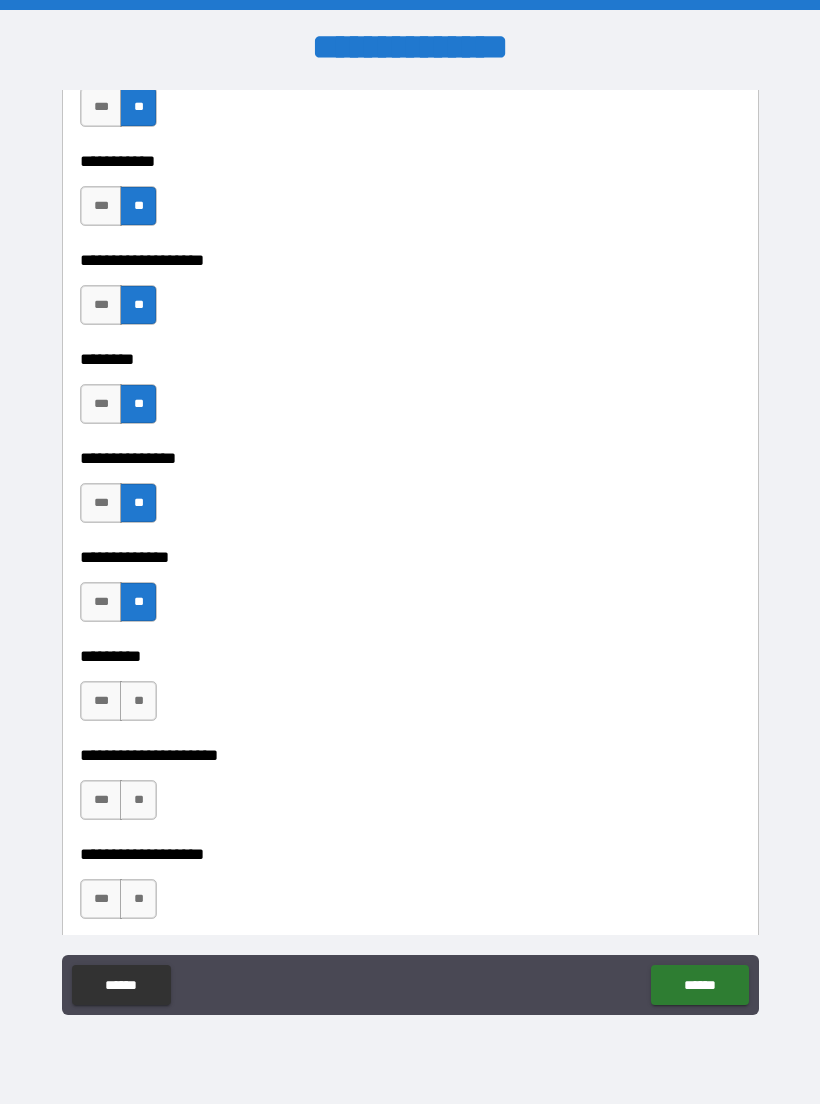 click on "**" at bounding box center (138, 701) 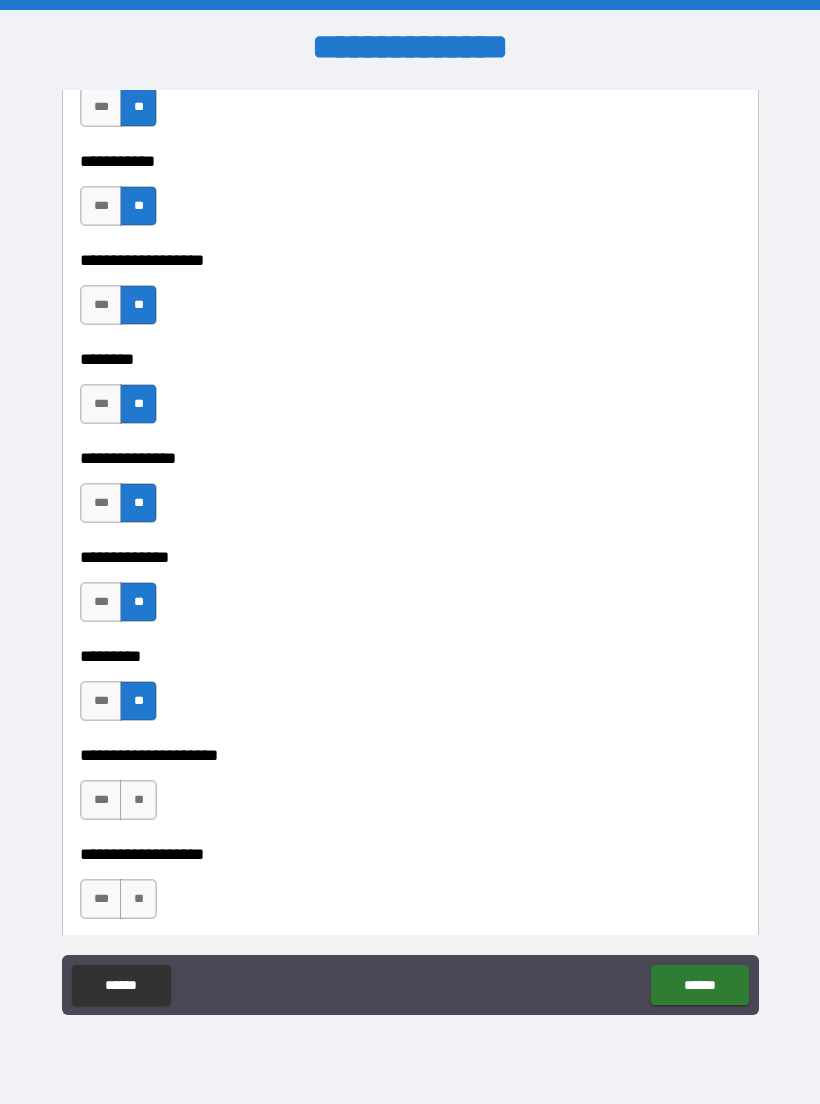 click on "**" at bounding box center [138, 800] 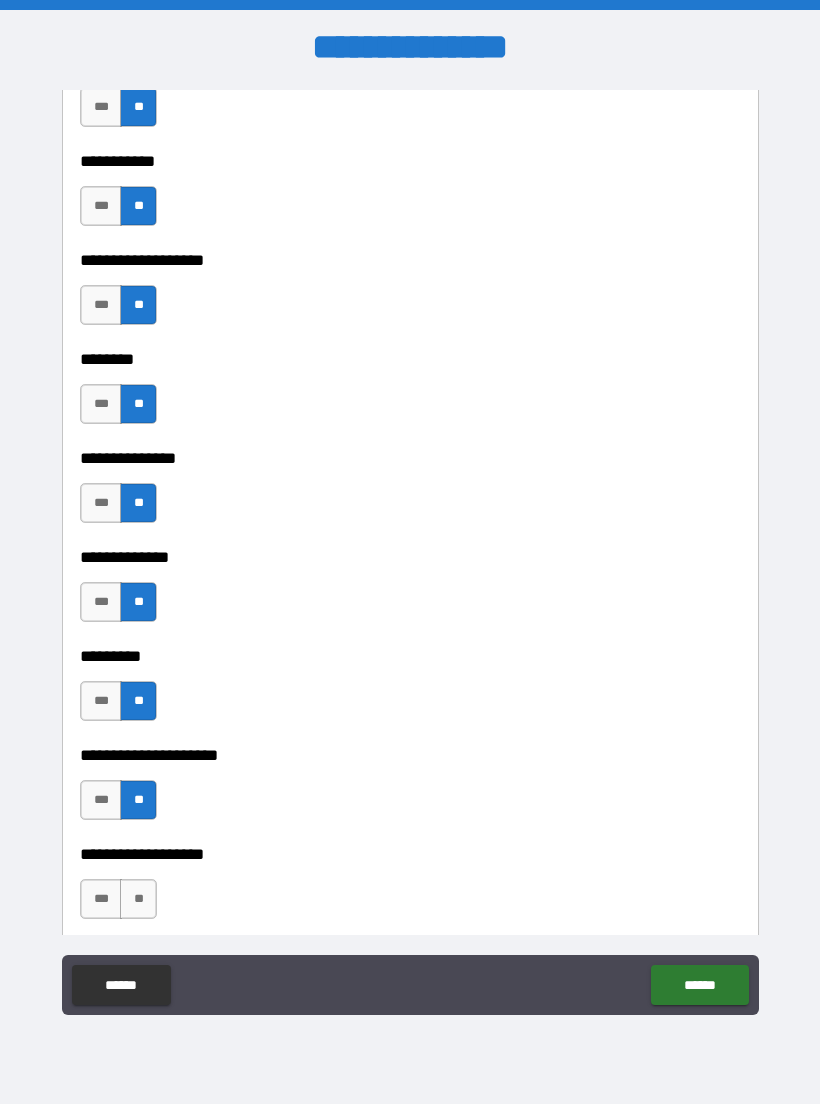 click on "**" at bounding box center (138, 899) 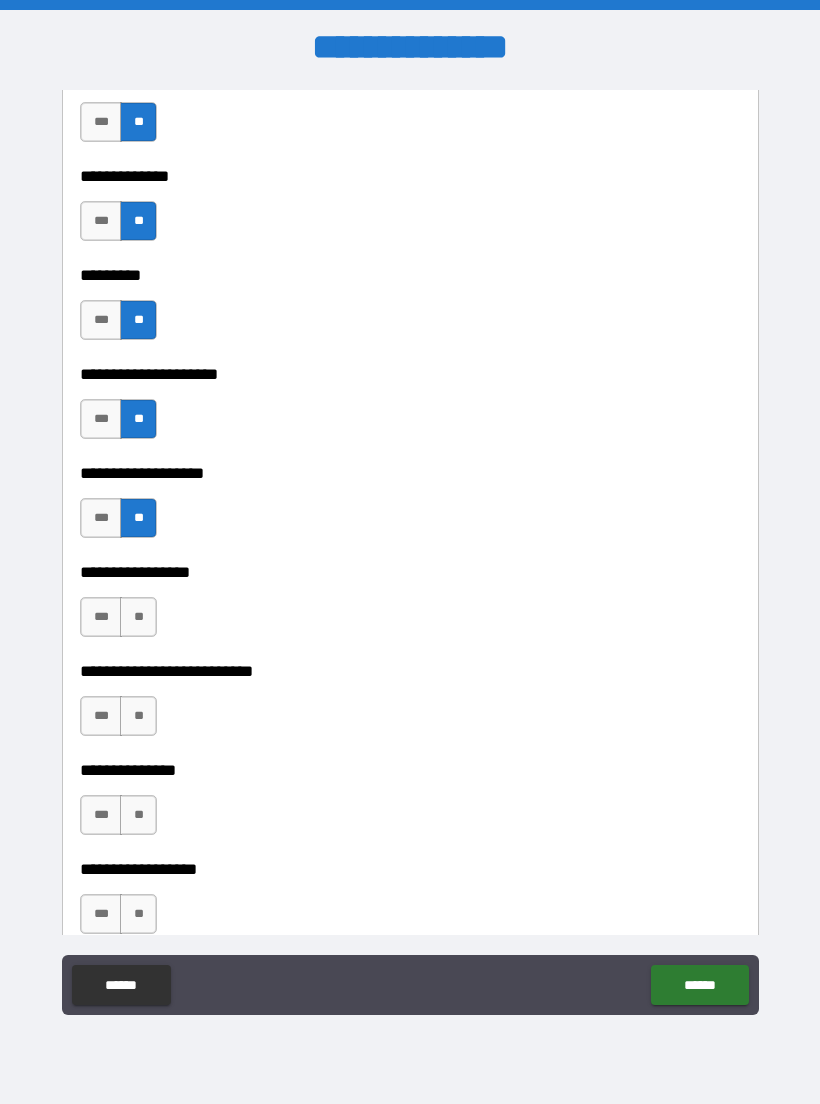 scroll, scrollTop: 4770, scrollLeft: 0, axis: vertical 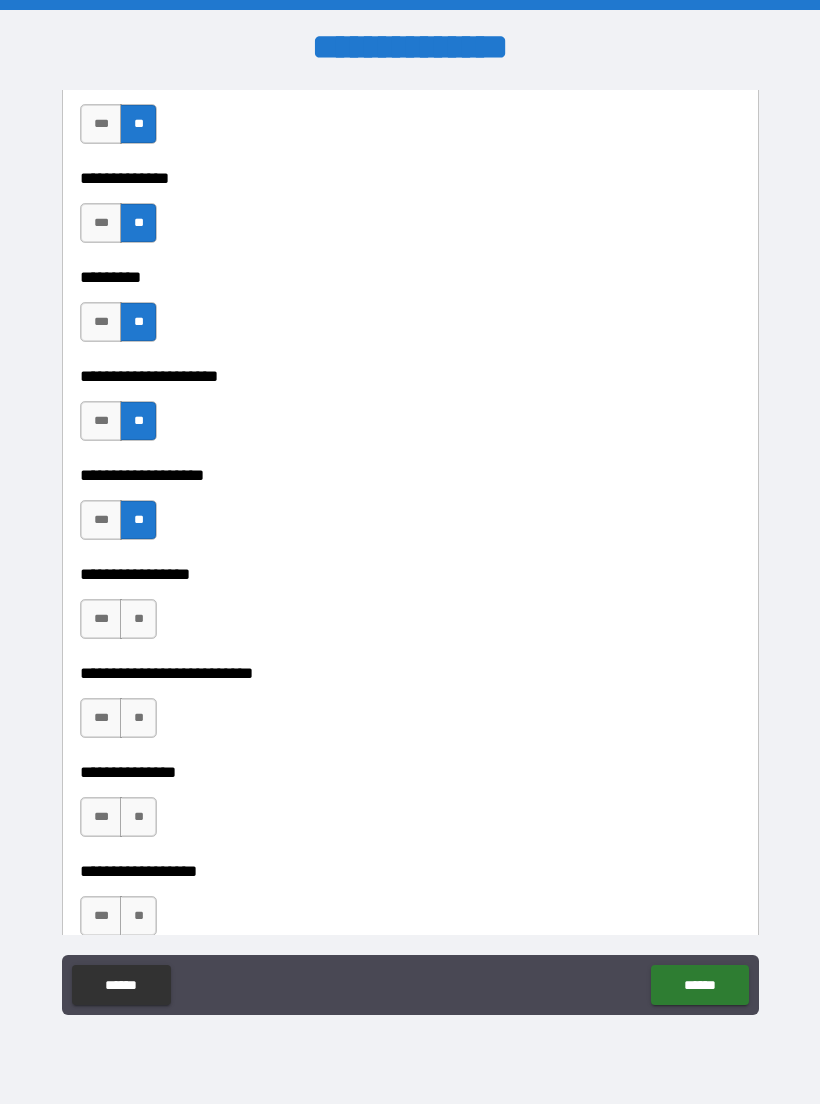 click on "**" at bounding box center (138, 619) 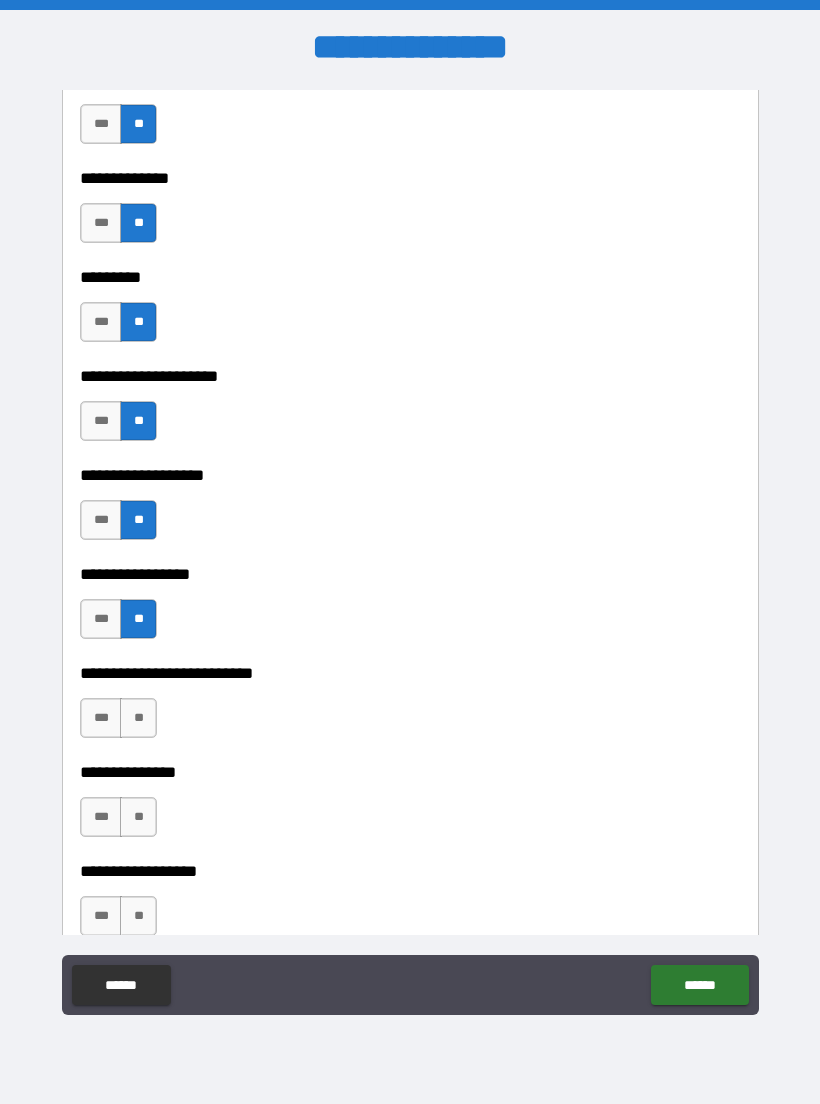 click on "**" at bounding box center [138, 718] 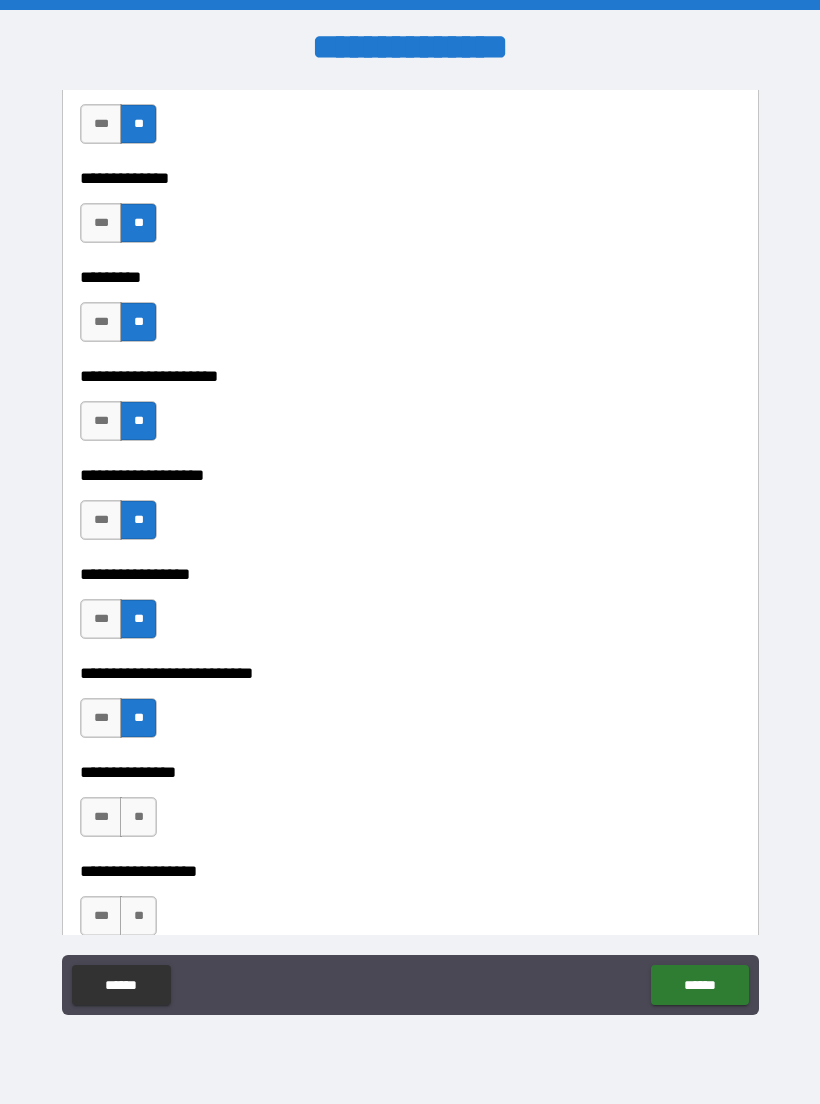 click on "**" at bounding box center [138, 817] 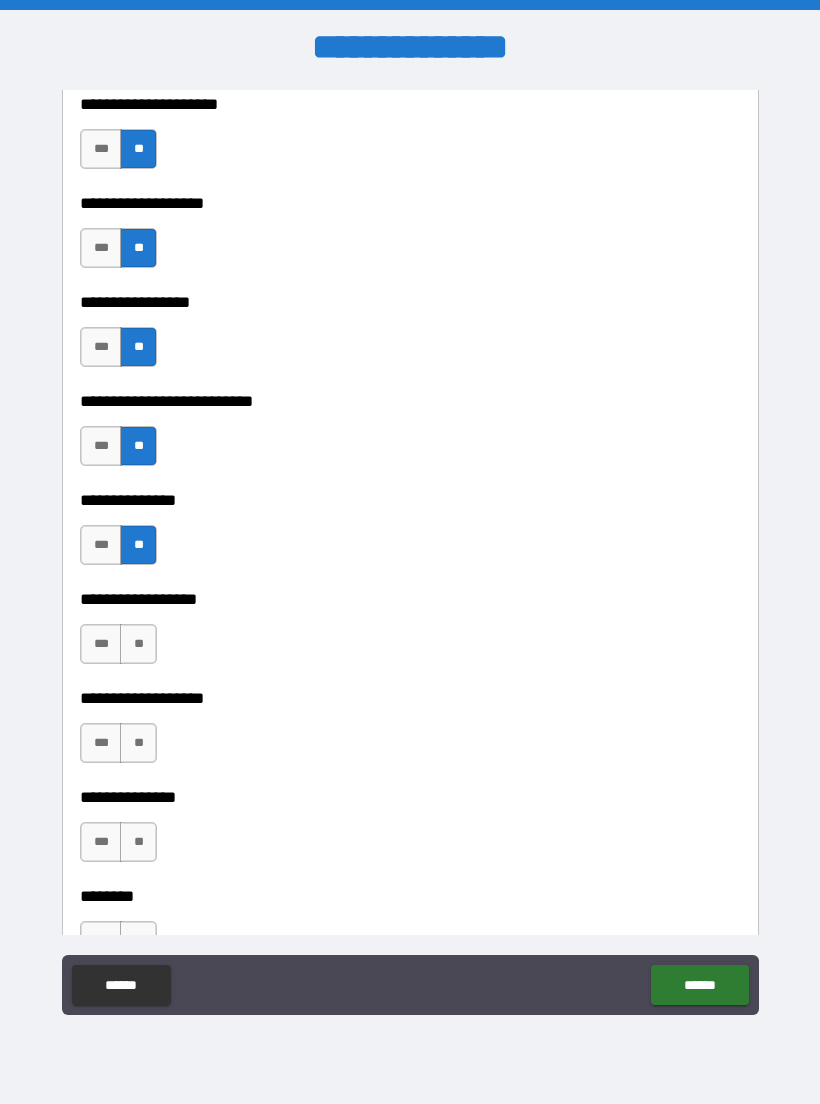 scroll, scrollTop: 5074, scrollLeft: 0, axis: vertical 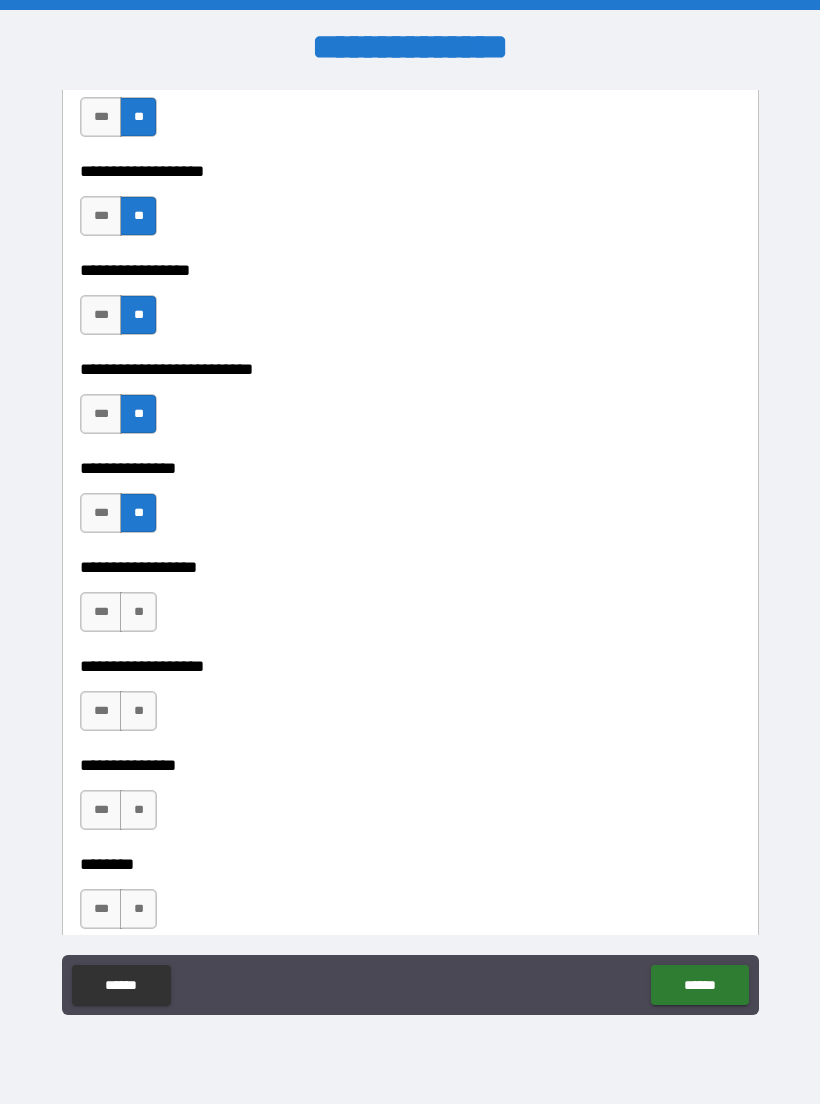 click on "***" at bounding box center [101, 612] 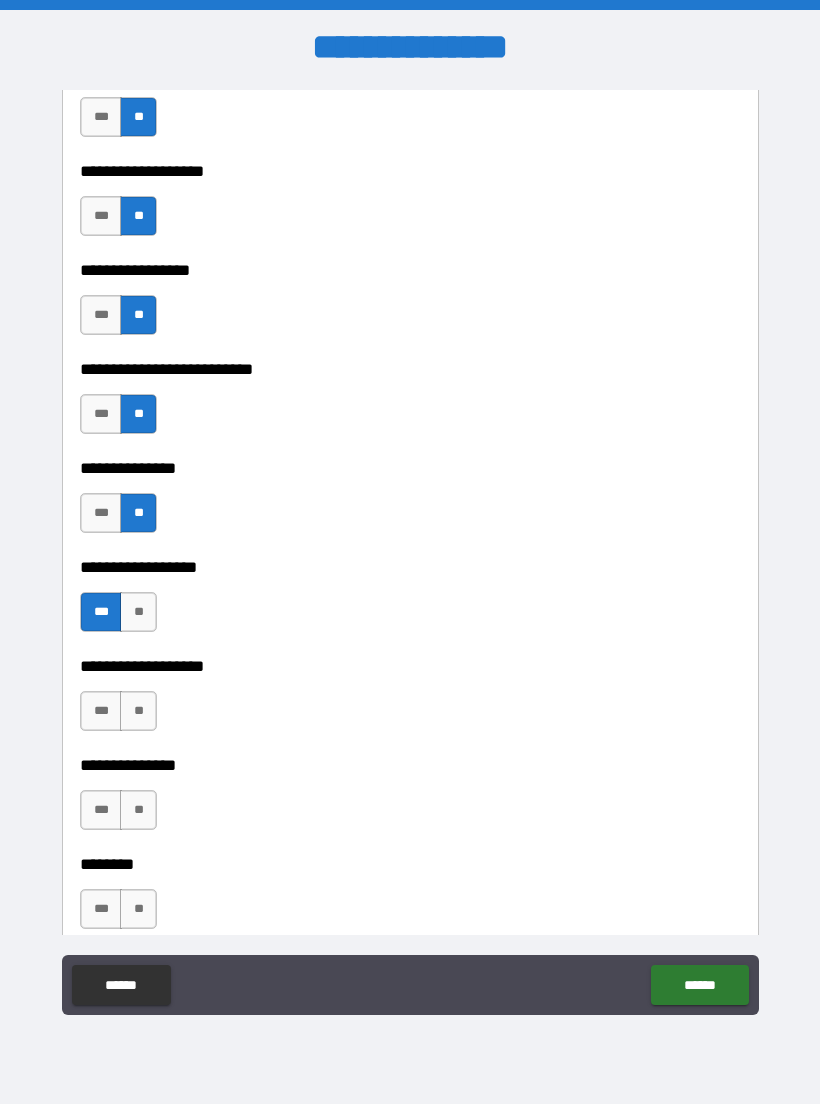 click on "**" at bounding box center [138, 612] 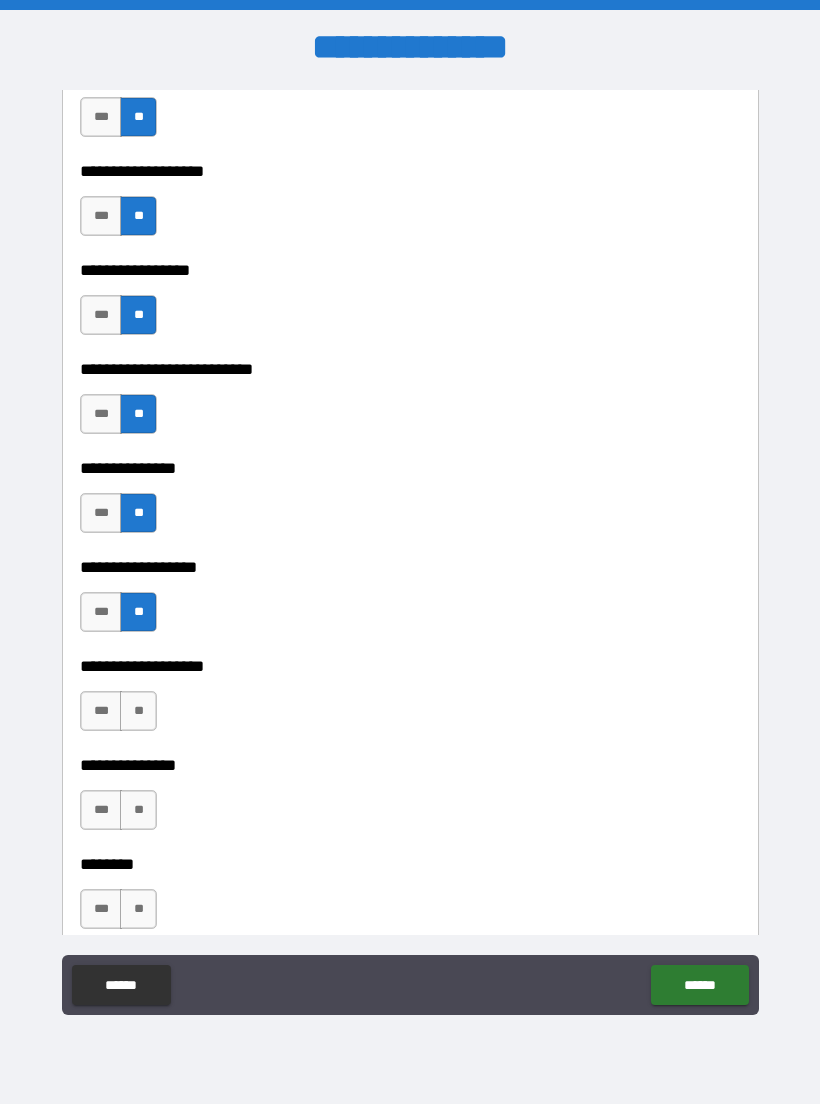 click on "**" at bounding box center (138, 711) 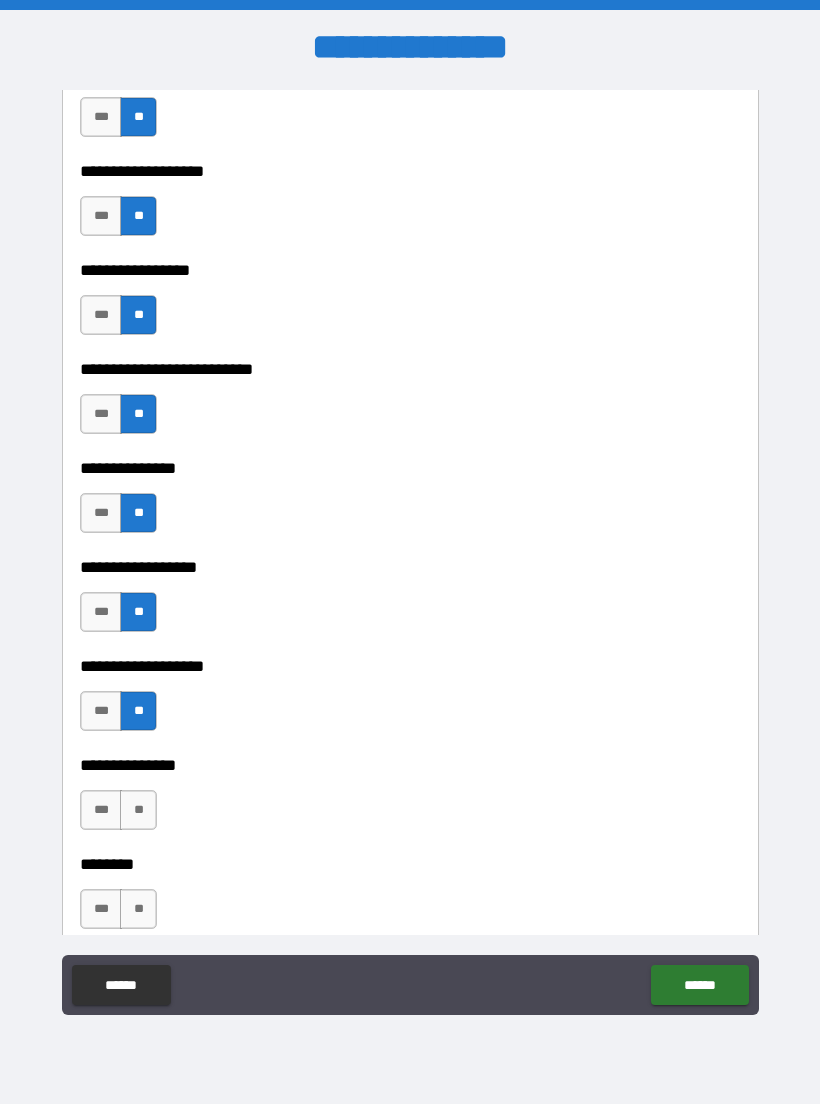 click on "**" at bounding box center [138, 810] 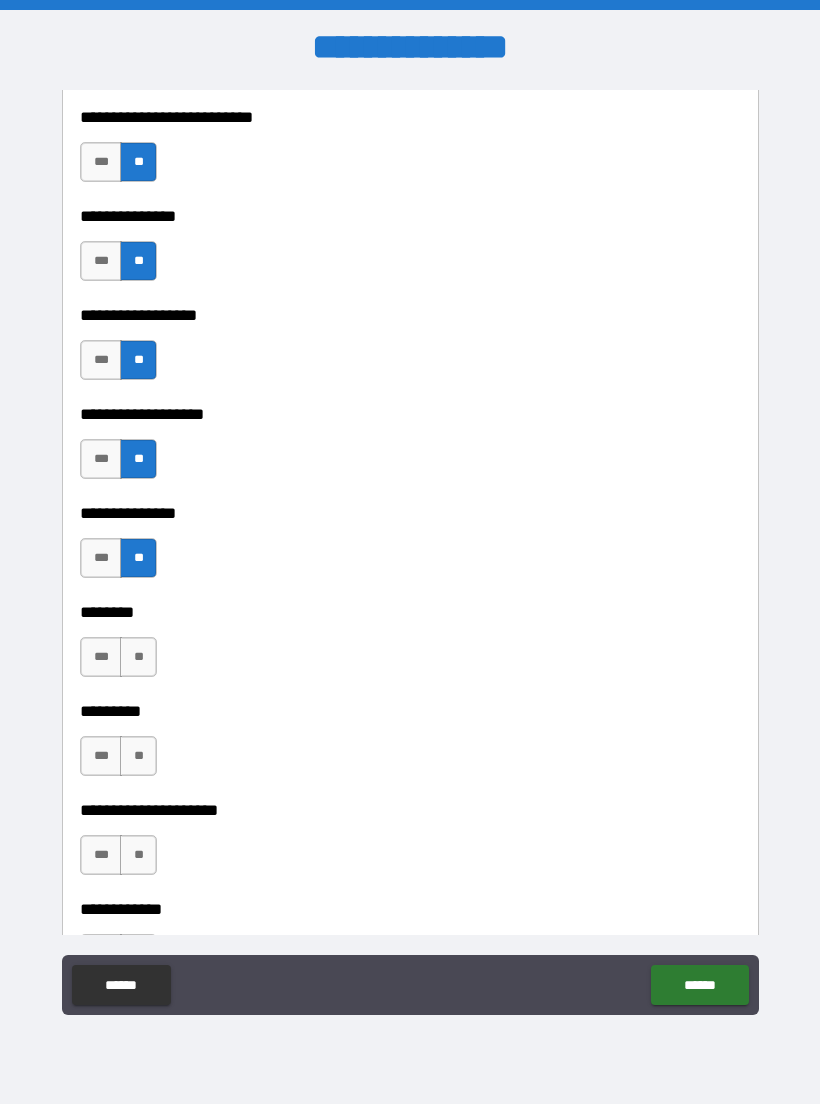 scroll, scrollTop: 5358, scrollLeft: 0, axis: vertical 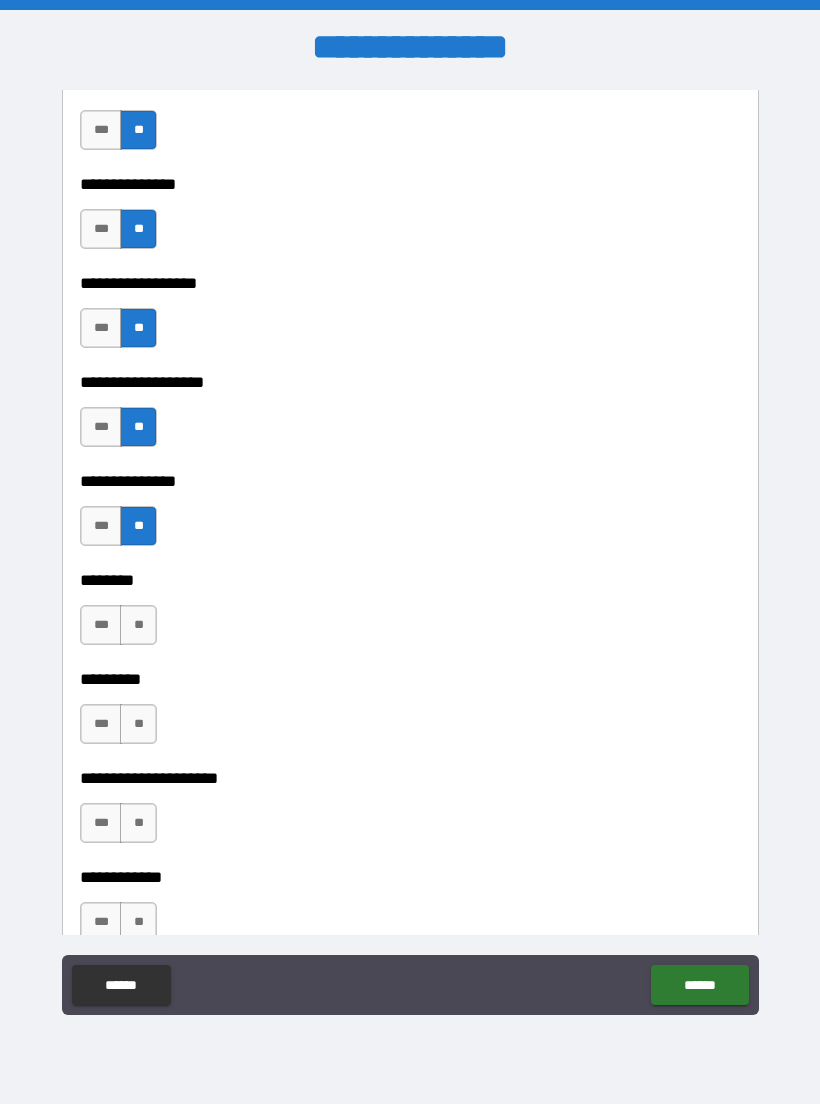 click on "**" at bounding box center (138, 625) 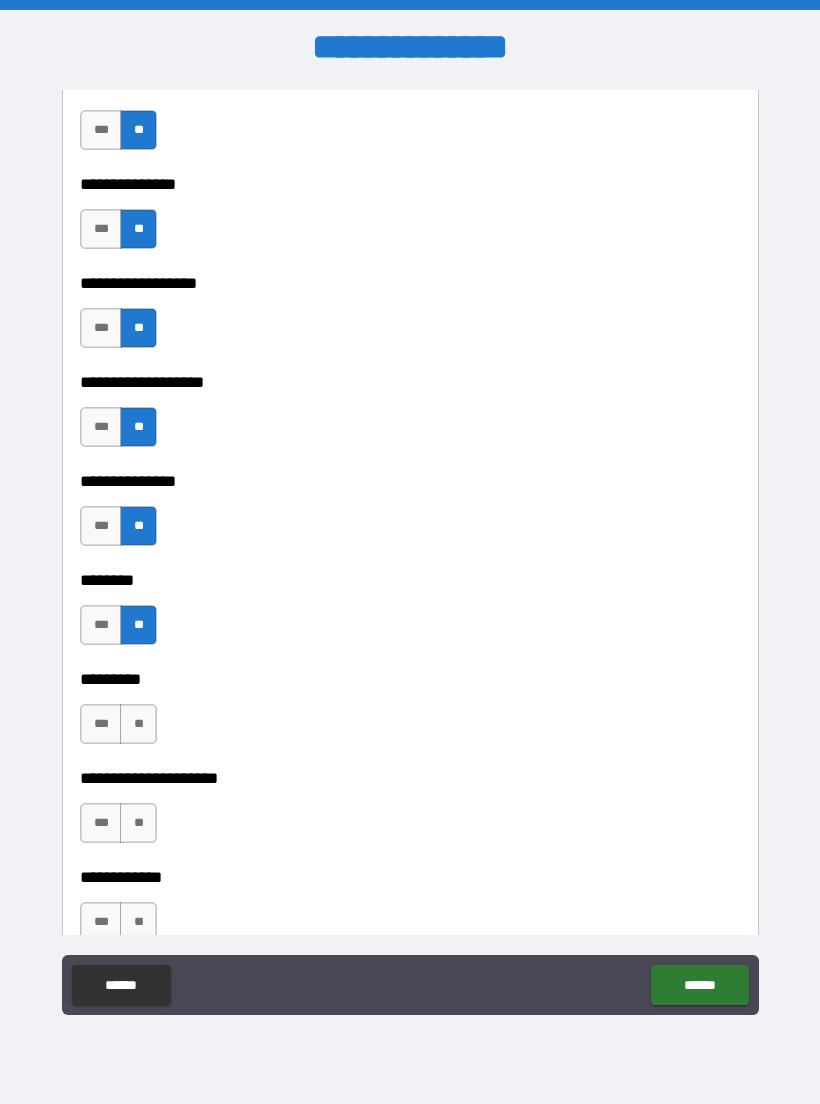 click on "**" at bounding box center [138, 724] 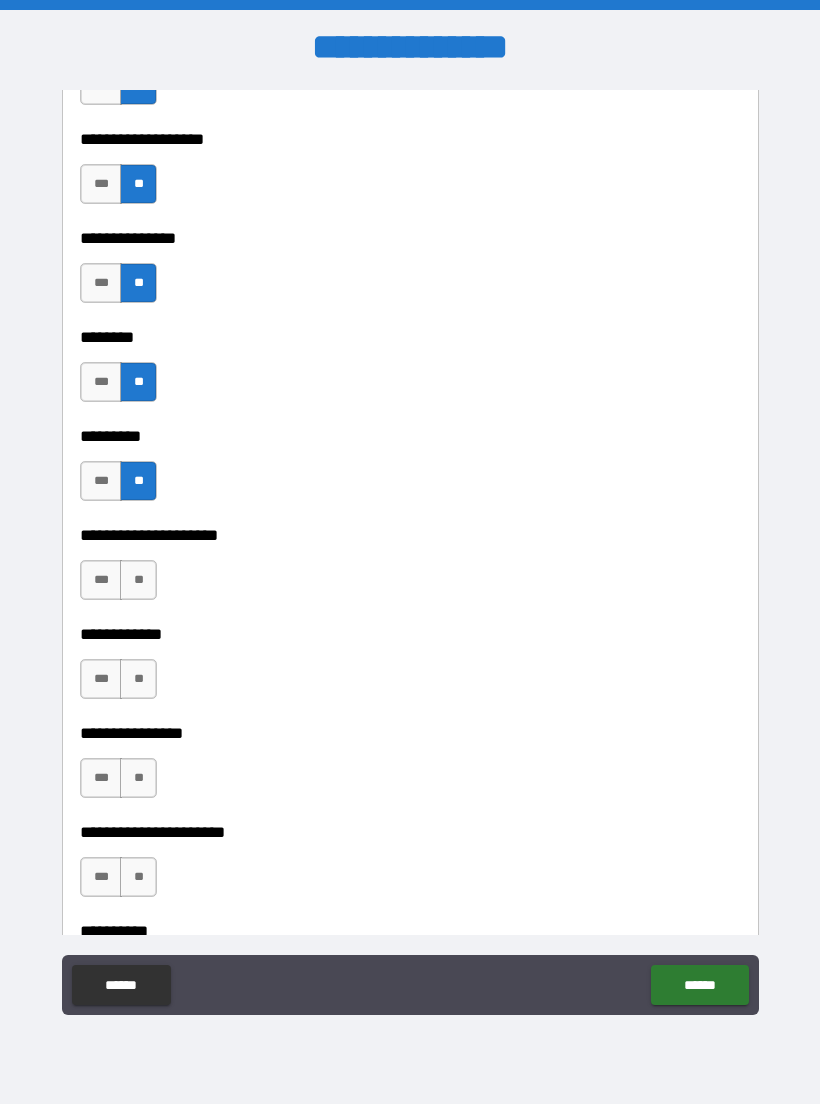 scroll, scrollTop: 5620, scrollLeft: 0, axis: vertical 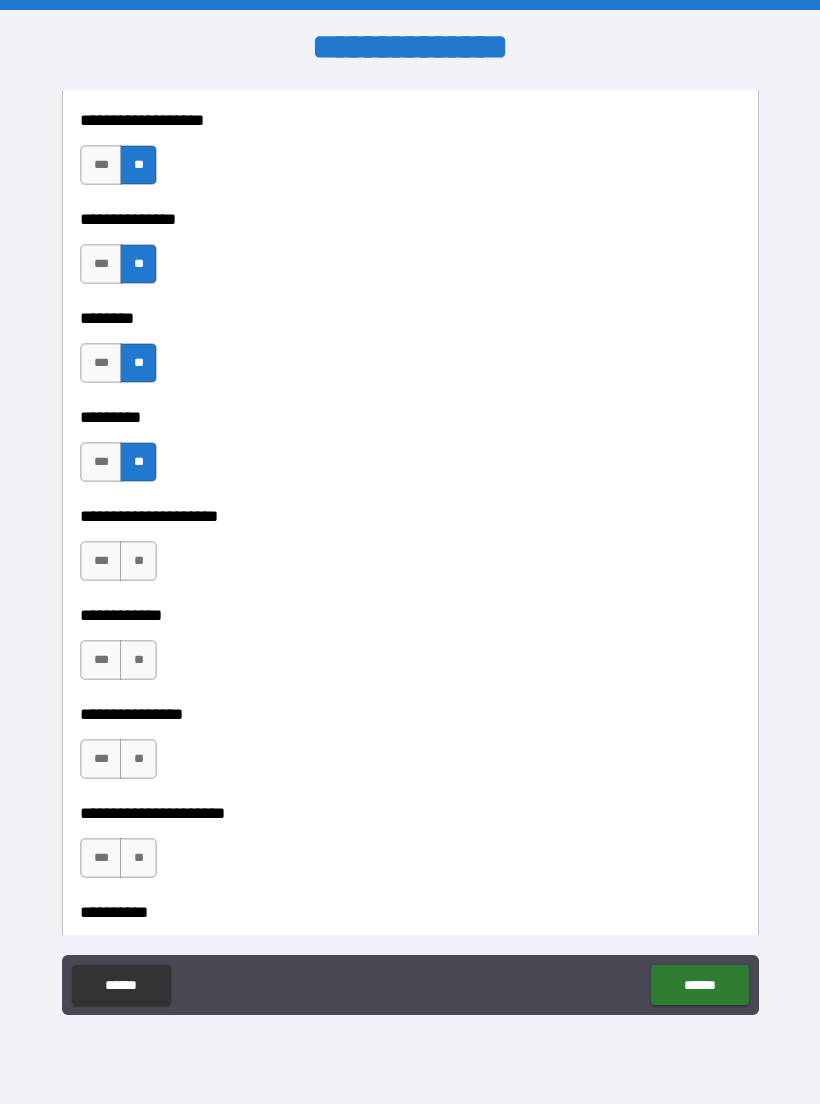 click on "**" at bounding box center [138, 561] 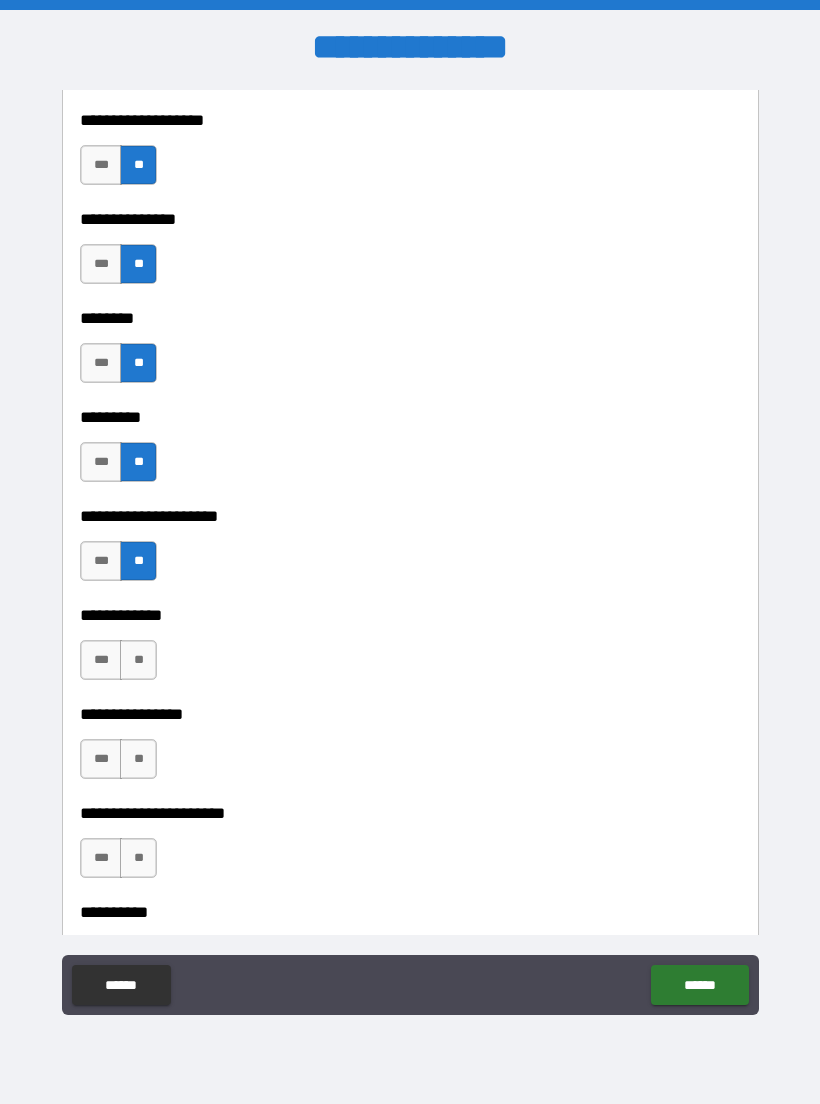 click on "**" at bounding box center (138, 660) 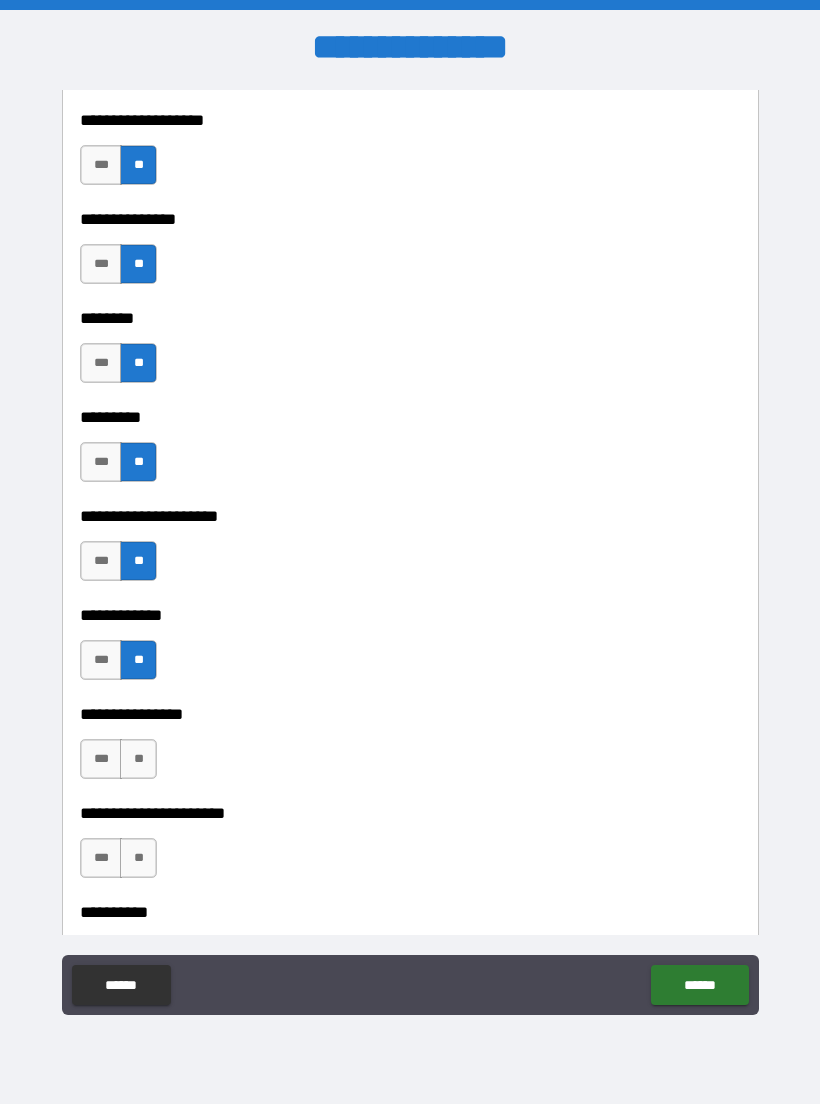 click on "**" at bounding box center (138, 759) 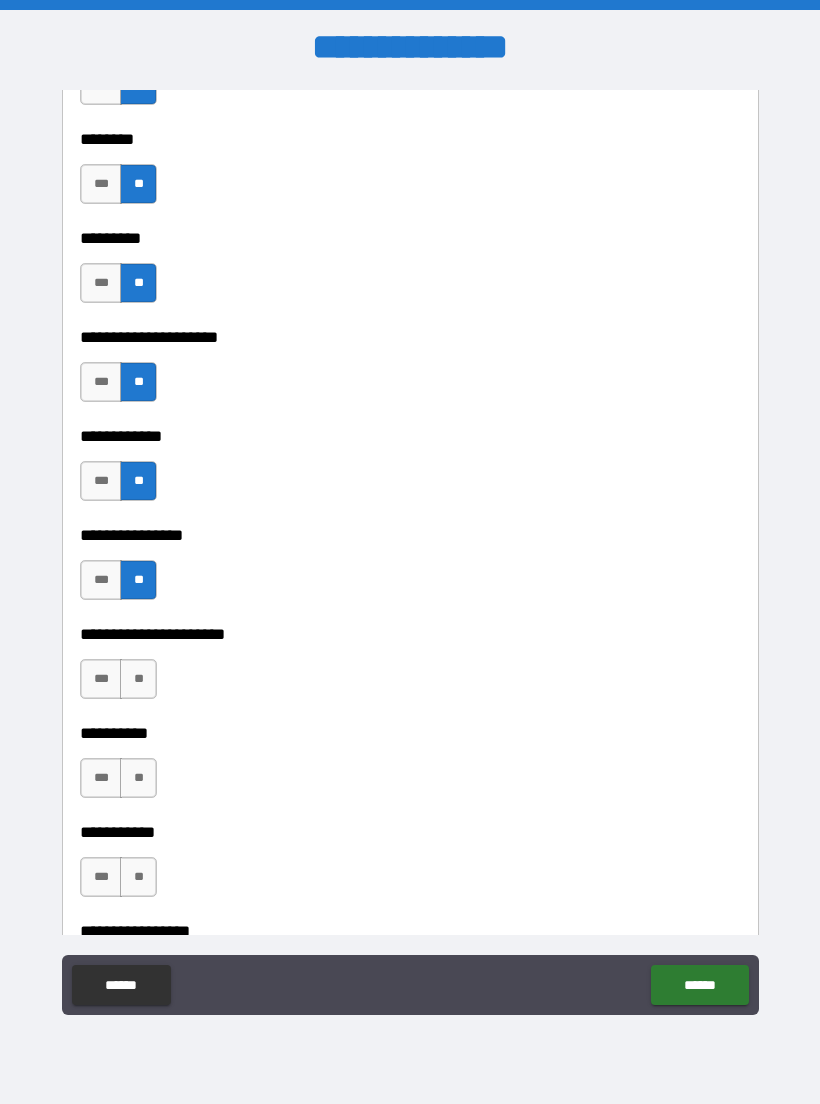 scroll, scrollTop: 5805, scrollLeft: 0, axis: vertical 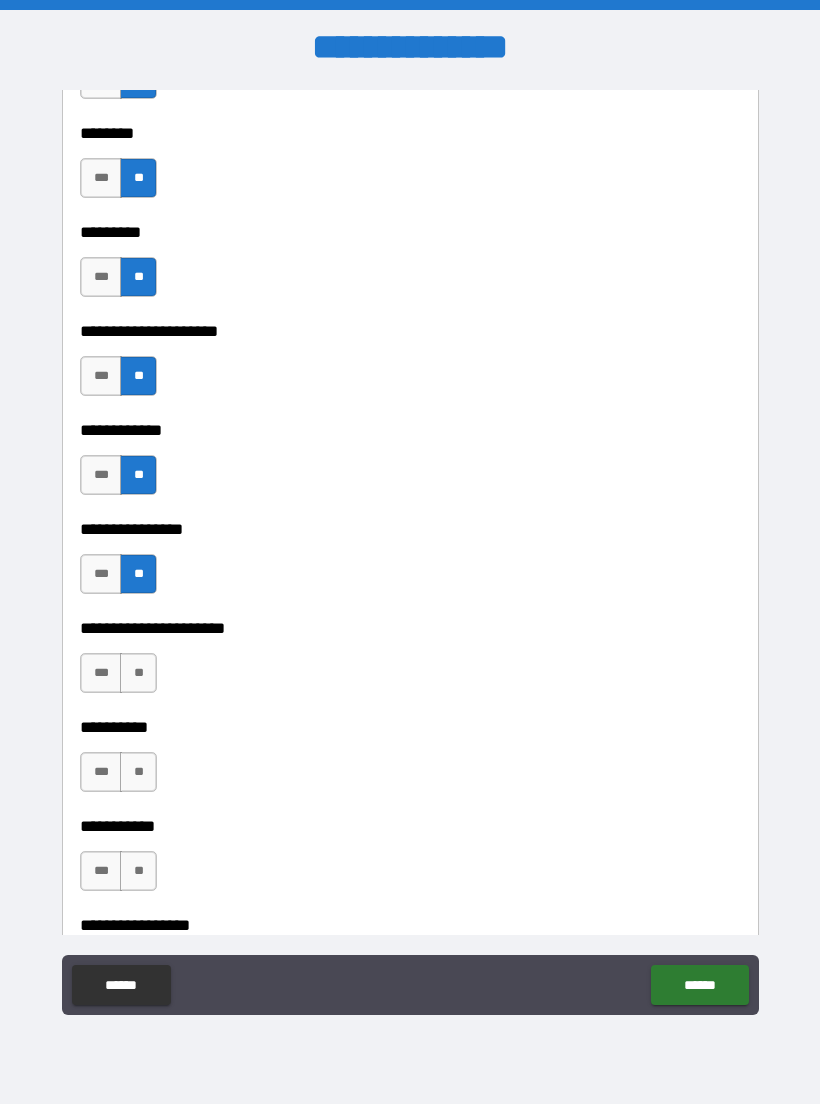 click on "**" at bounding box center [138, 673] 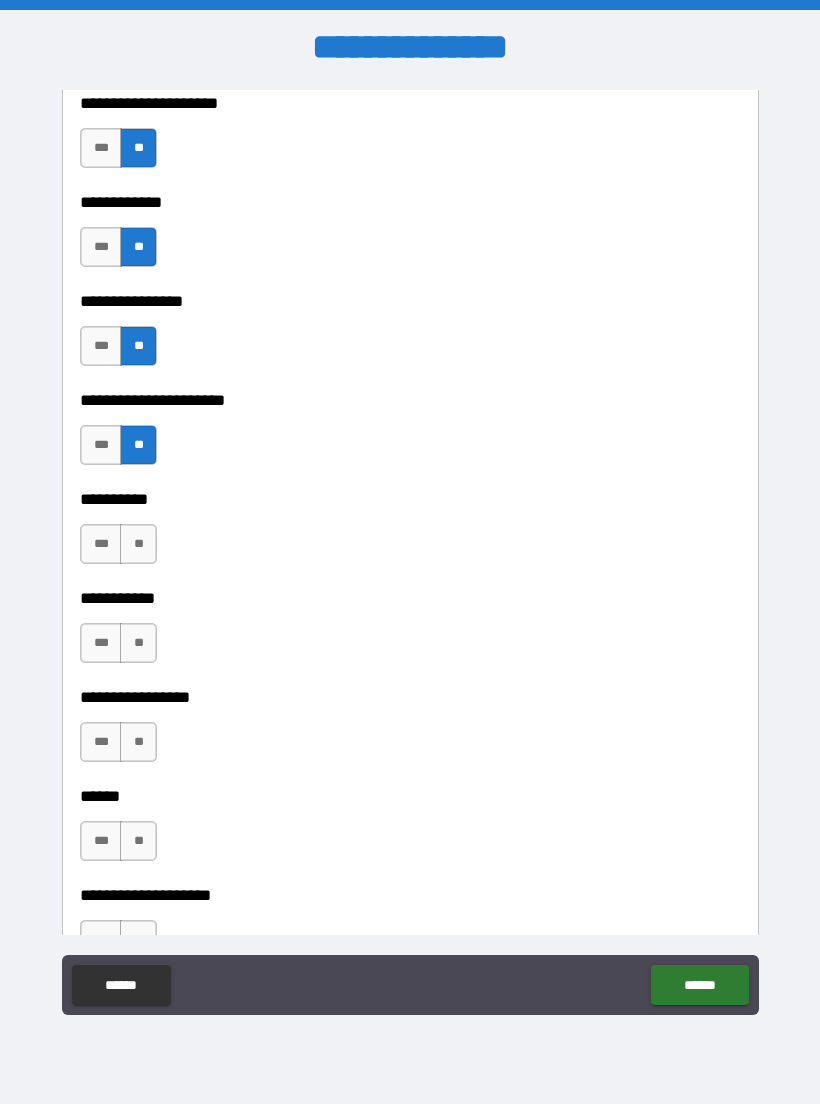 scroll, scrollTop: 6036, scrollLeft: 0, axis: vertical 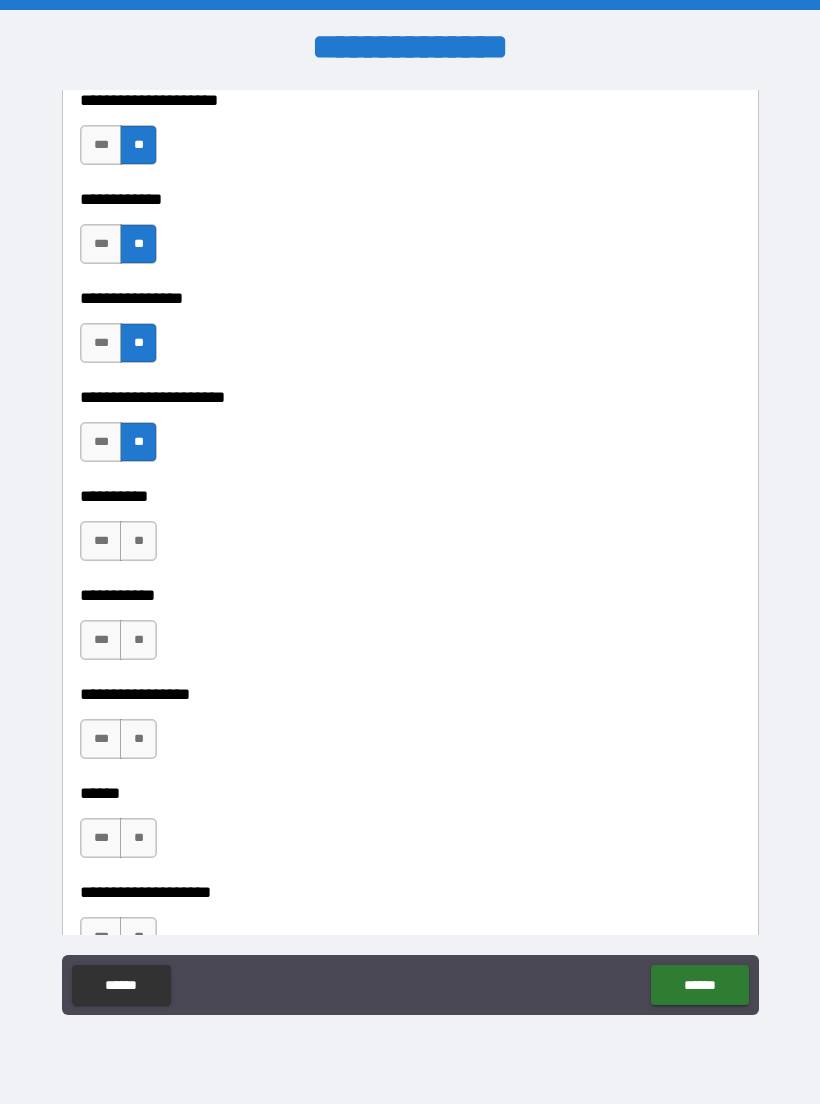 click on "**" at bounding box center (138, 541) 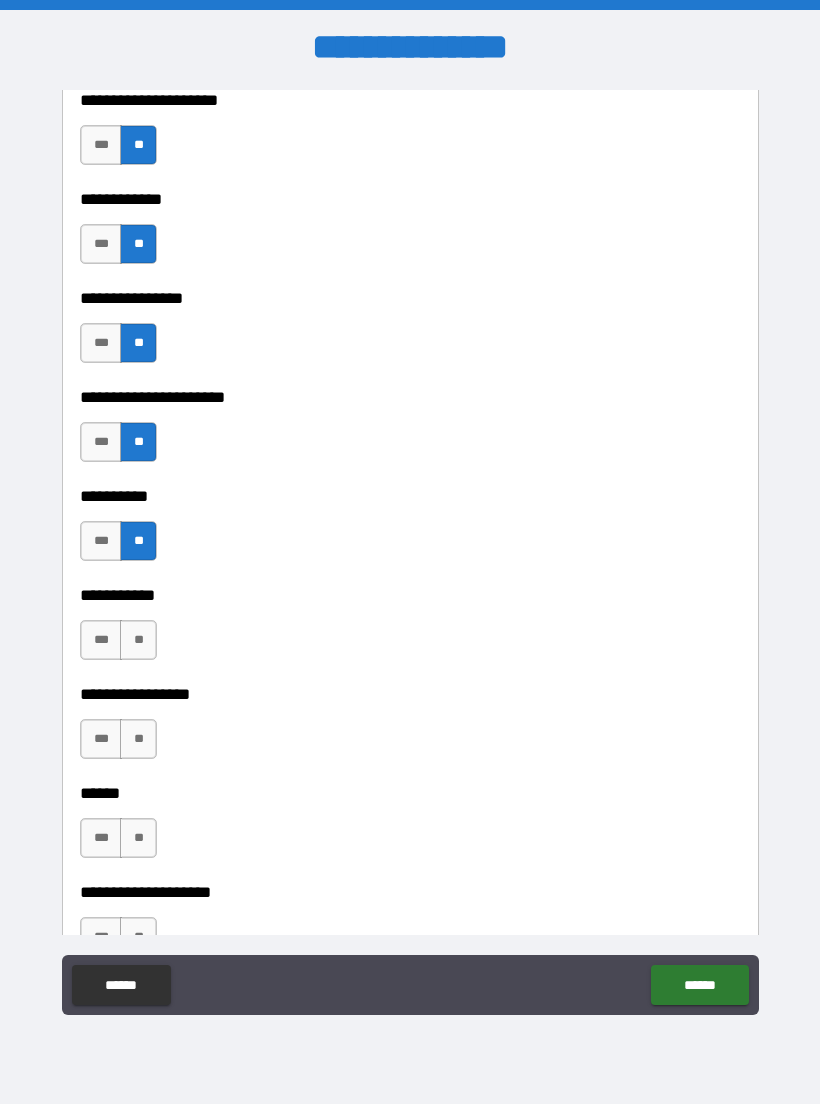 click on "**" at bounding box center [138, 640] 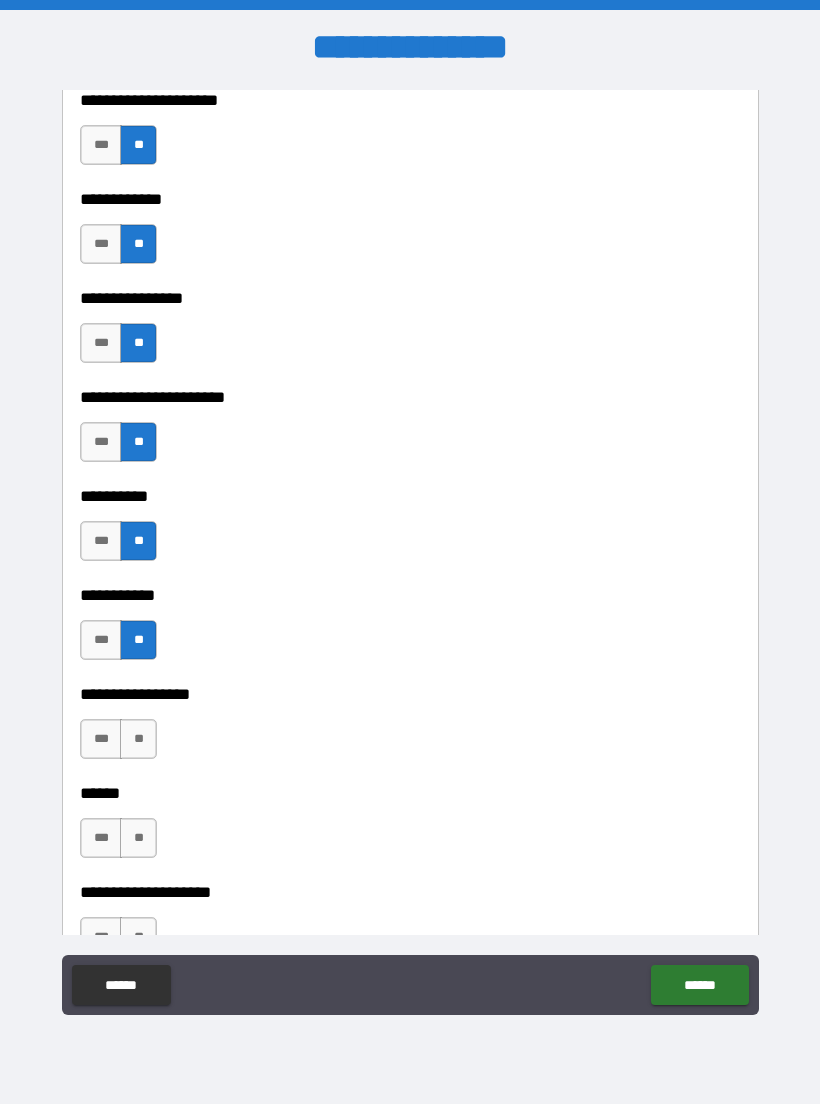 click on "**" at bounding box center [138, 739] 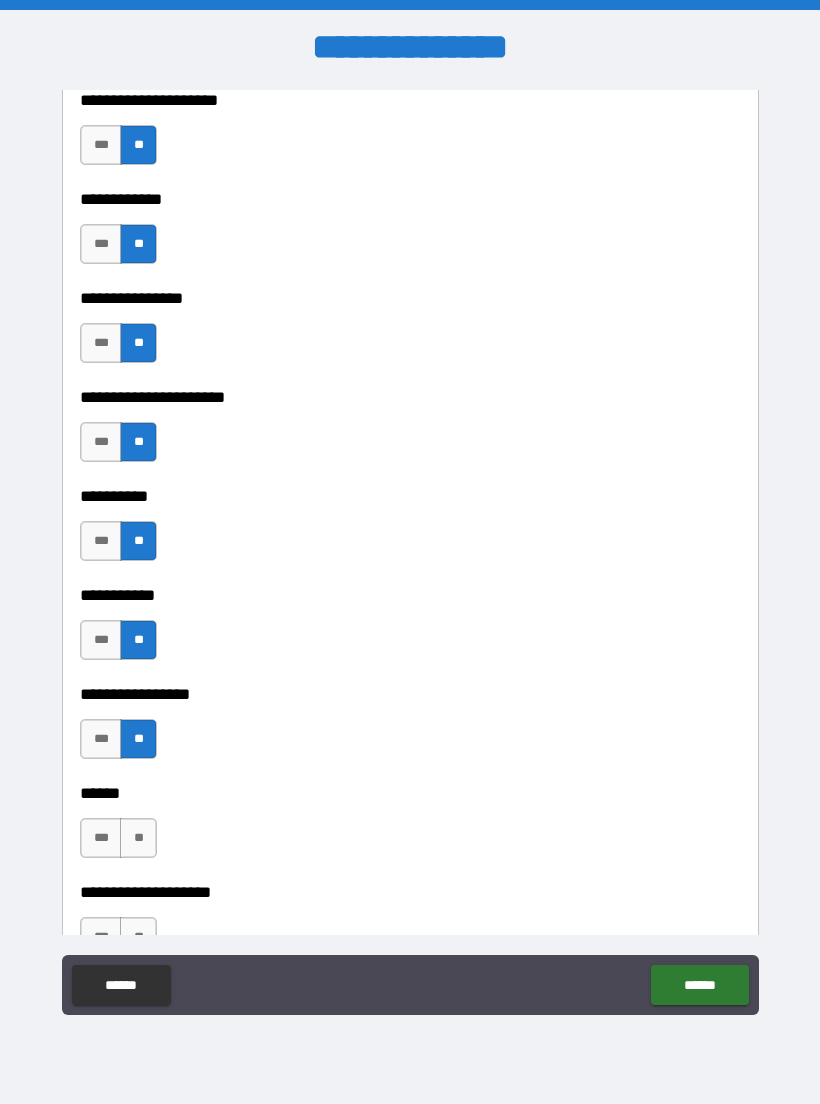 click on "**" at bounding box center [138, 838] 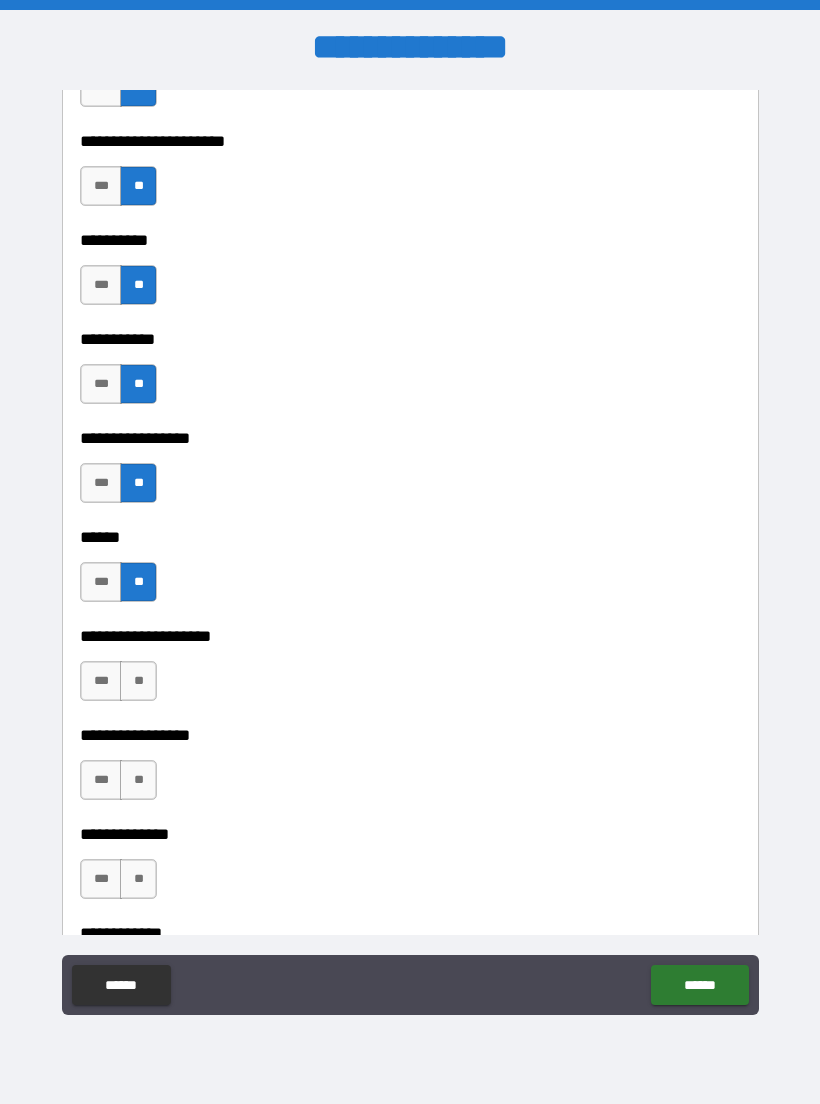 scroll, scrollTop: 6306, scrollLeft: 0, axis: vertical 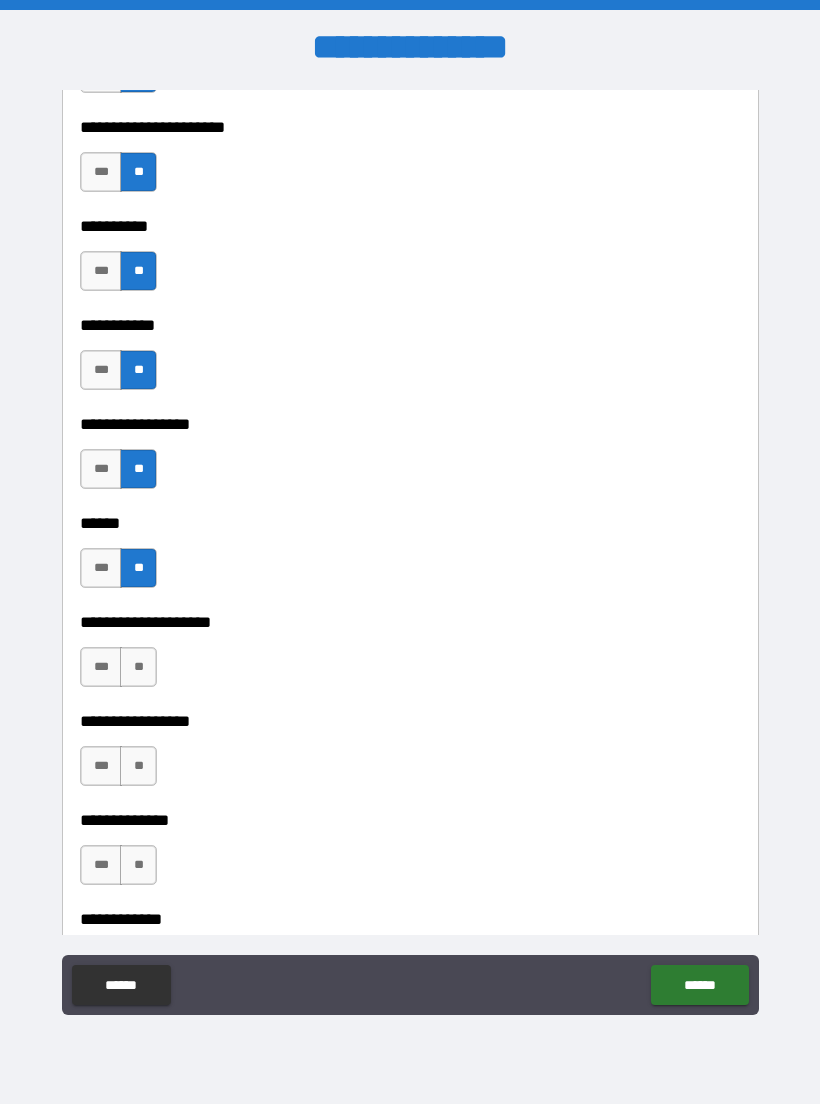 click on "**" at bounding box center (138, 667) 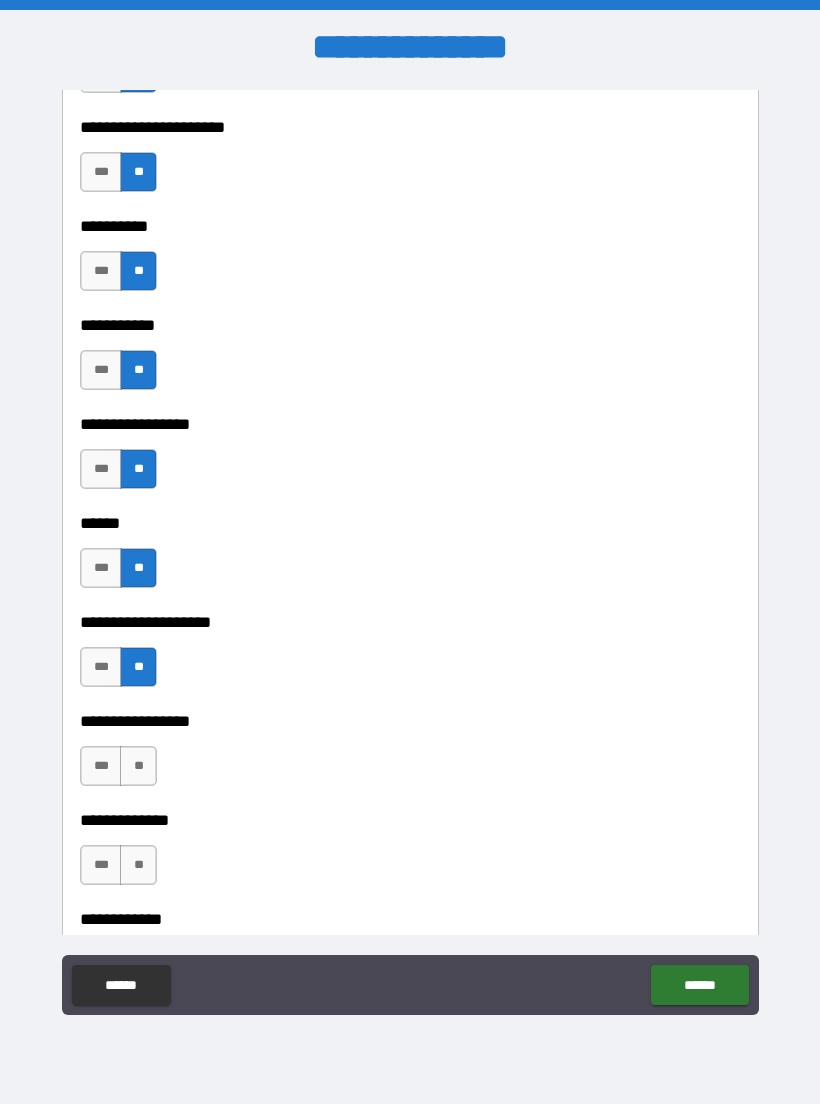 click on "**" at bounding box center (138, 766) 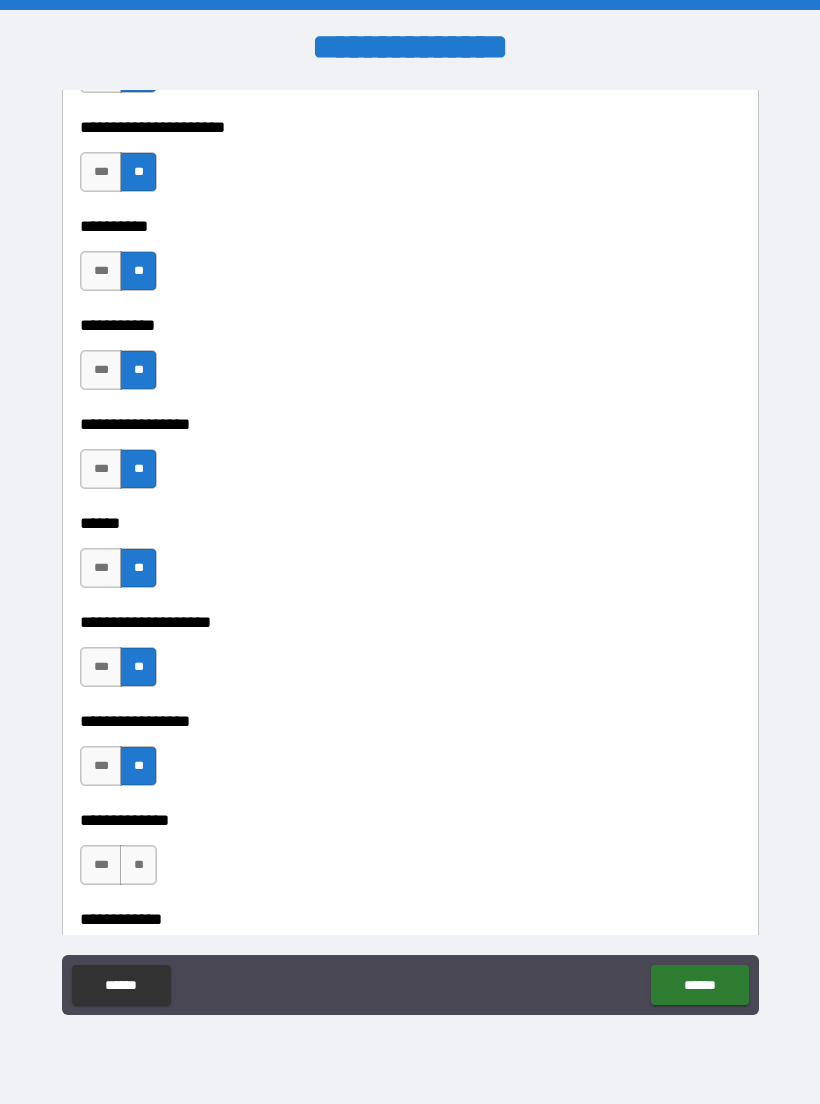 click on "**" at bounding box center (138, 865) 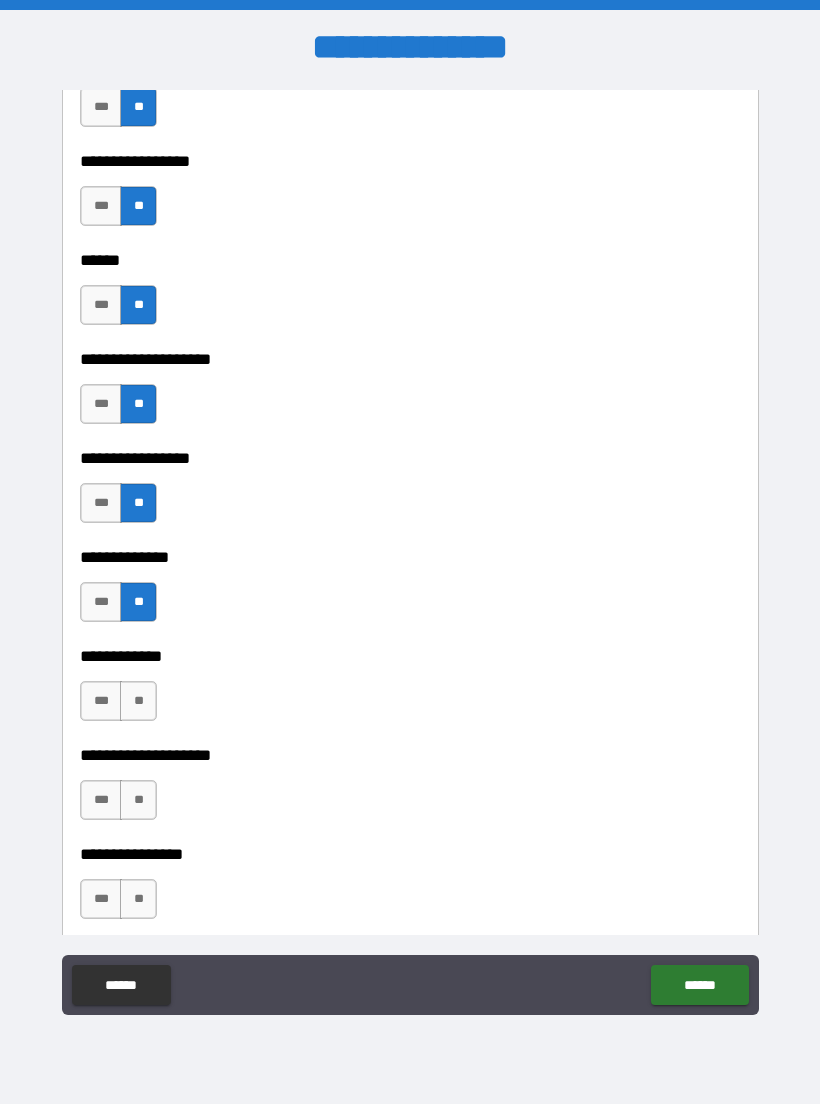 scroll, scrollTop: 6570, scrollLeft: 0, axis: vertical 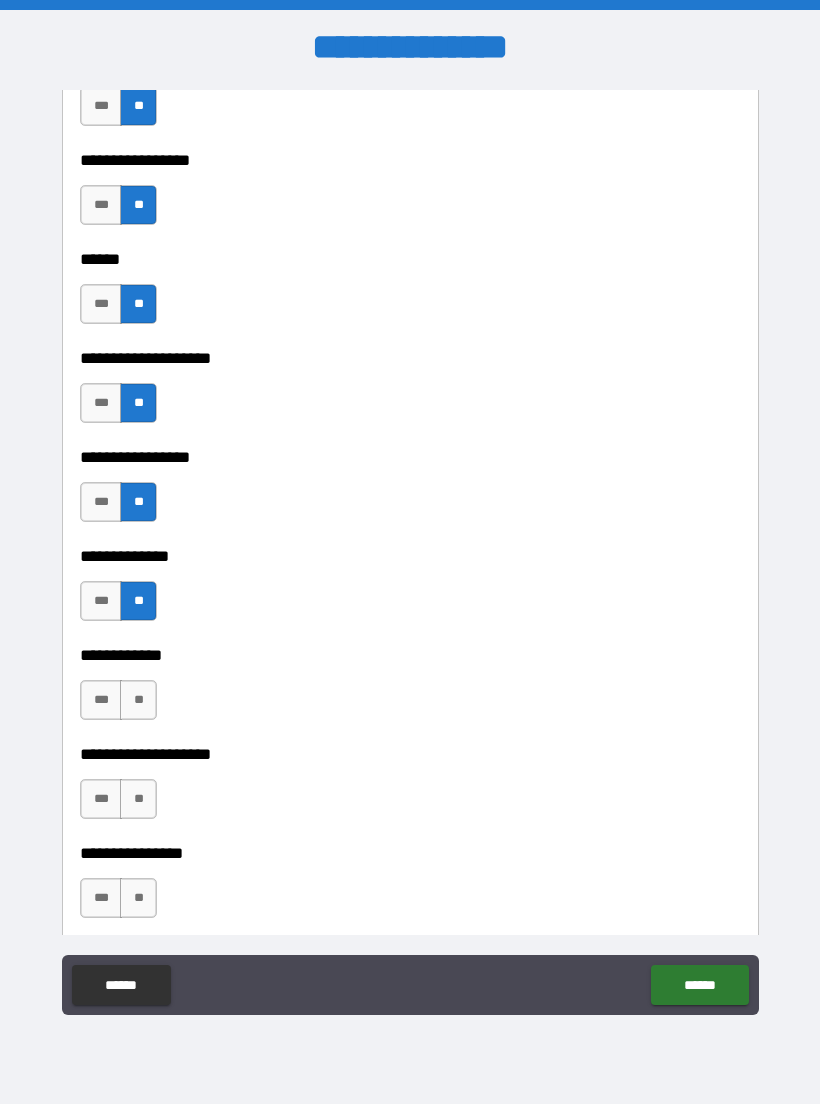 click on "**" at bounding box center (138, 700) 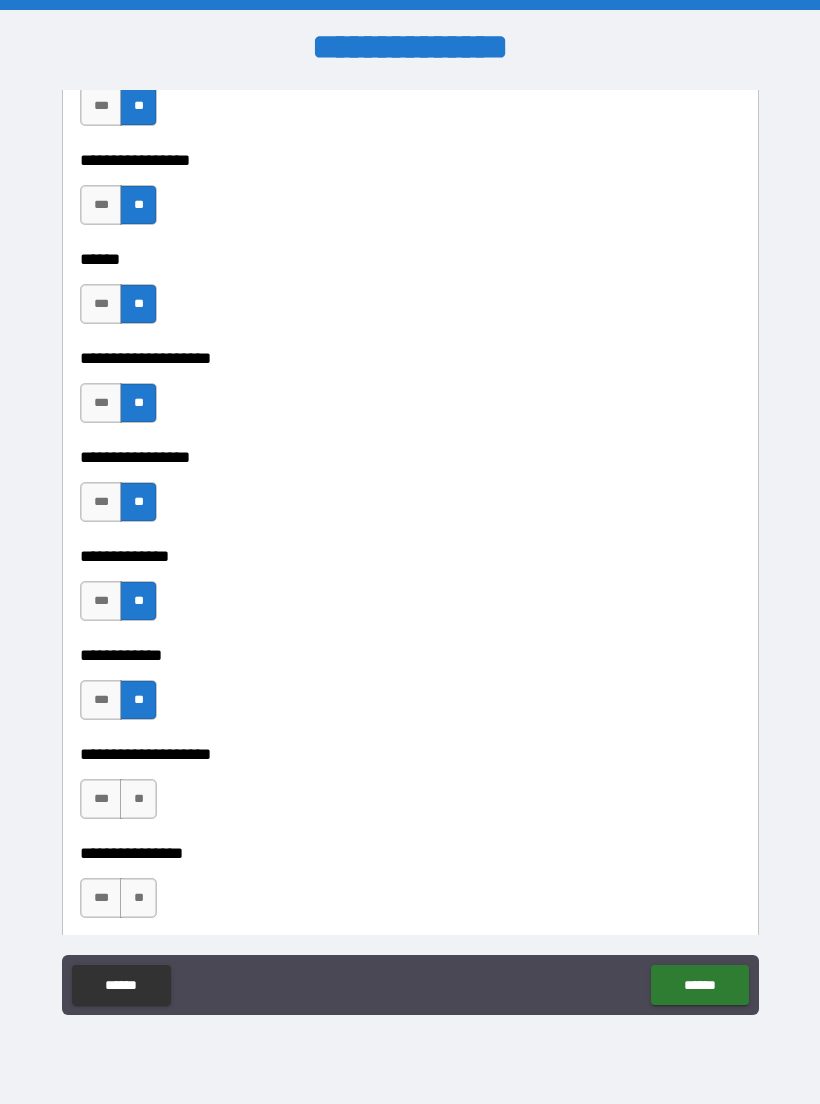 click on "**" at bounding box center [138, 799] 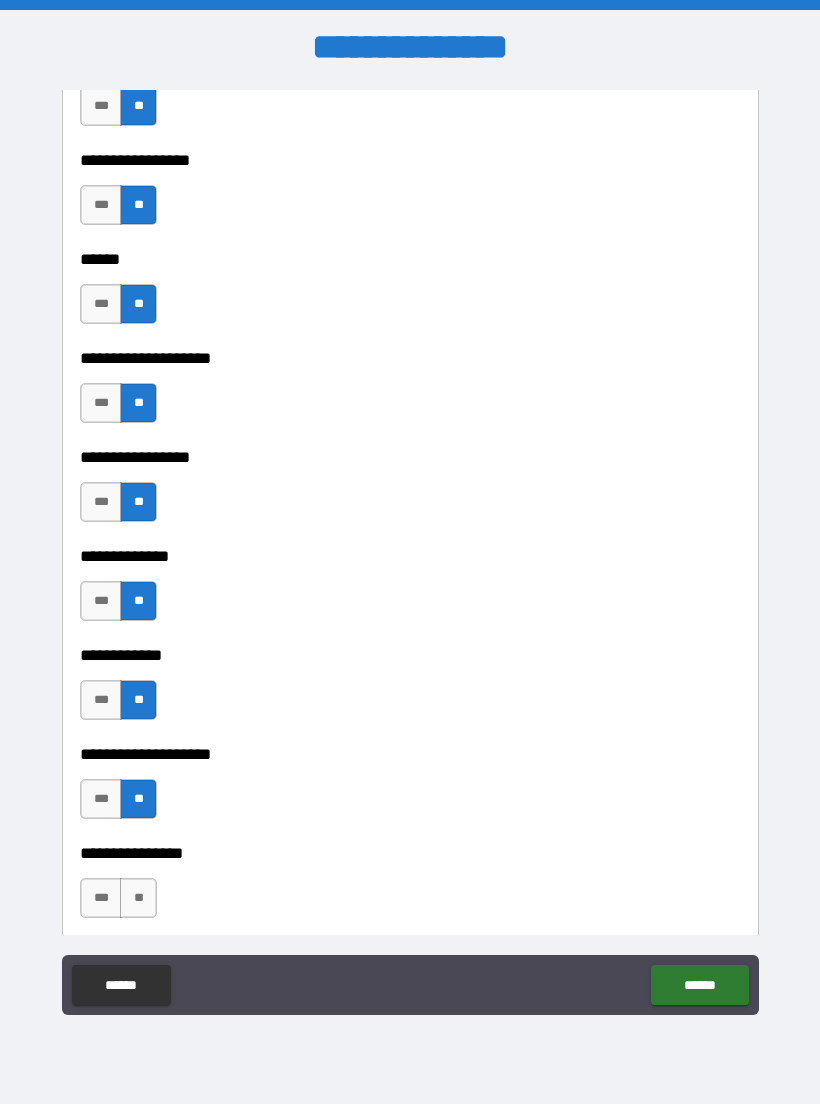 click on "**" at bounding box center (138, 898) 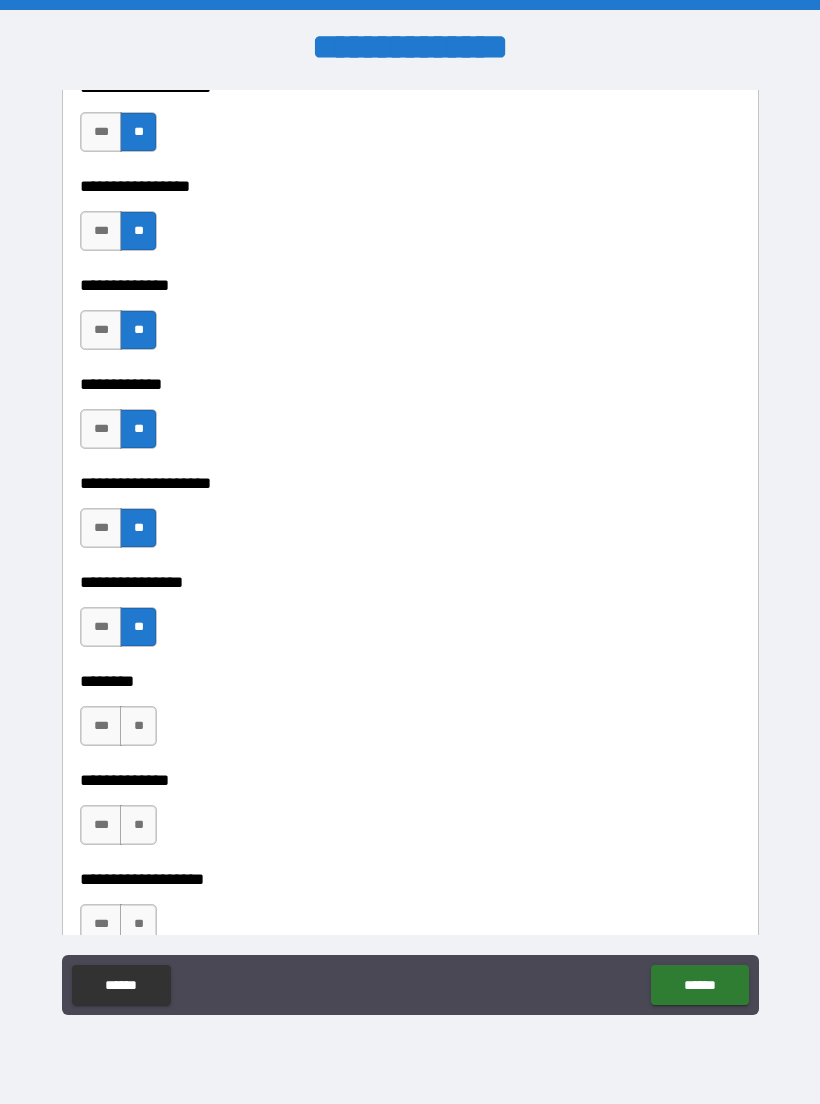 scroll, scrollTop: 6842, scrollLeft: 0, axis: vertical 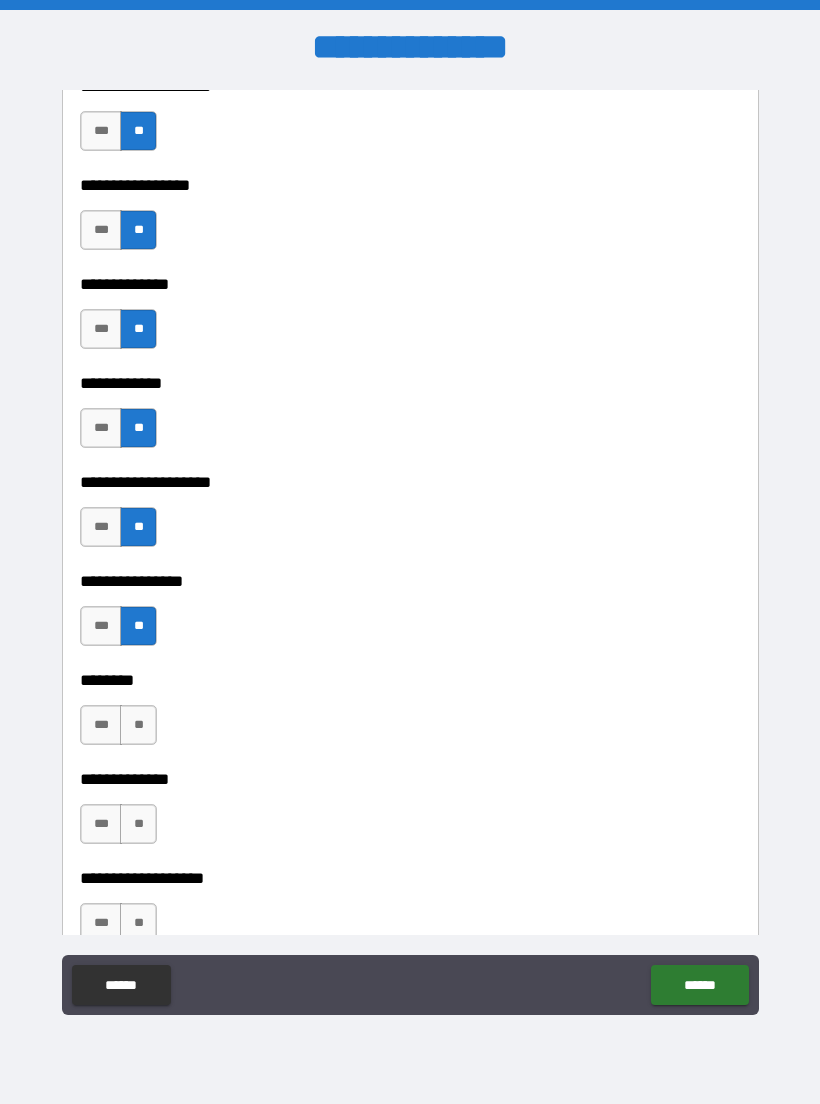 click on "**" at bounding box center [138, 725] 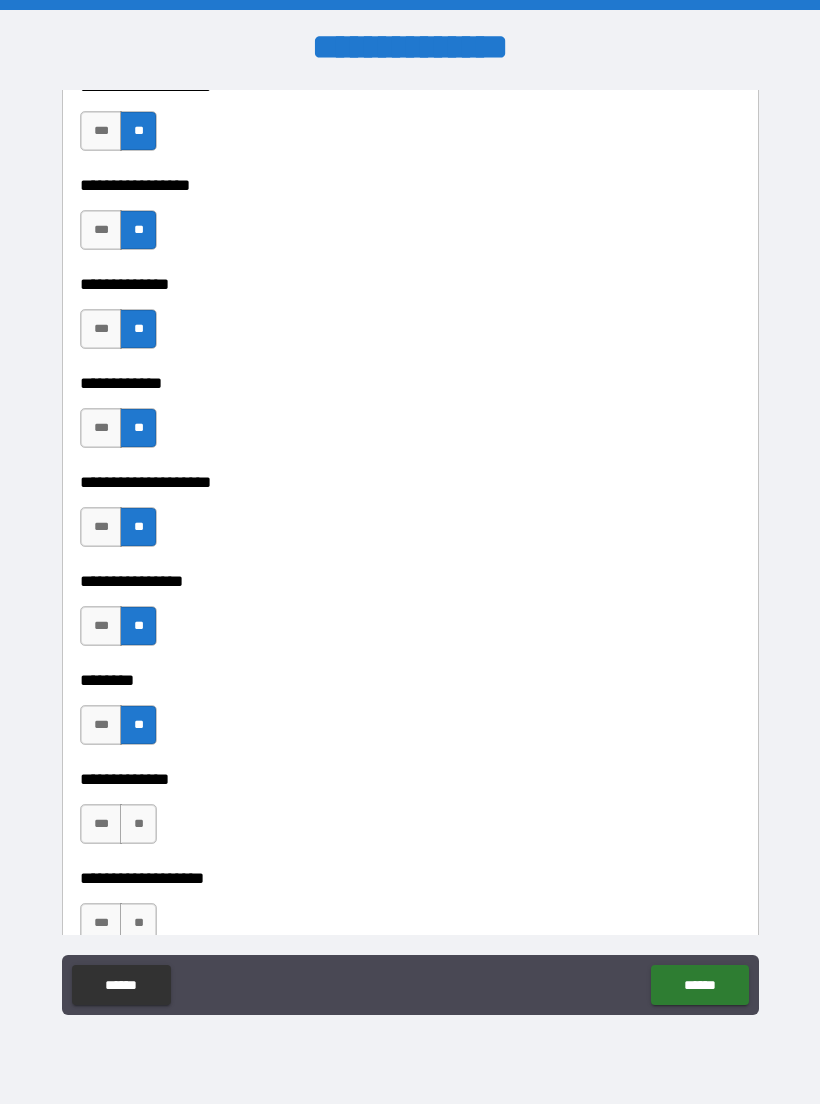 click on "**" at bounding box center [138, 824] 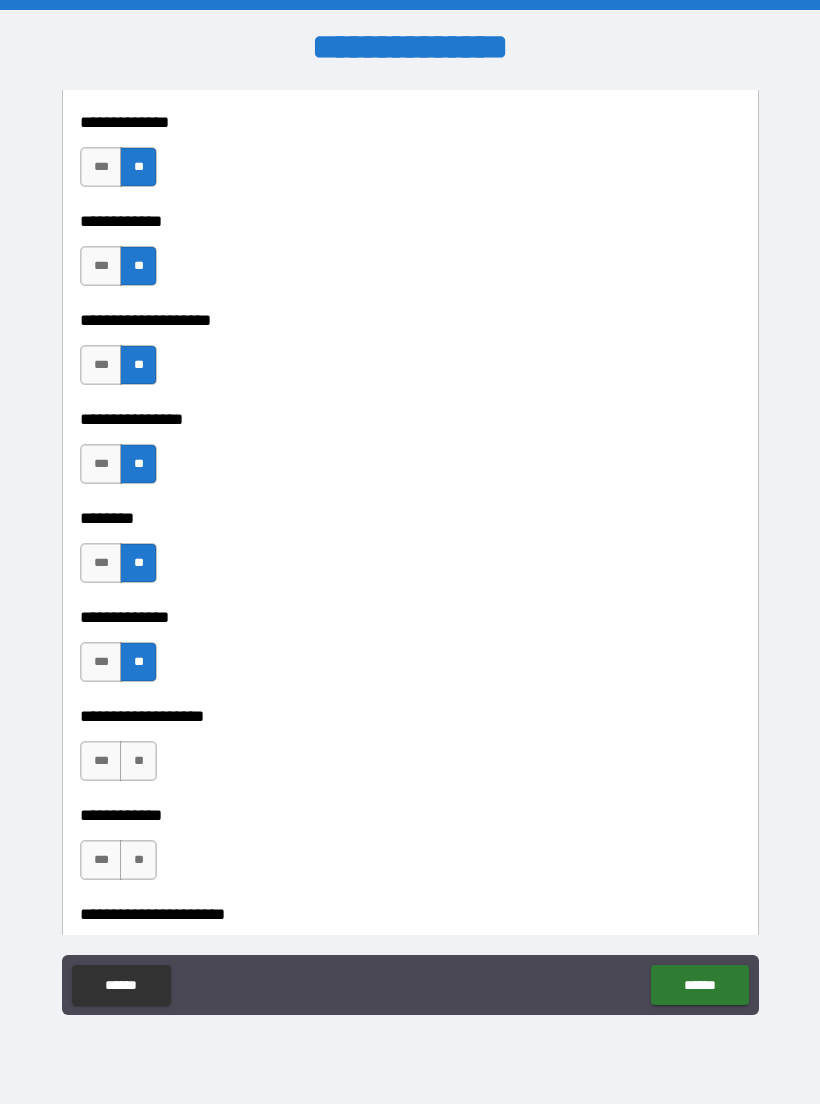 scroll, scrollTop: 7028, scrollLeft: 0, axis: vertical 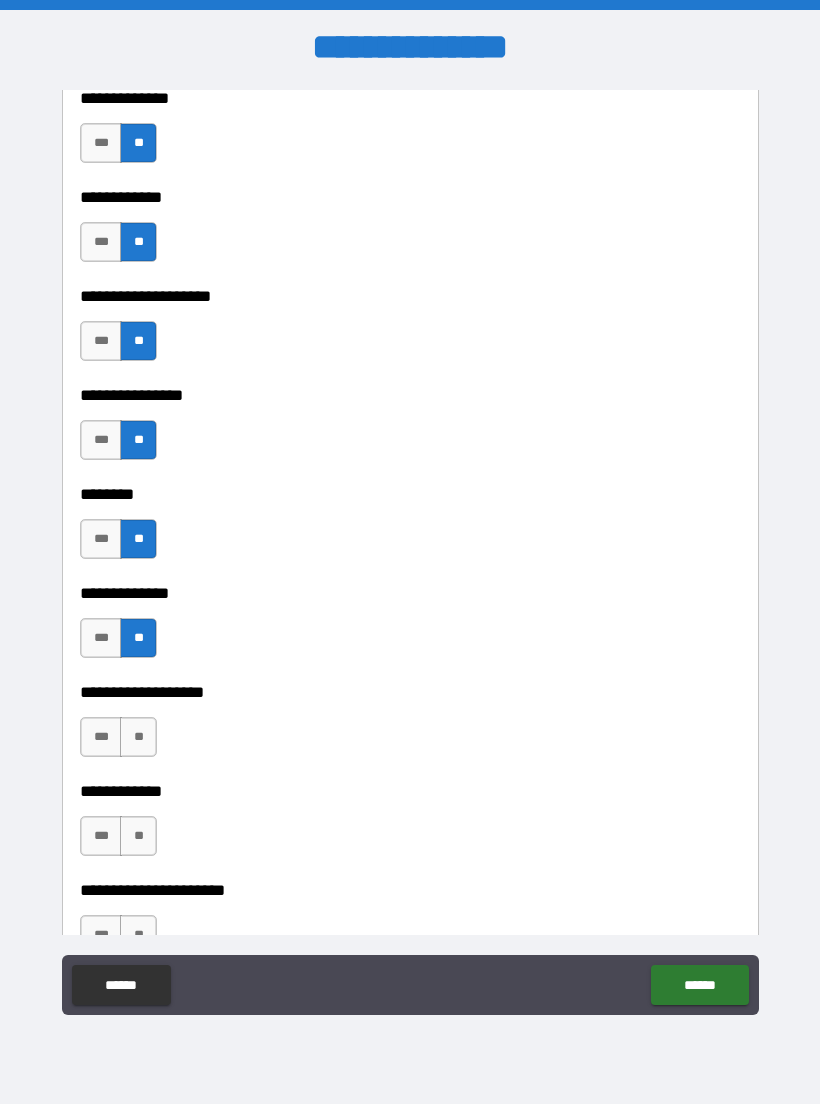 click on "**" at bounding box center (138, 737) 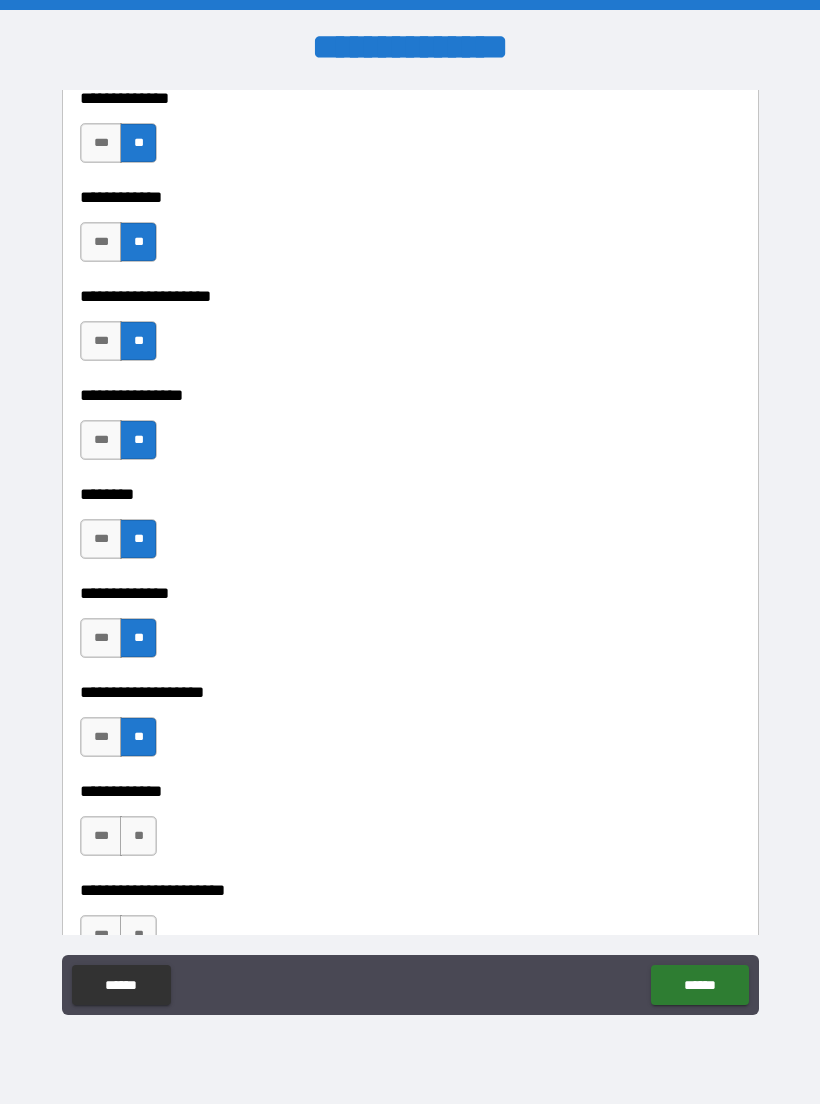 click on "**" at bounding box center [138, 836] 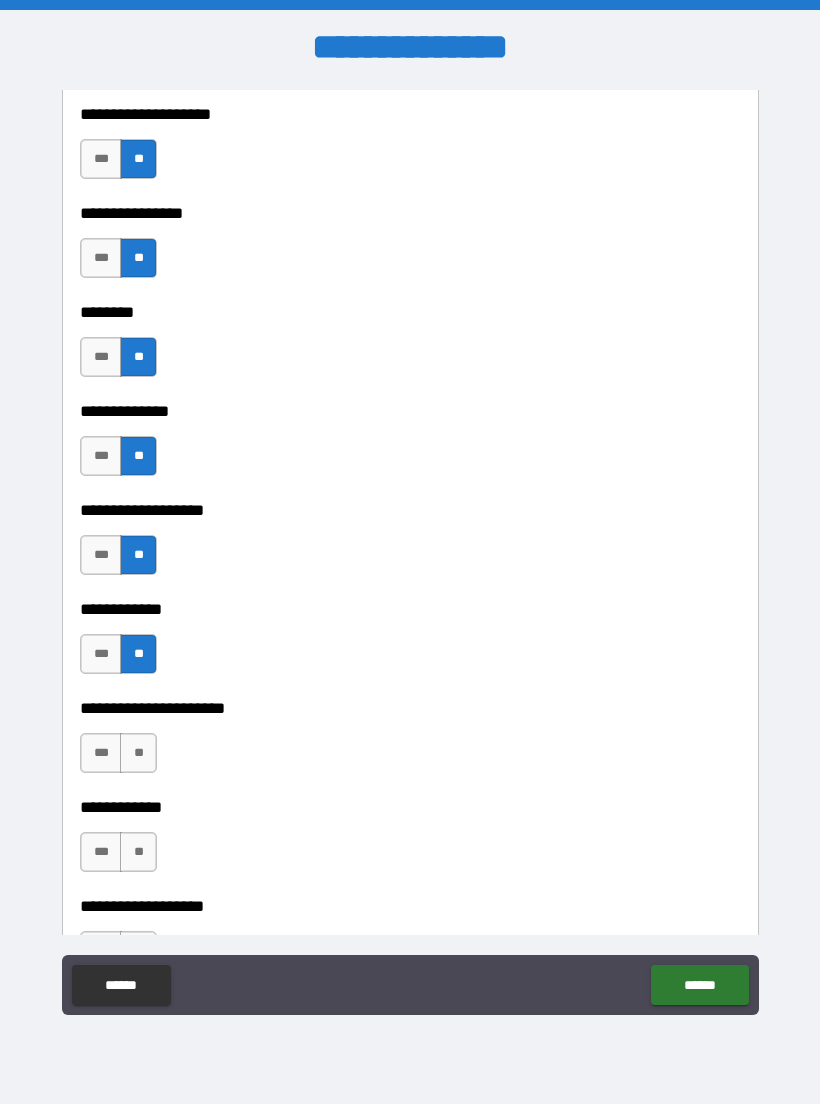 scroll, scrollTop: 7267, scrollLeft: 0, axis: vertical 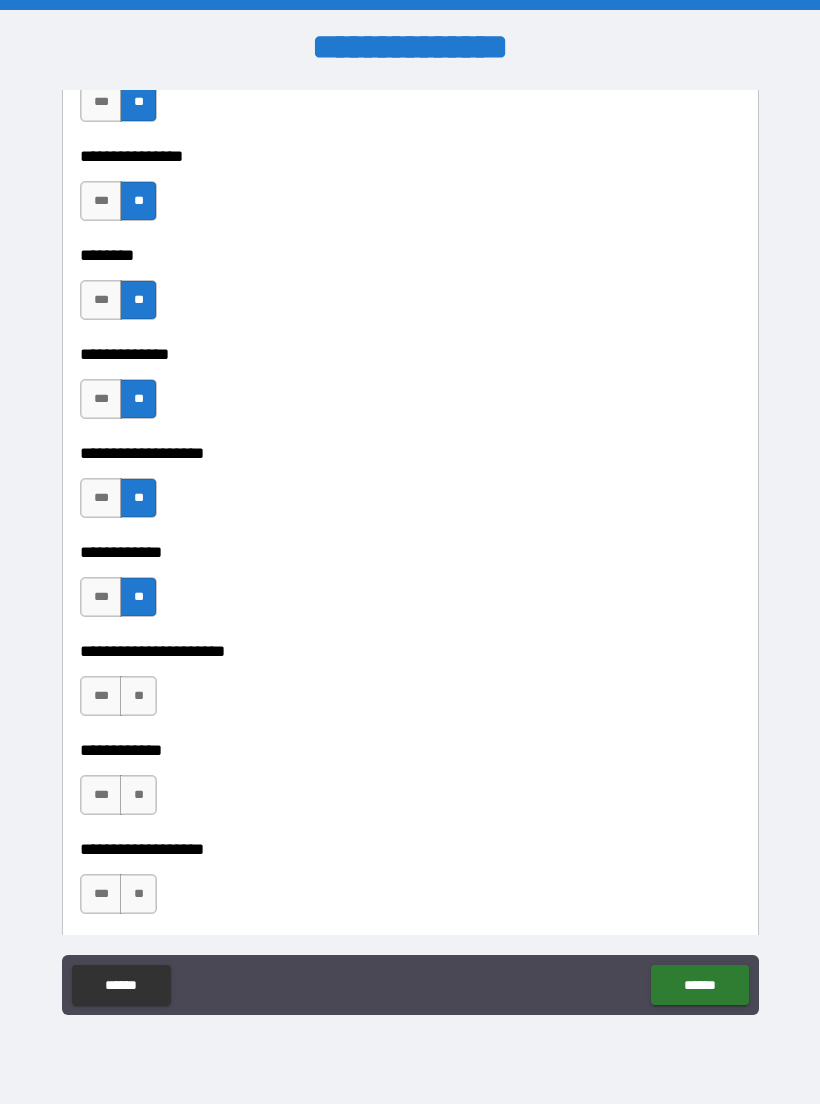 click on "**" at bounding box center (138, 696) 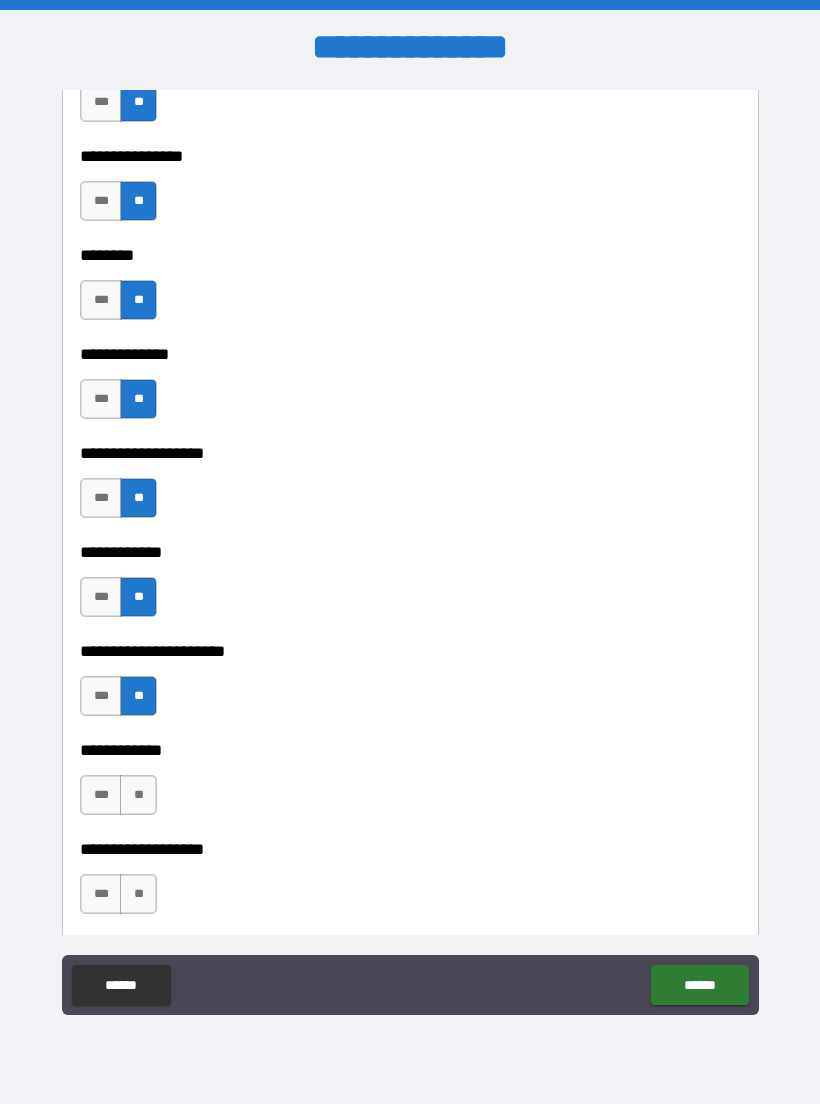 click on "**" at bounding box center [138, 795] 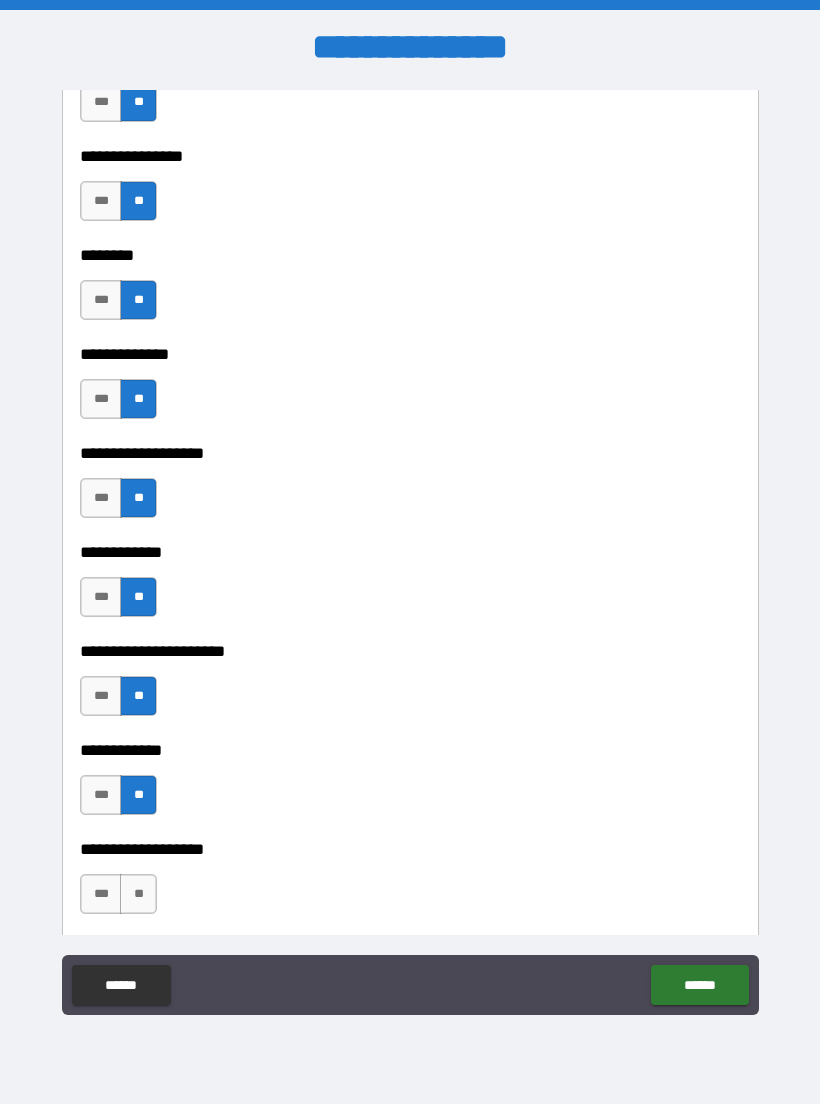 click on "**" at bounding box center (138, 894) 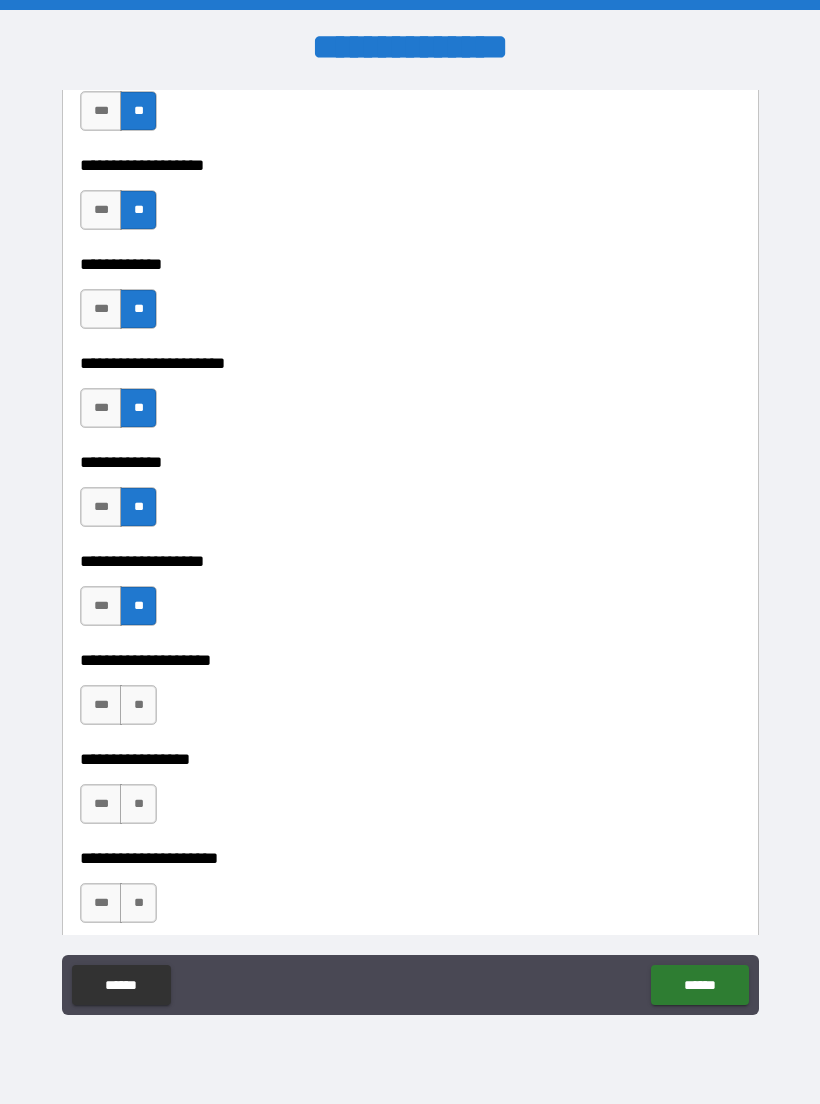 scroll, scrollTop: 7580, scrollLeft: 0, axis: vertical 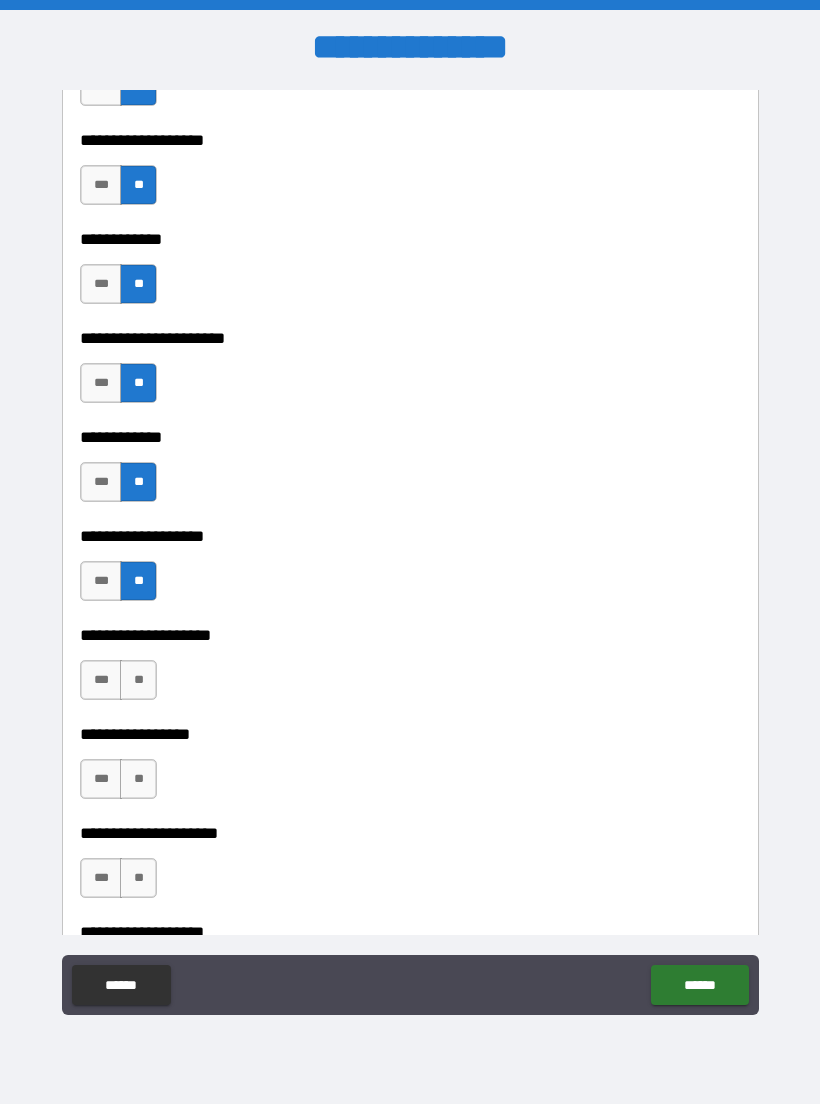 click on "**" at bounding box center [138, 680] 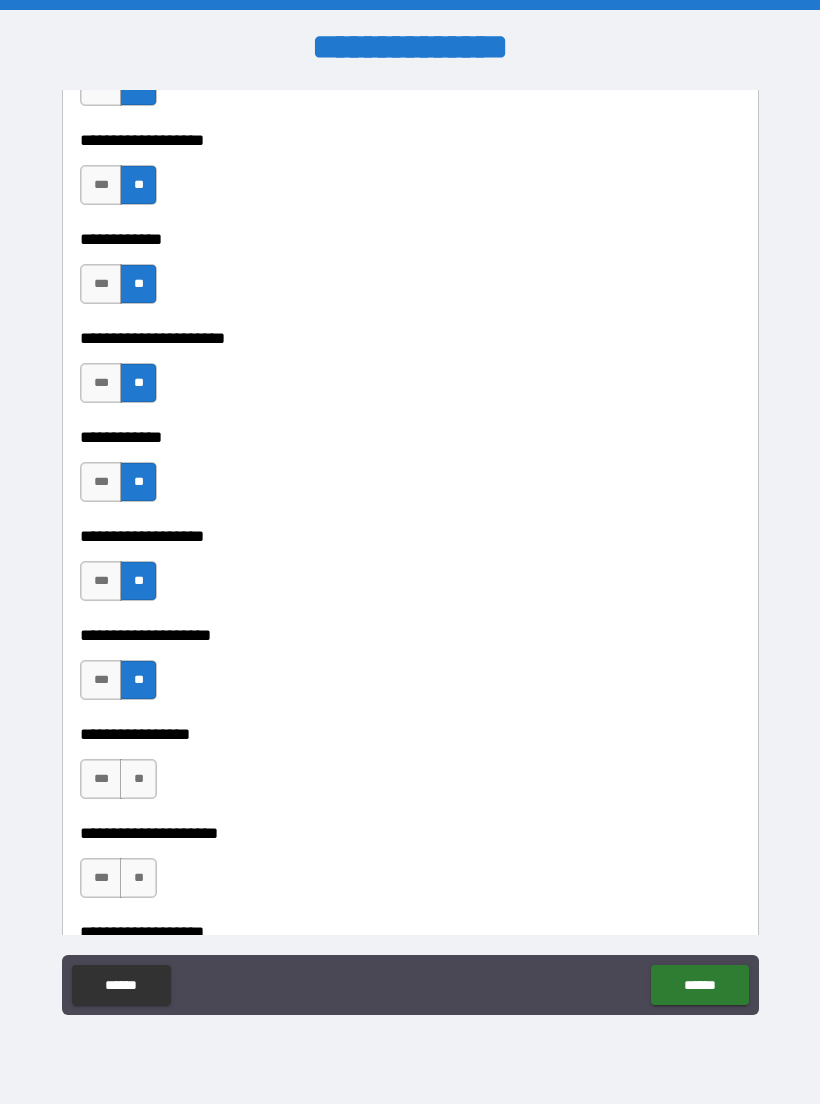 click on "**" at bounding box center (138, 779) 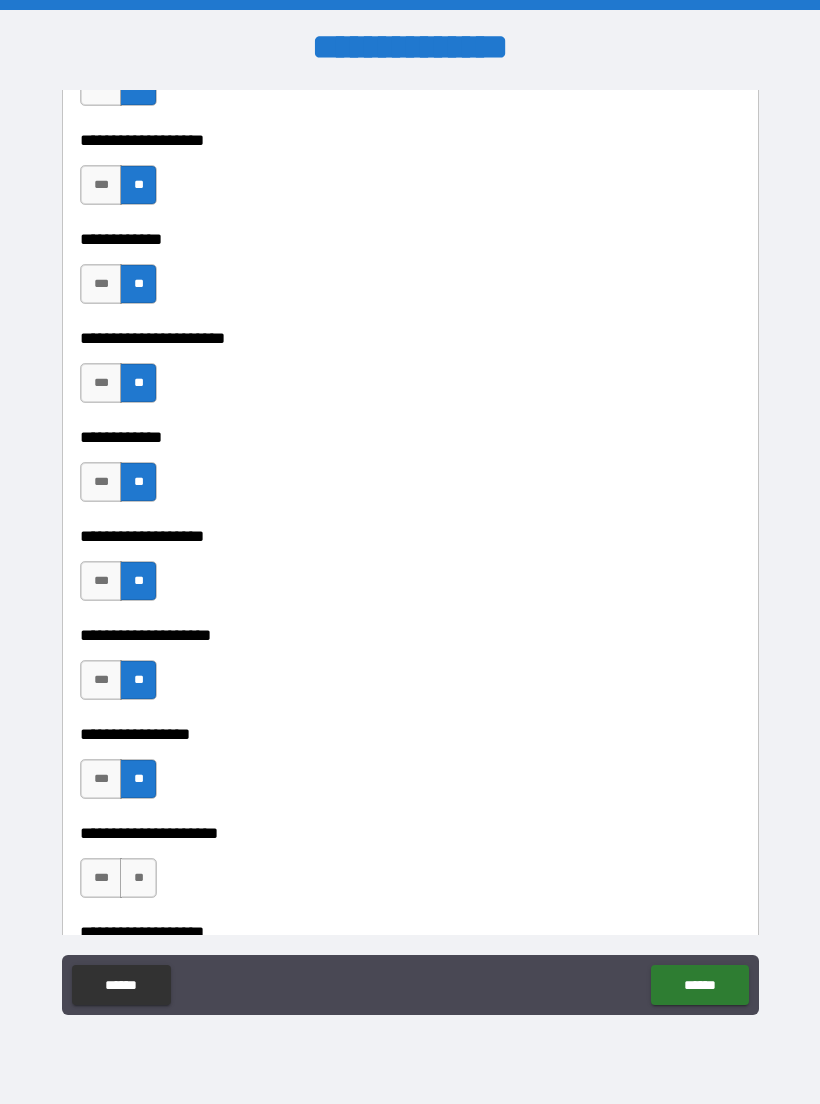 click on "**" at bounding box center [138, 878] 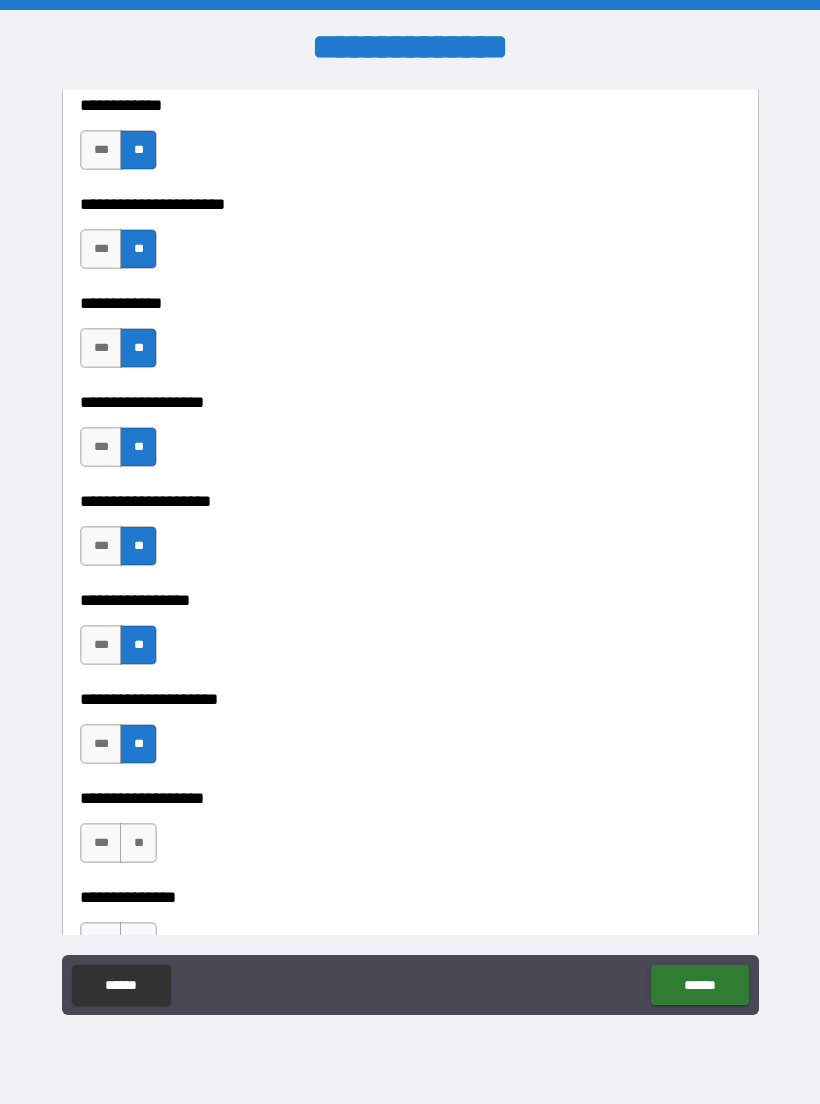 scroll, scrollTop: 7772, scrollLeft: 0, axis: vertical 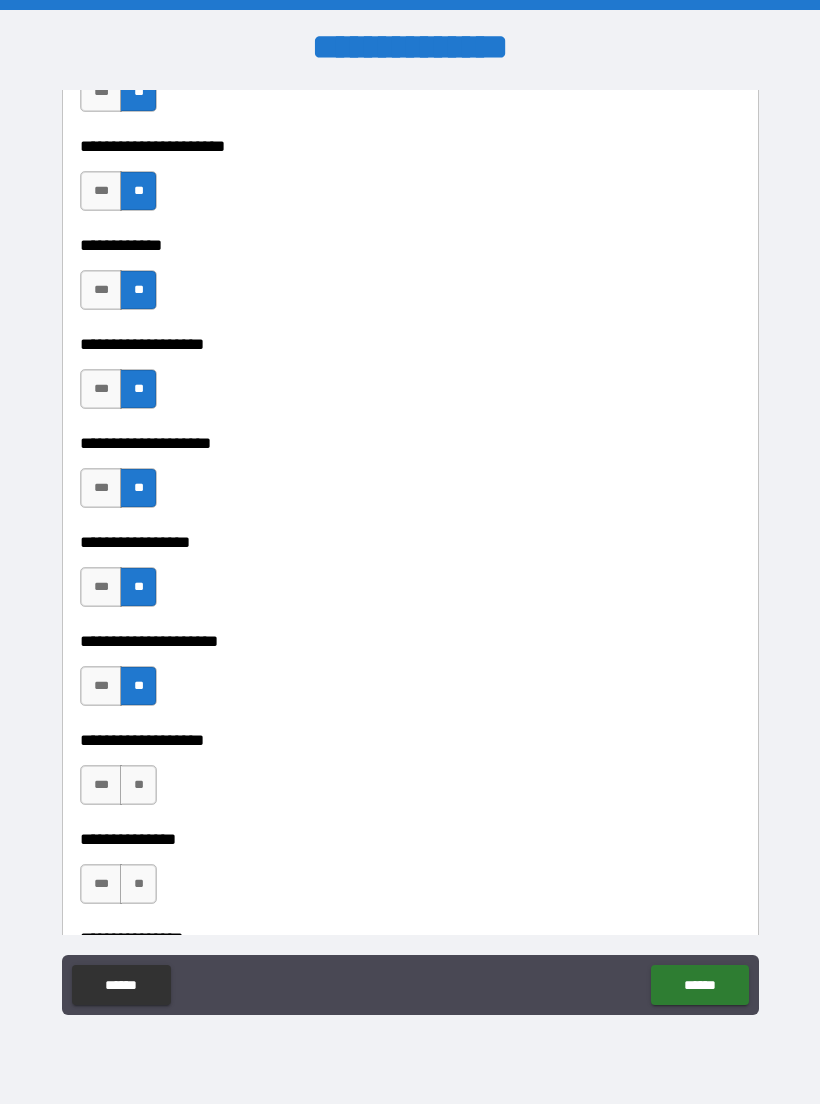 click on "**" at bounding box center (138, 785) 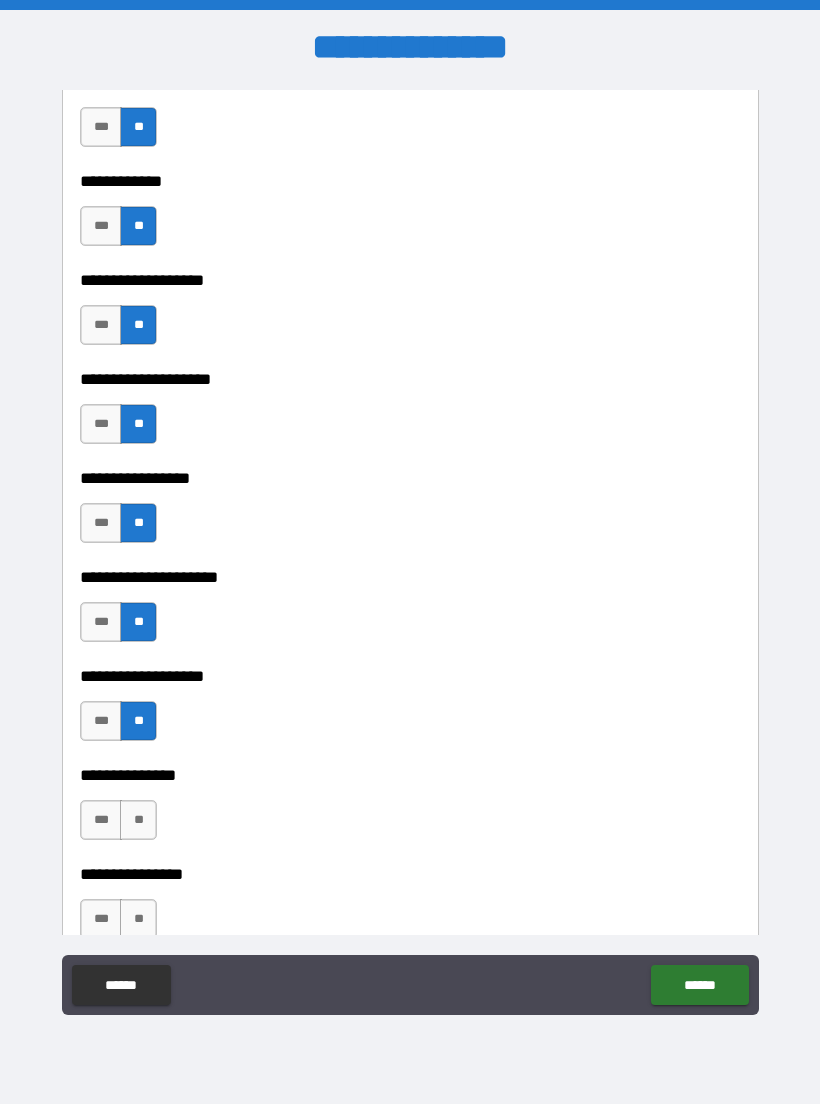 scroll, scrollTop: 7848, scrollLeft: 0, axis: vertical 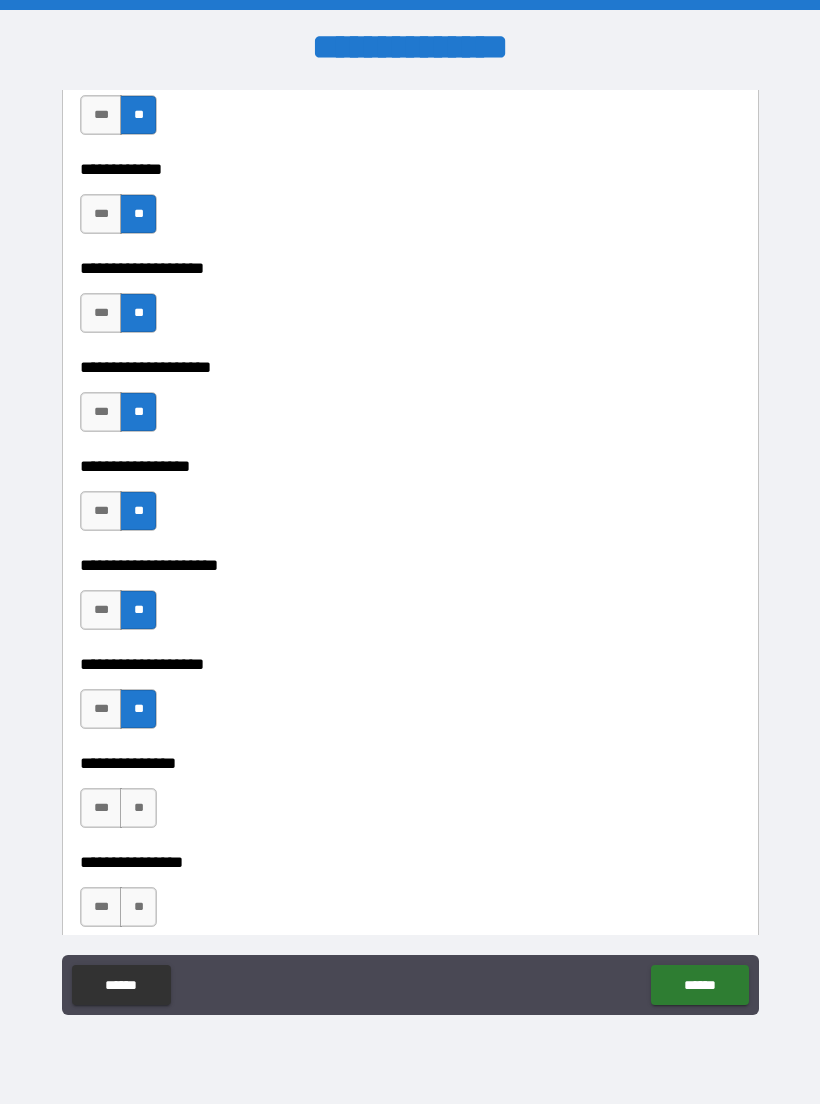click on "**" at bounding box center (138, 808) 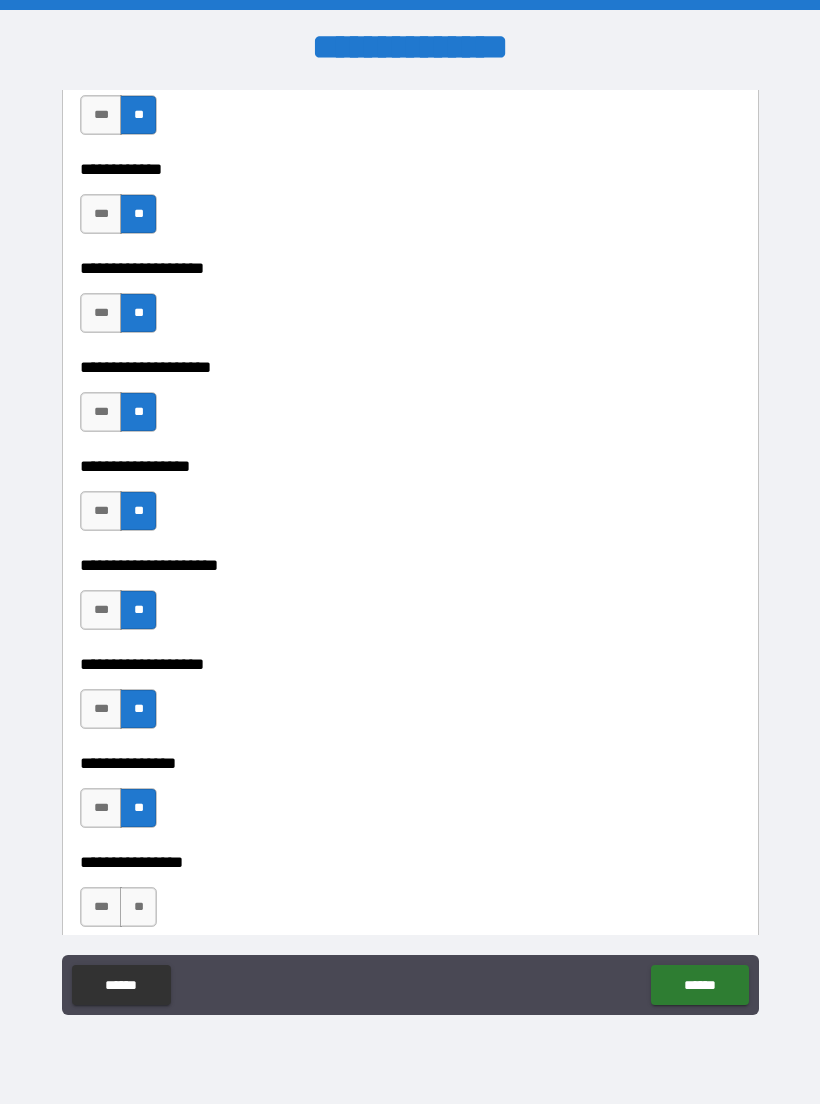 click on "**" at bounding box center (138, 907) 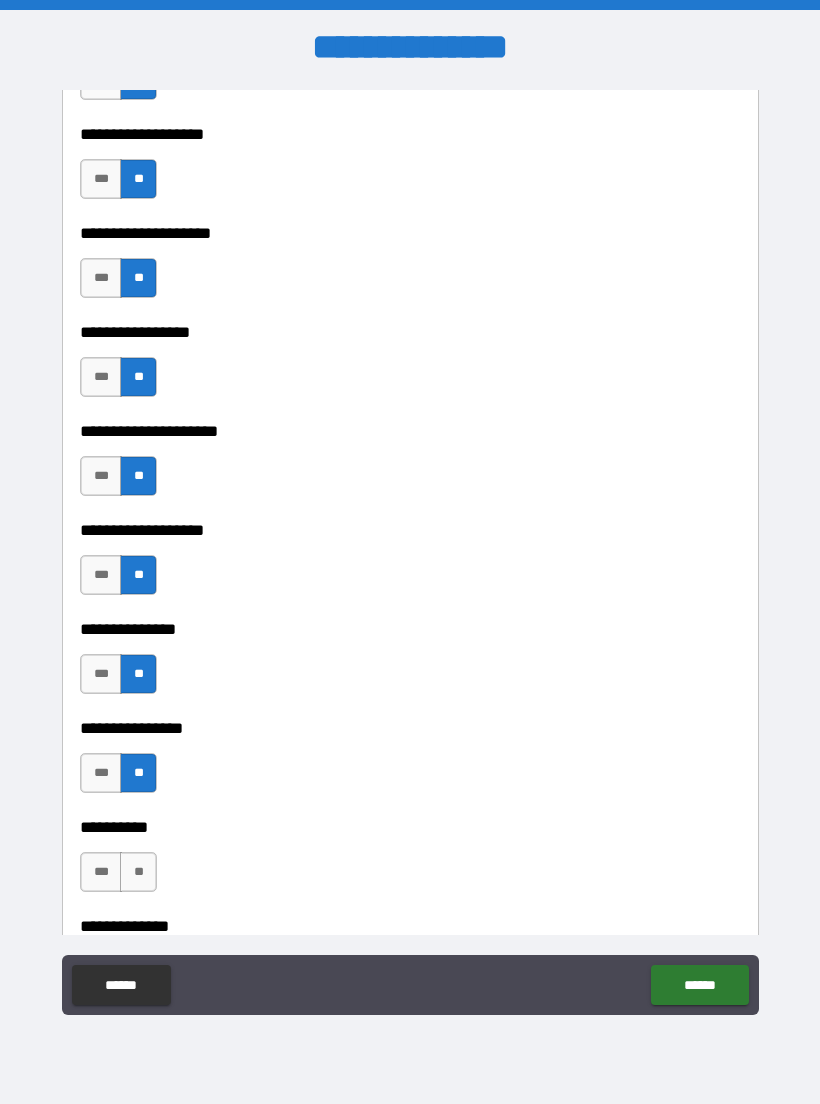 click on "**" at bounding box center (138, 872) 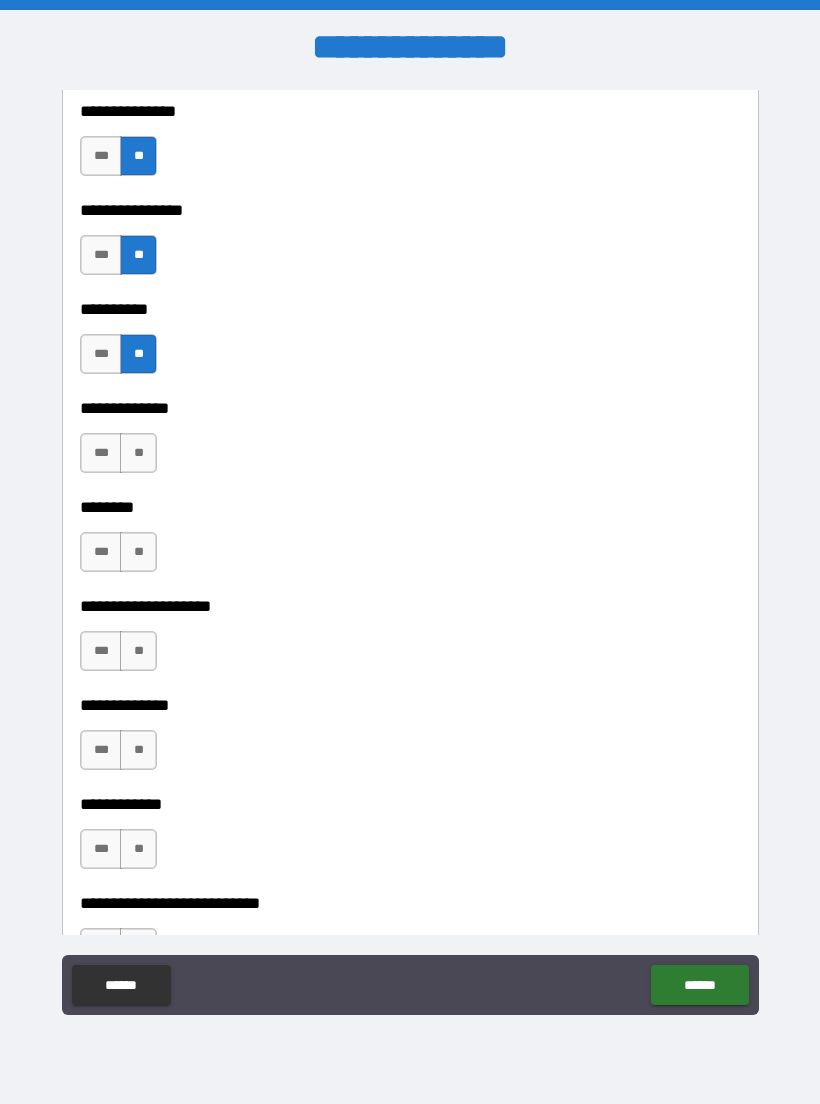 scroll, scrollTop: 8501, scrollLeft: 0, axis: vertical 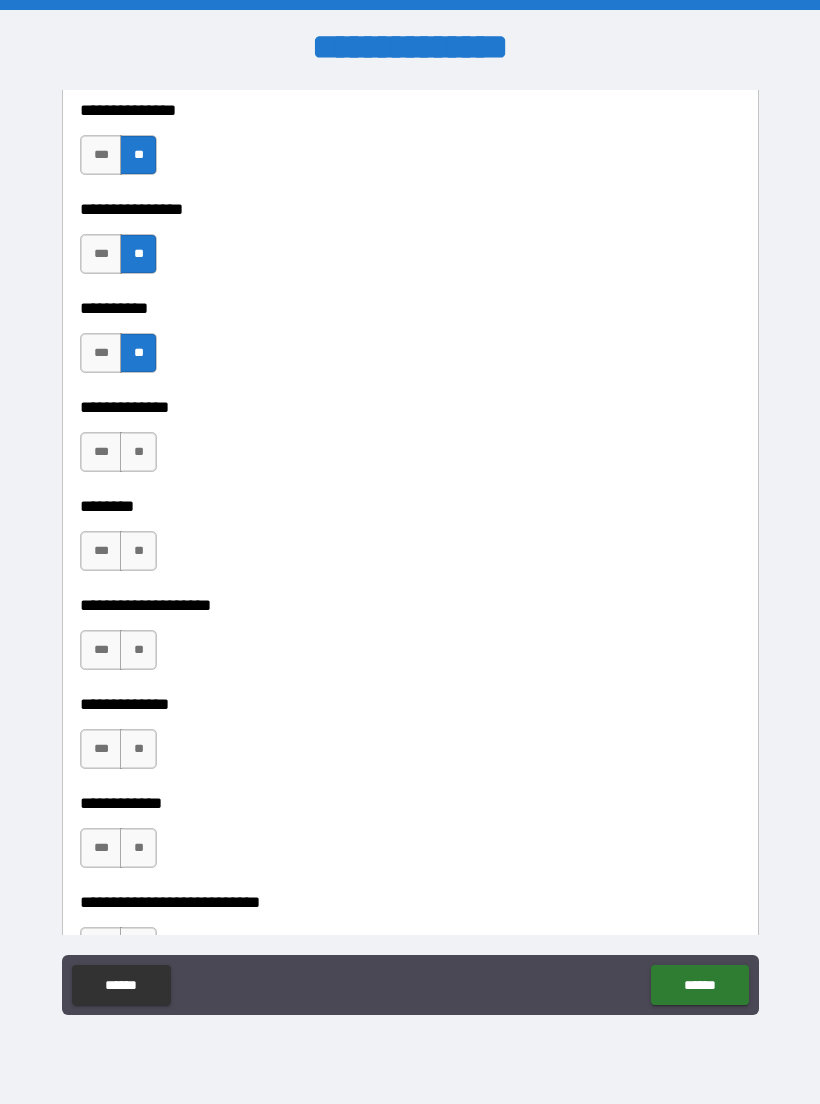 click on "**" at bounding box center [138, 848] 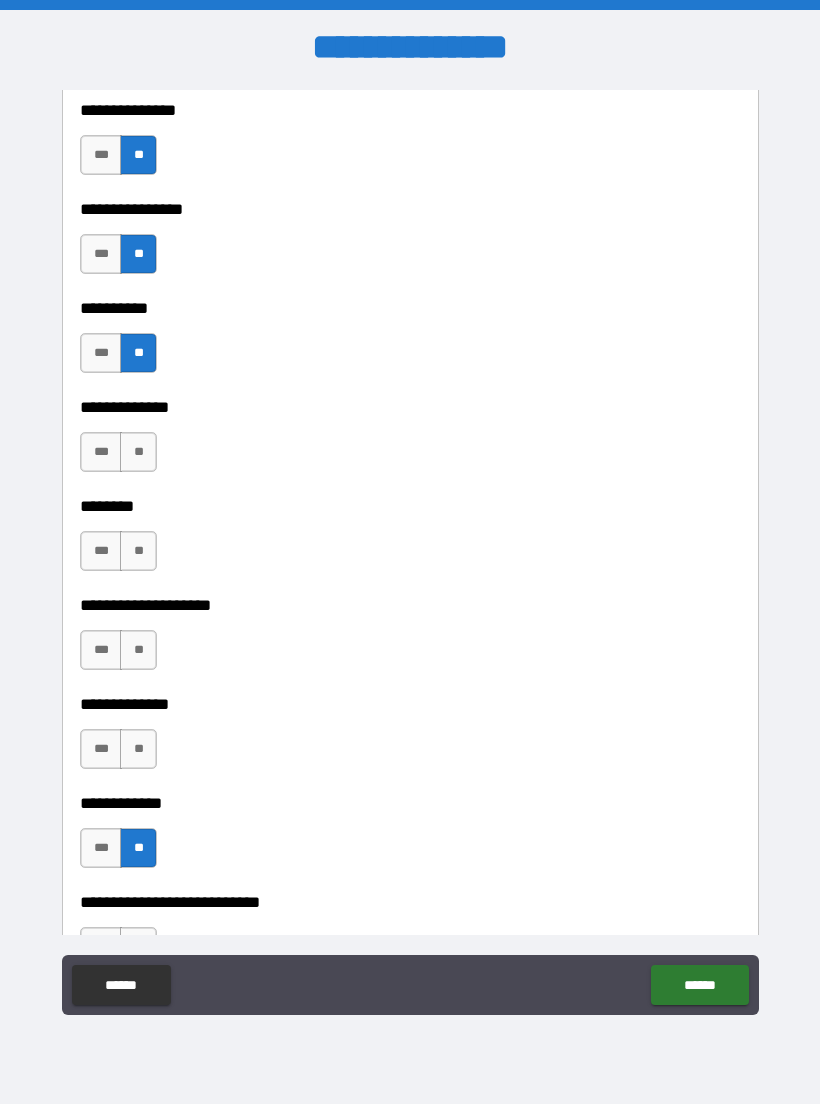 click on "**" at bounding box center (138, 749) 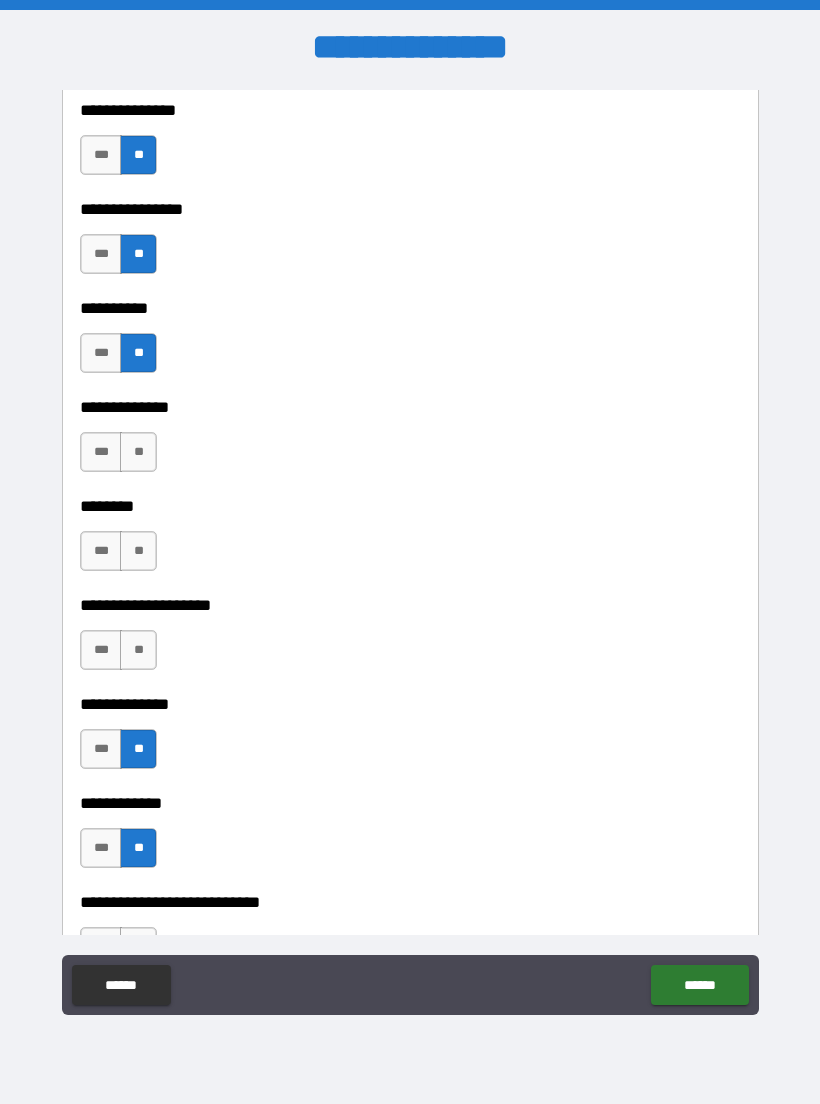 click on "**" at bounding box center (138, 650) 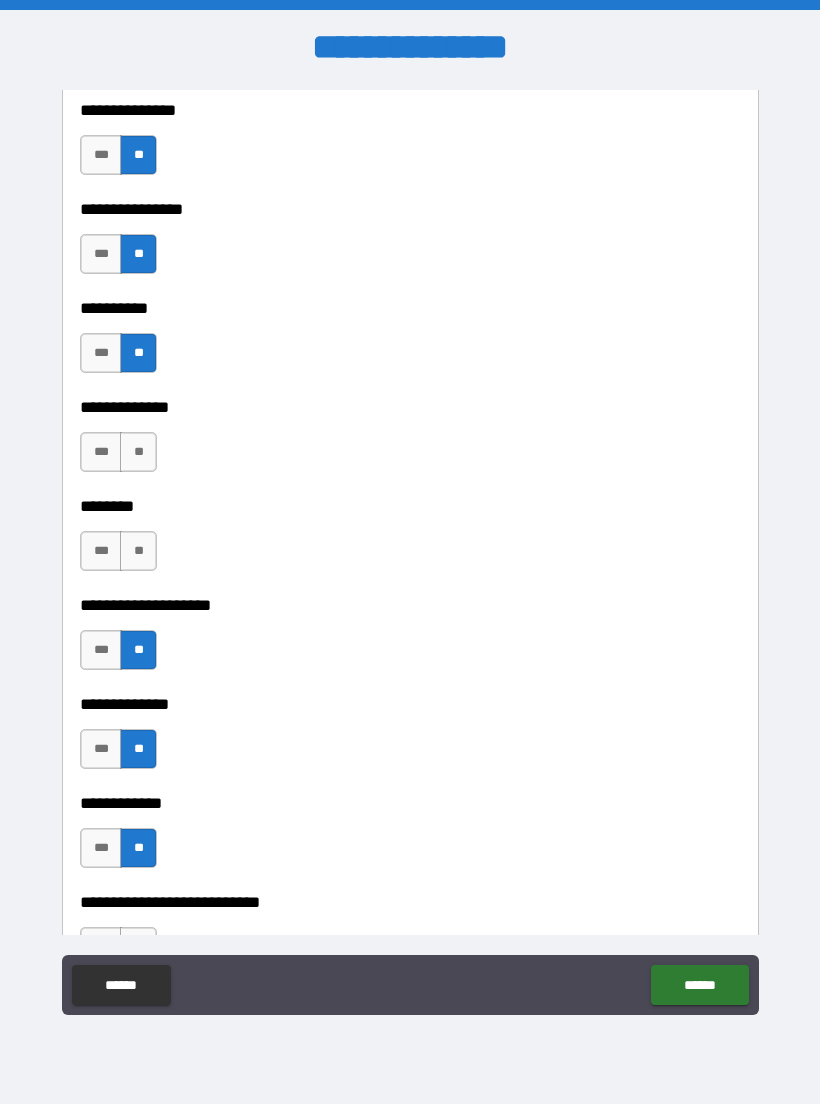 click on "**" at bounding box center (138, 551) 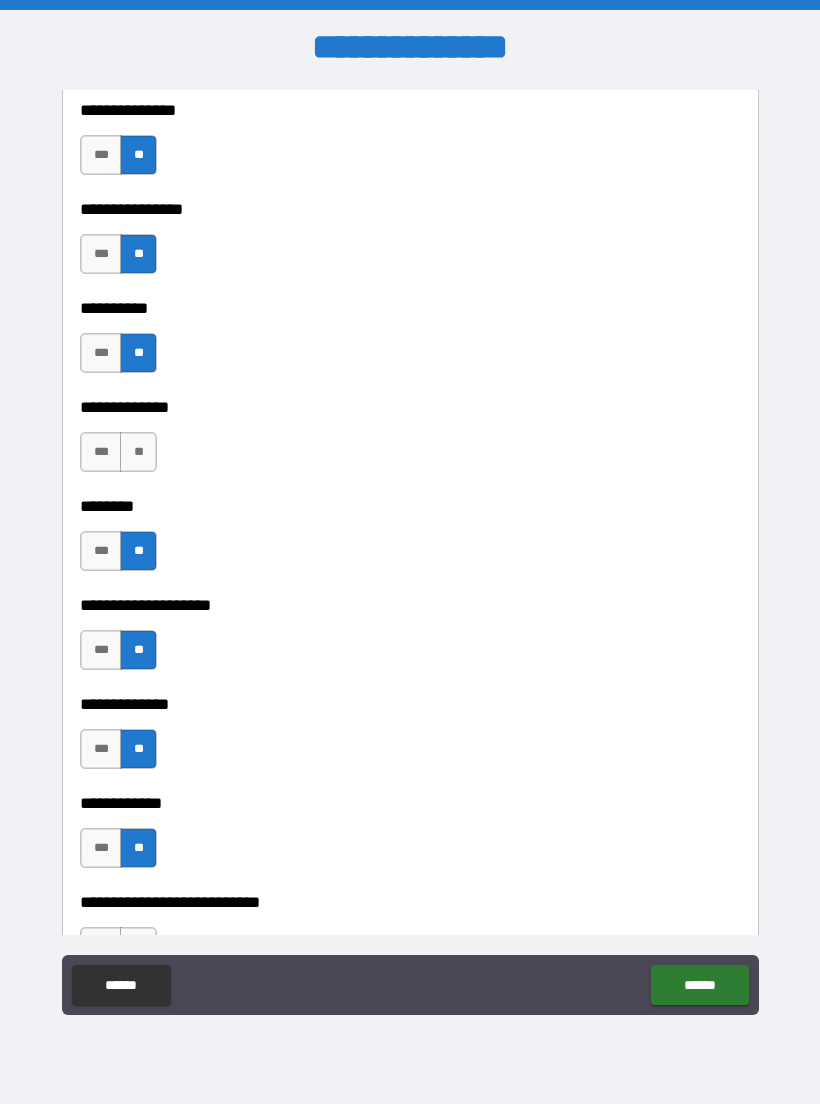 click on "**" at bounding box center (138, 452) 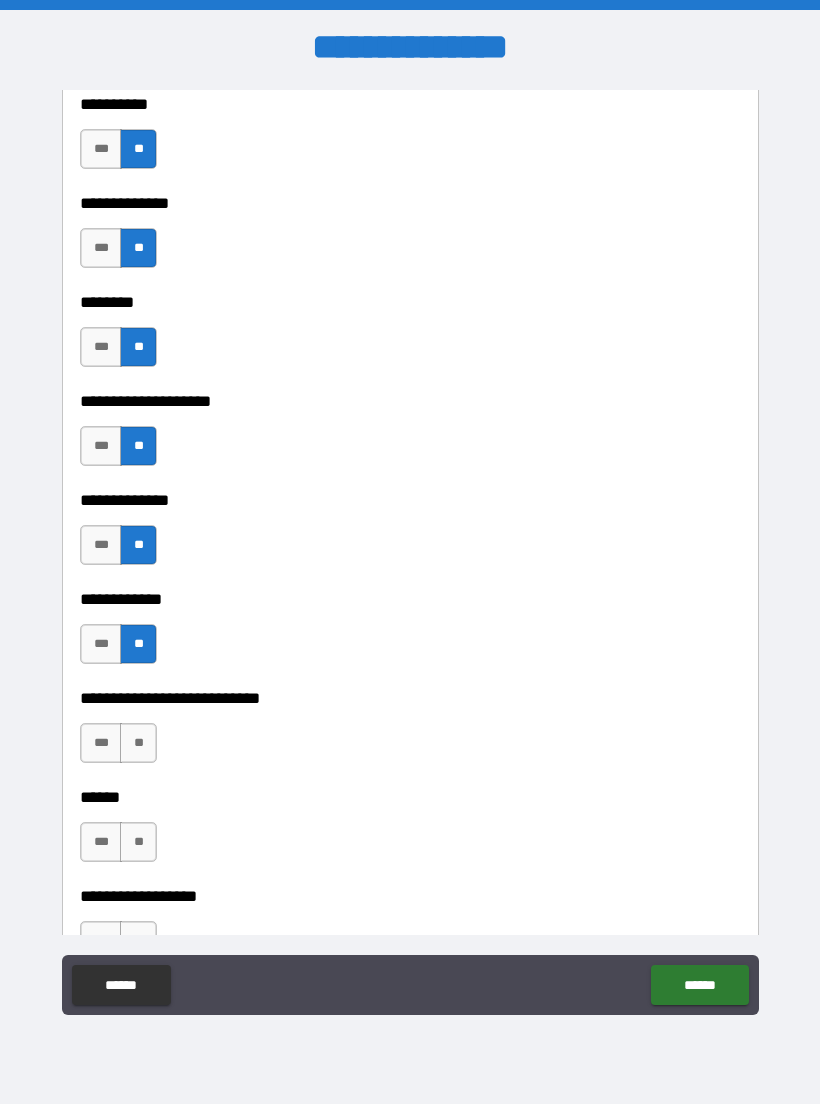 scroll, scrollTop: 8726, scrollLeft: 0, axis: vertical 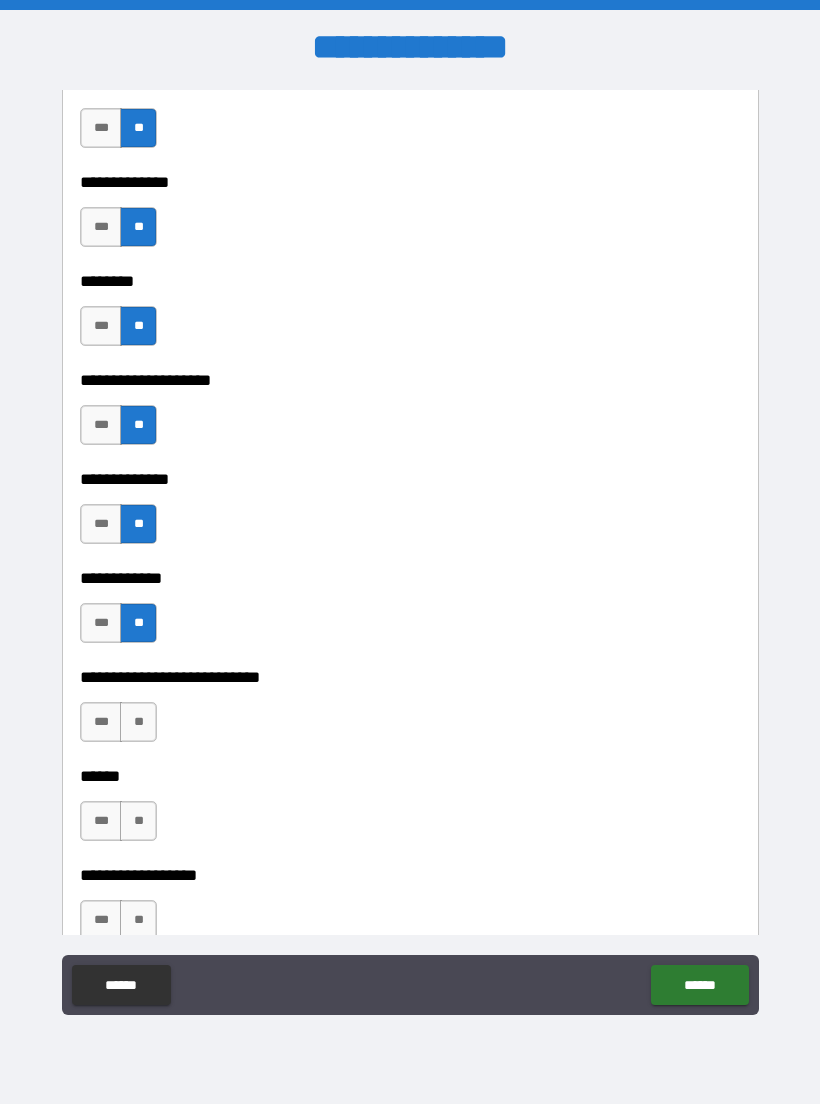 click on "***" at bounding box center [101, 722] 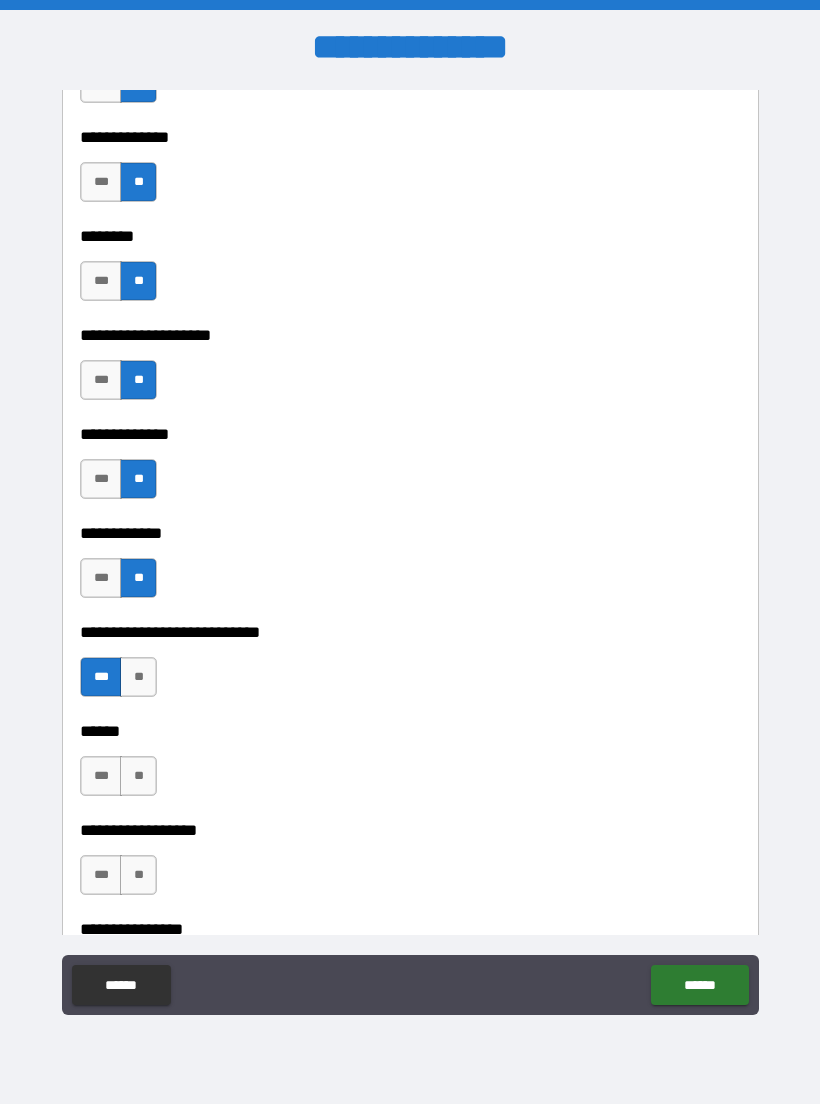 scroll, scrollTop: 8858, scrollLeft: 0, axis: vertical 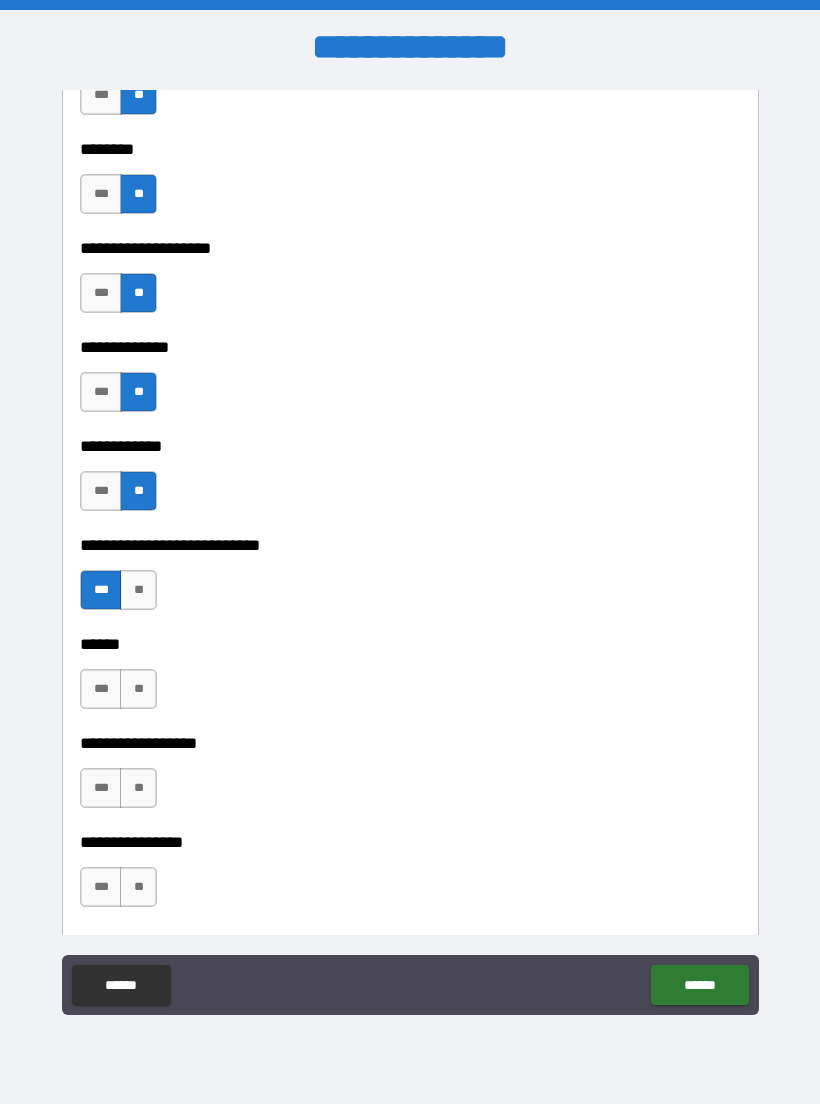 click on "**" at bounding box center (138, 689) 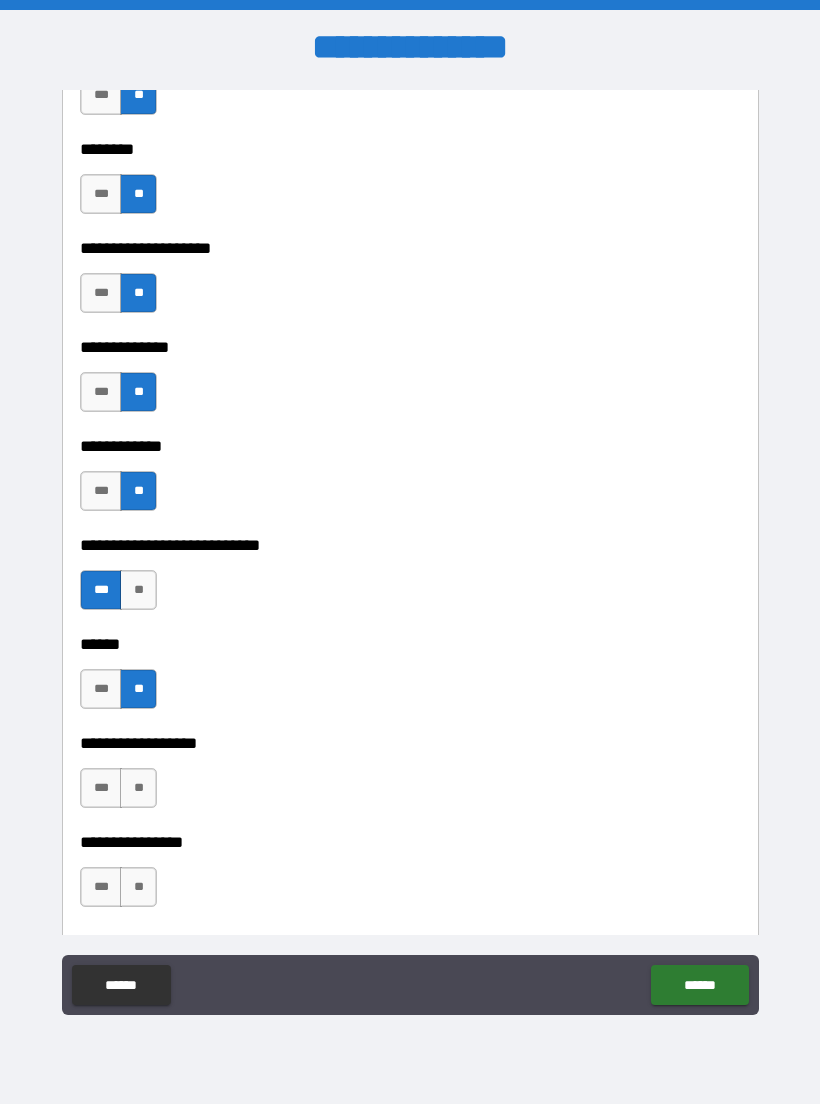 click on "**" at bounding box center (138, 788) 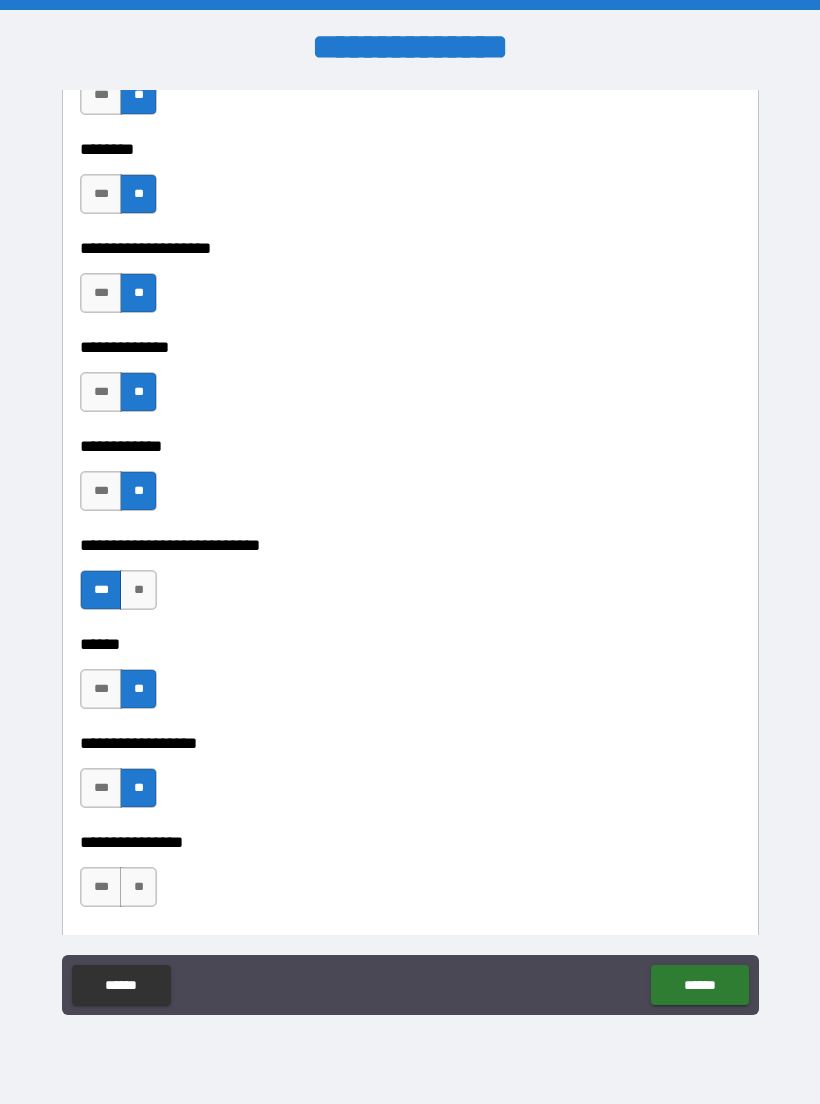 click on "**" at bounding box center [138, 887] 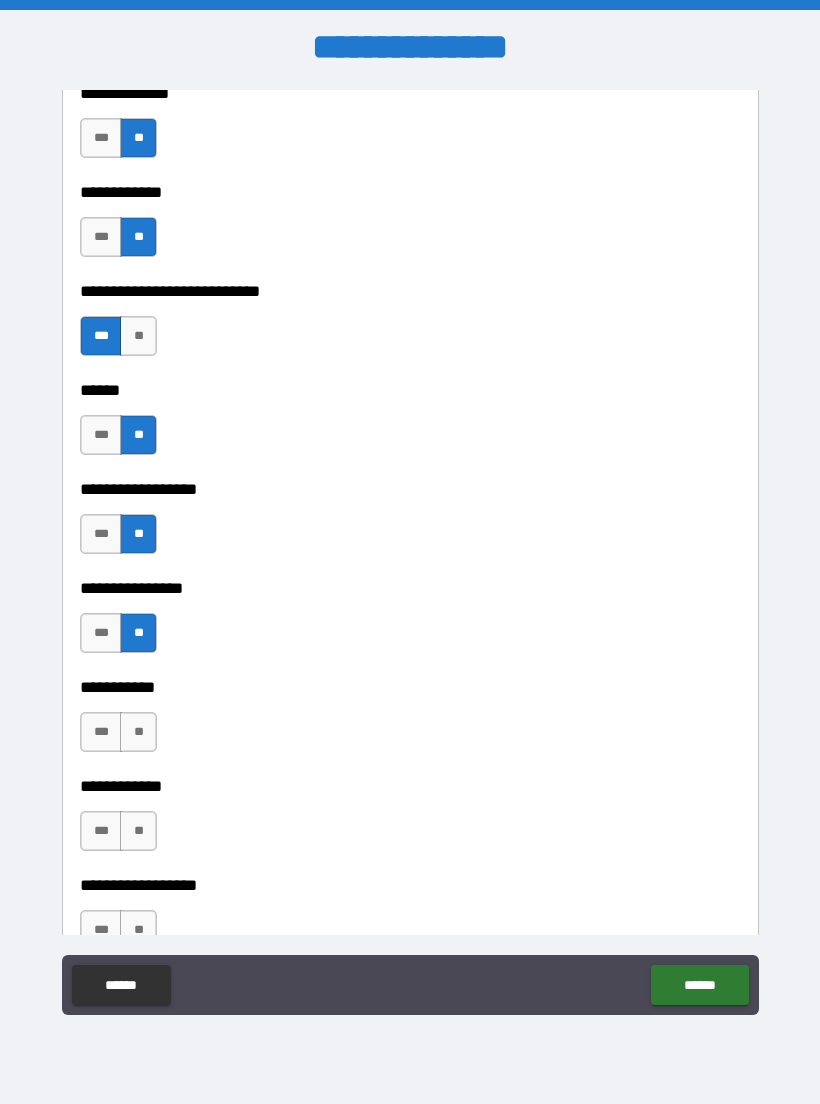 scroll, scrollTop: 9121, scrollLeft: 0, axis: vertical 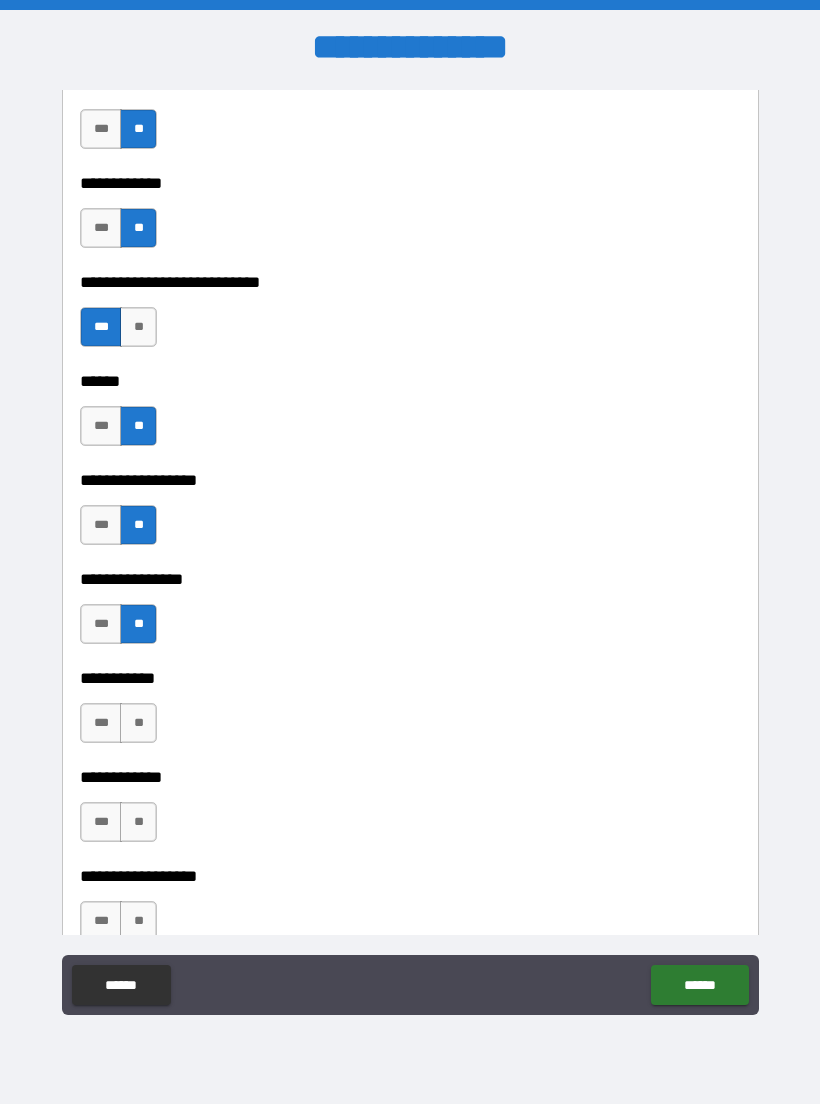click on "**" at bounding box center [138, 723] 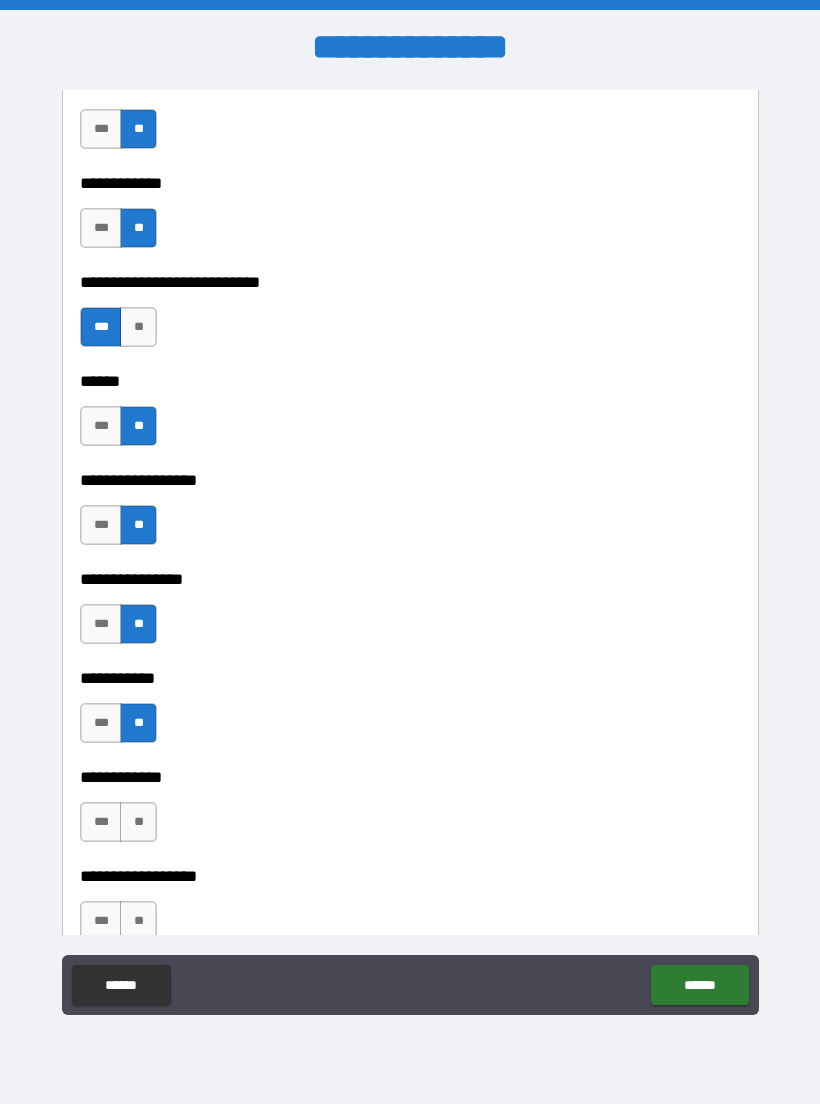 click on "**" at bounding box center [138, 822] 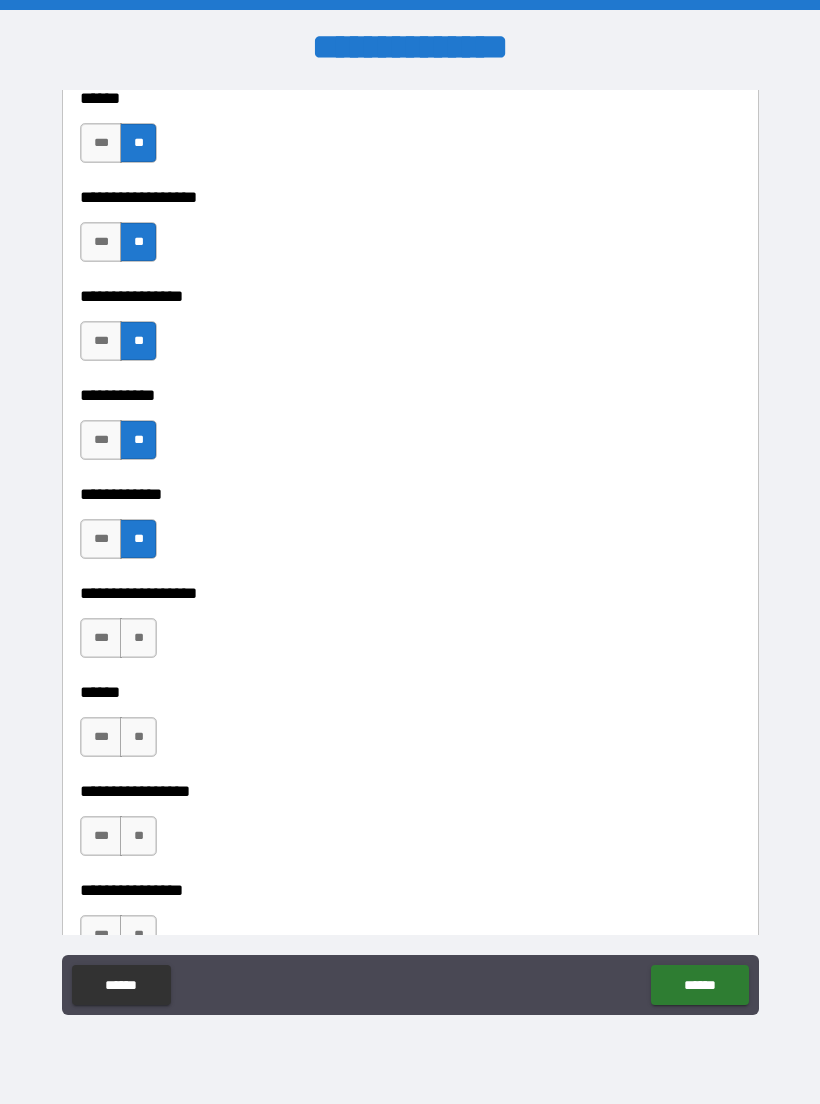 scroll, scrollTop: 9416, scrollLeft: 0, axis: vertical 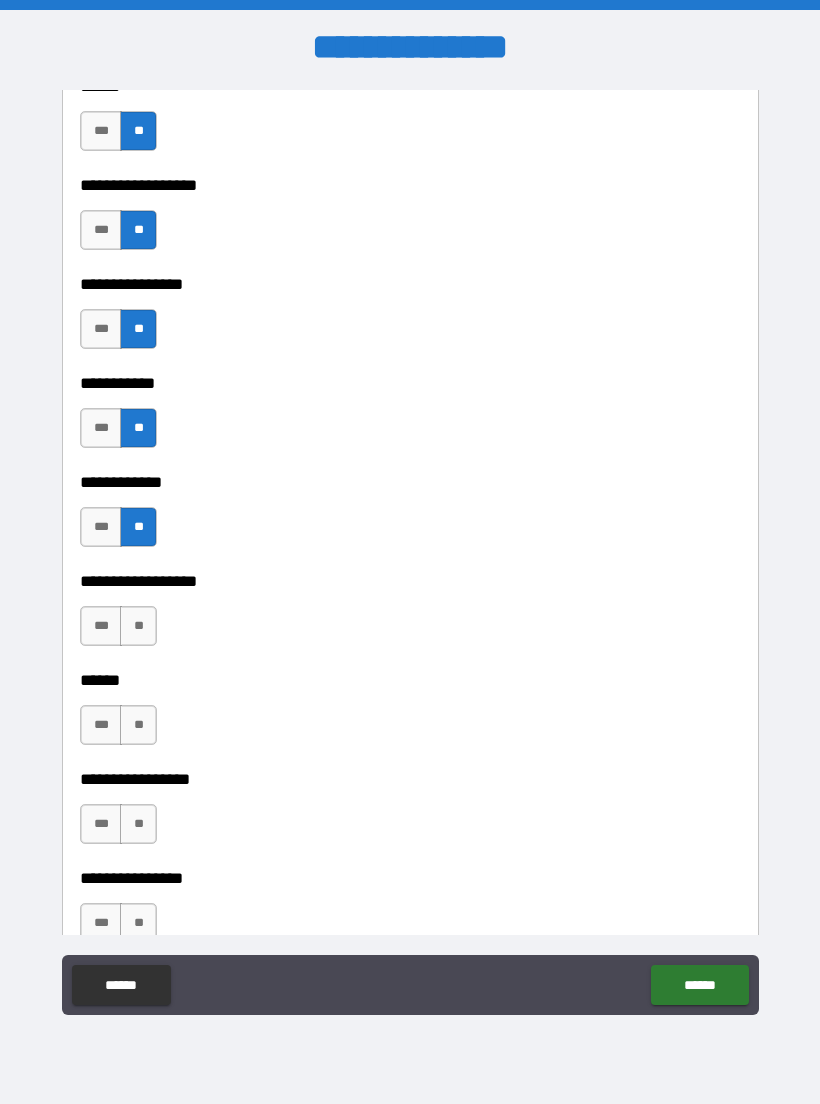 click on "**" at bounding box center [138, 626] 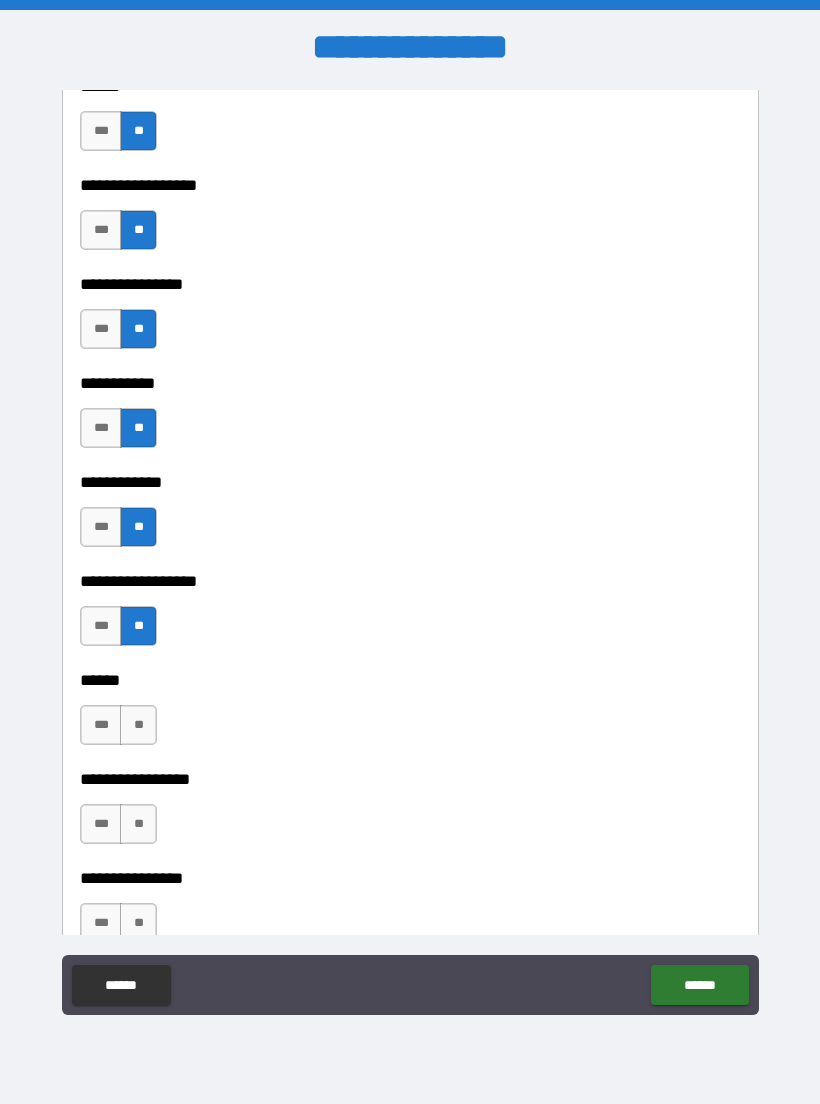 click on "**" at bounding box center [138, 725] 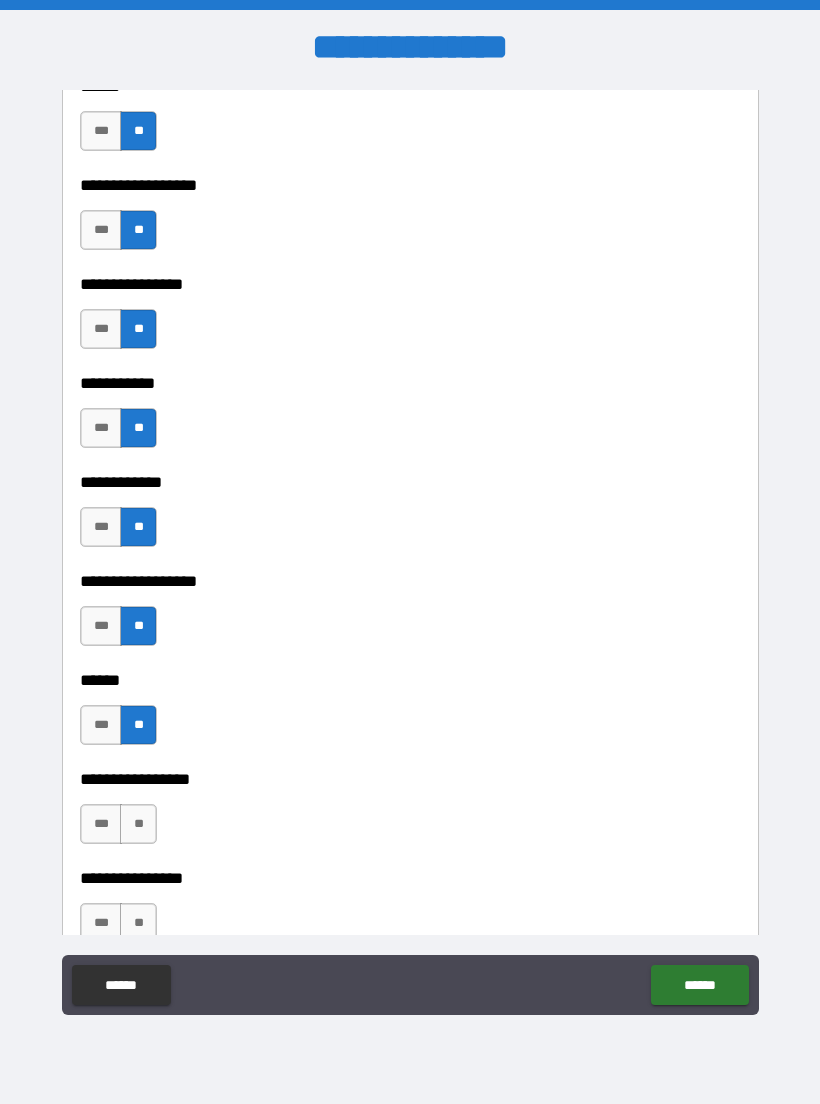 click on "**" at bounding box center [138, 824] 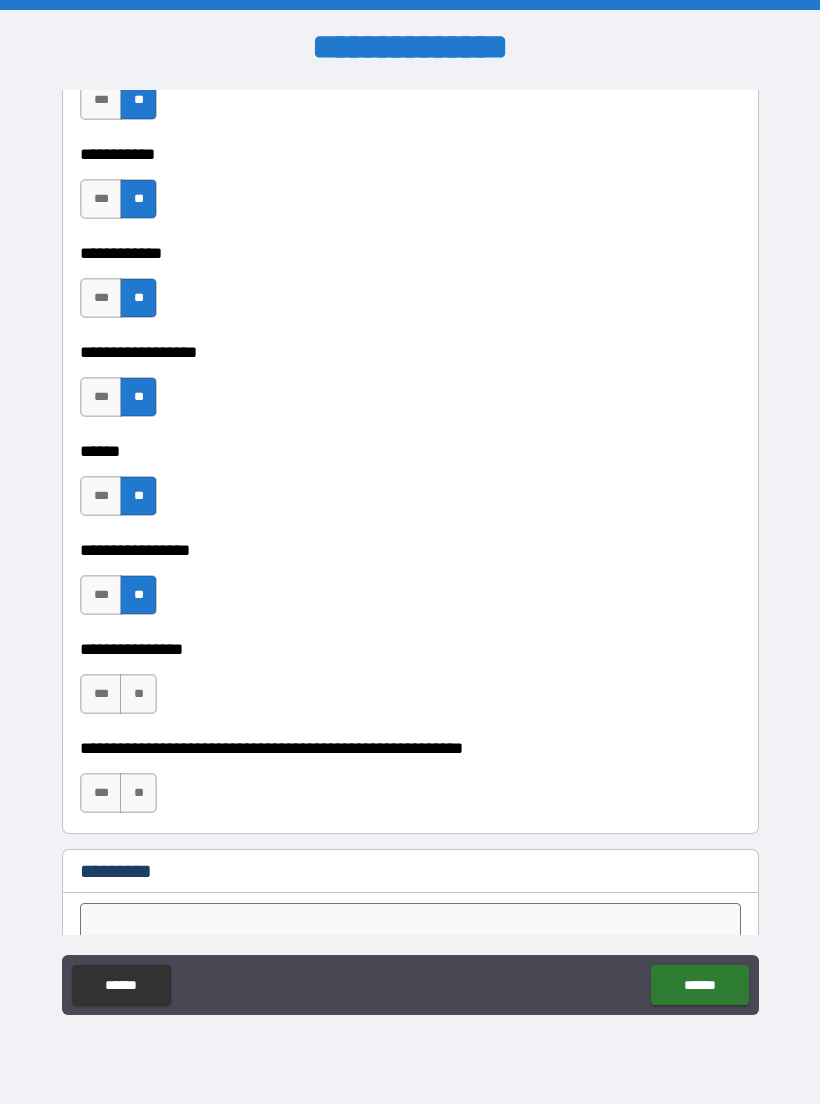 scroll, scrollTop: 9648, scrollLeft: 0, axis: vertical 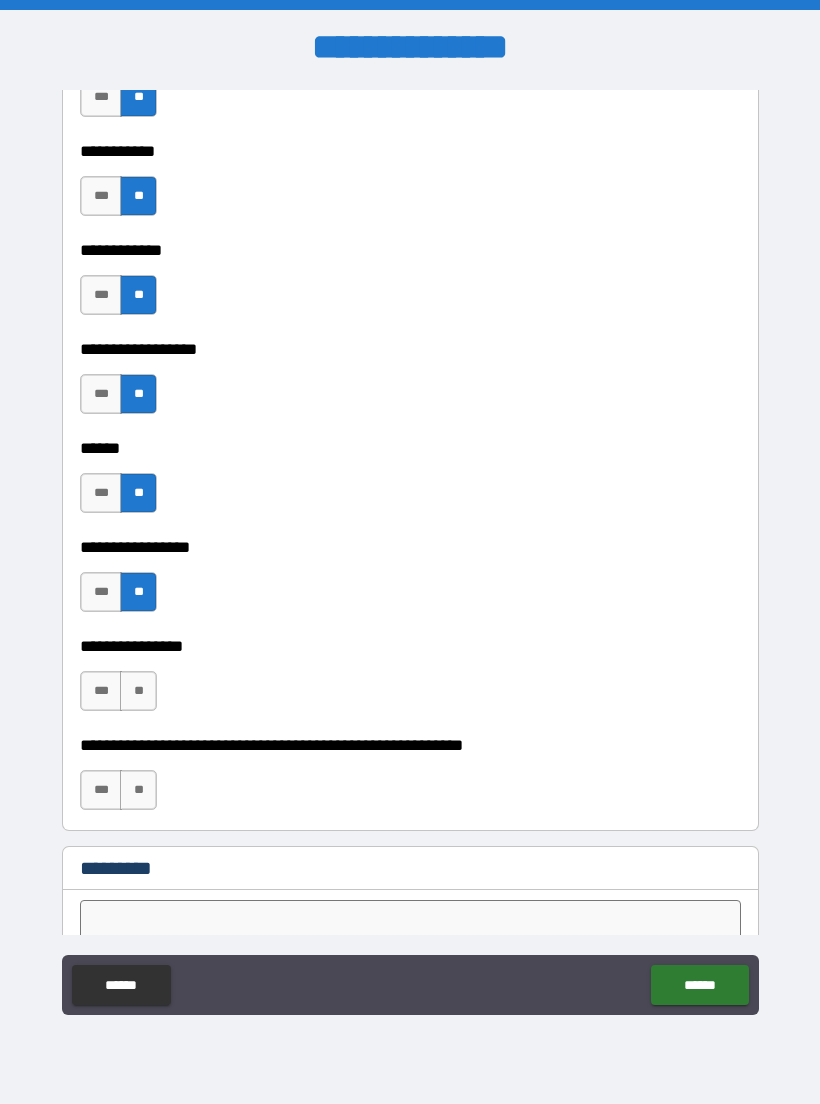 click on "**" at bounding box center [138, 691] 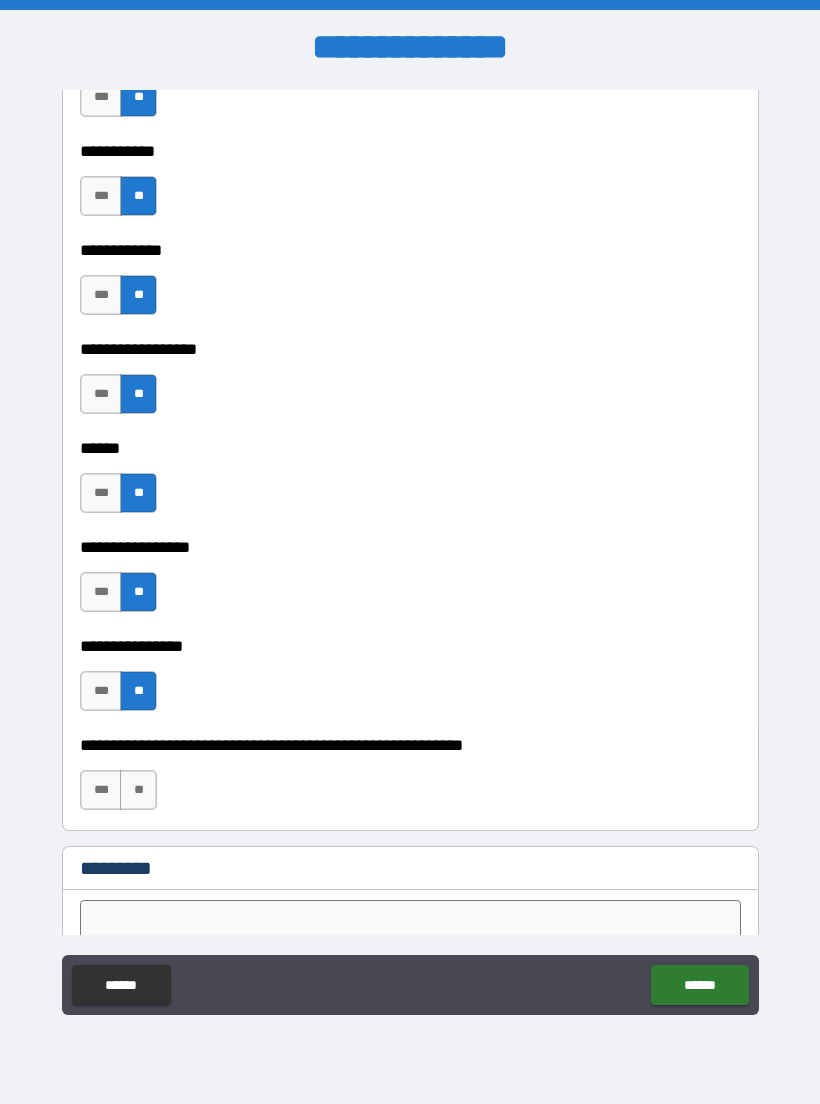 click on "**" at bounding box center (138, 790) 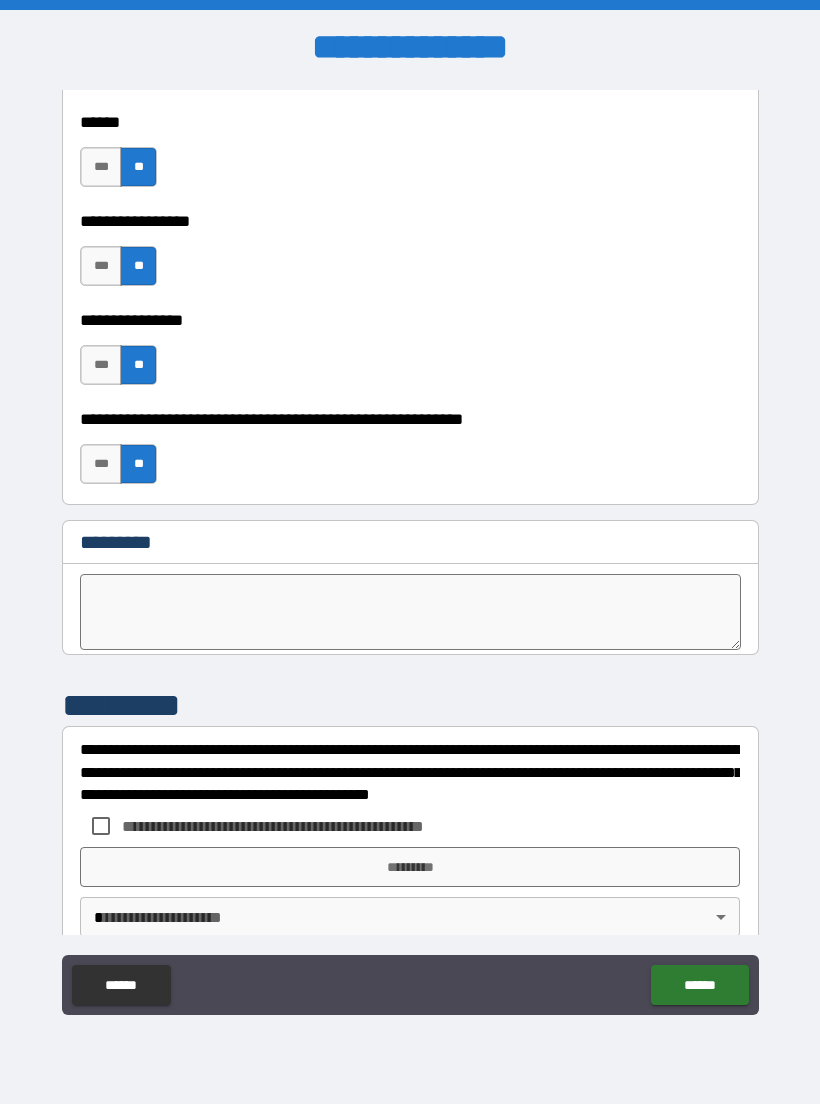 scroll, scrollTop: 9982, scrollLeft: 0, axis: vertical 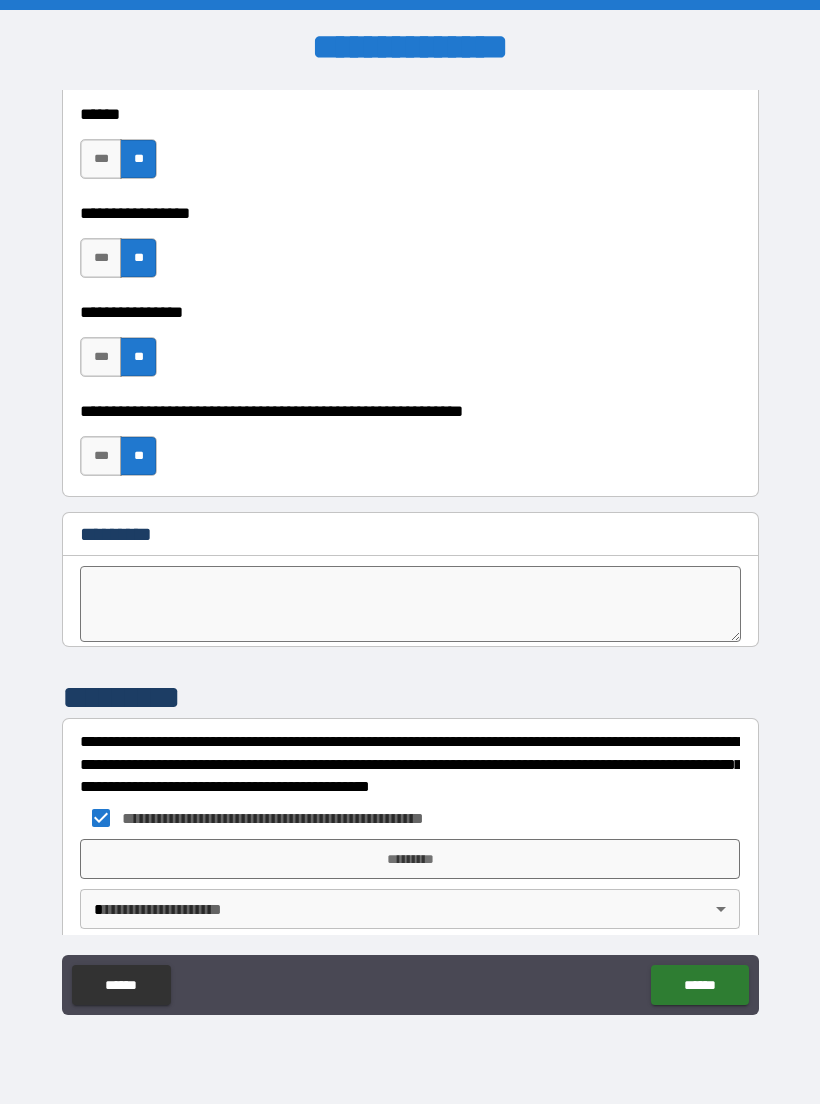 click on "*********" at bounding box center [410, 859] 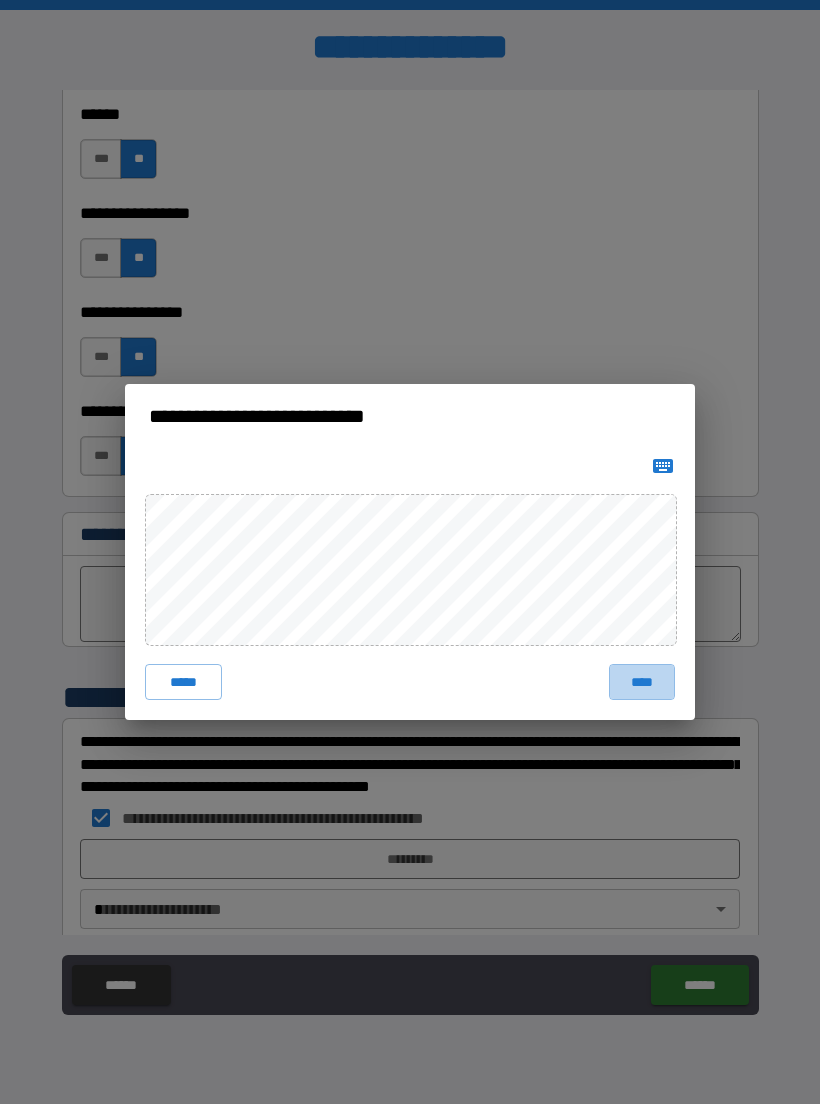 click on "****" at bounding box center [642, 682] 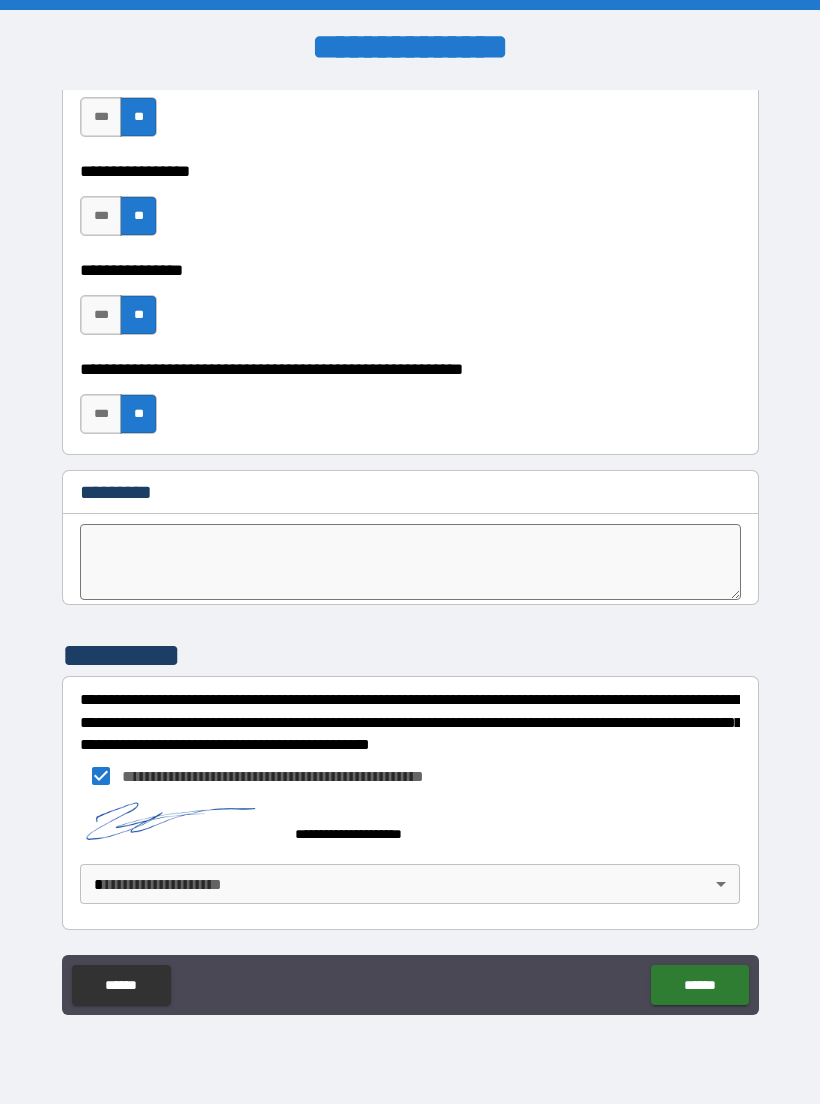 scroll, scrollTop: 10024, scrollLeft: 0, axis: vertical 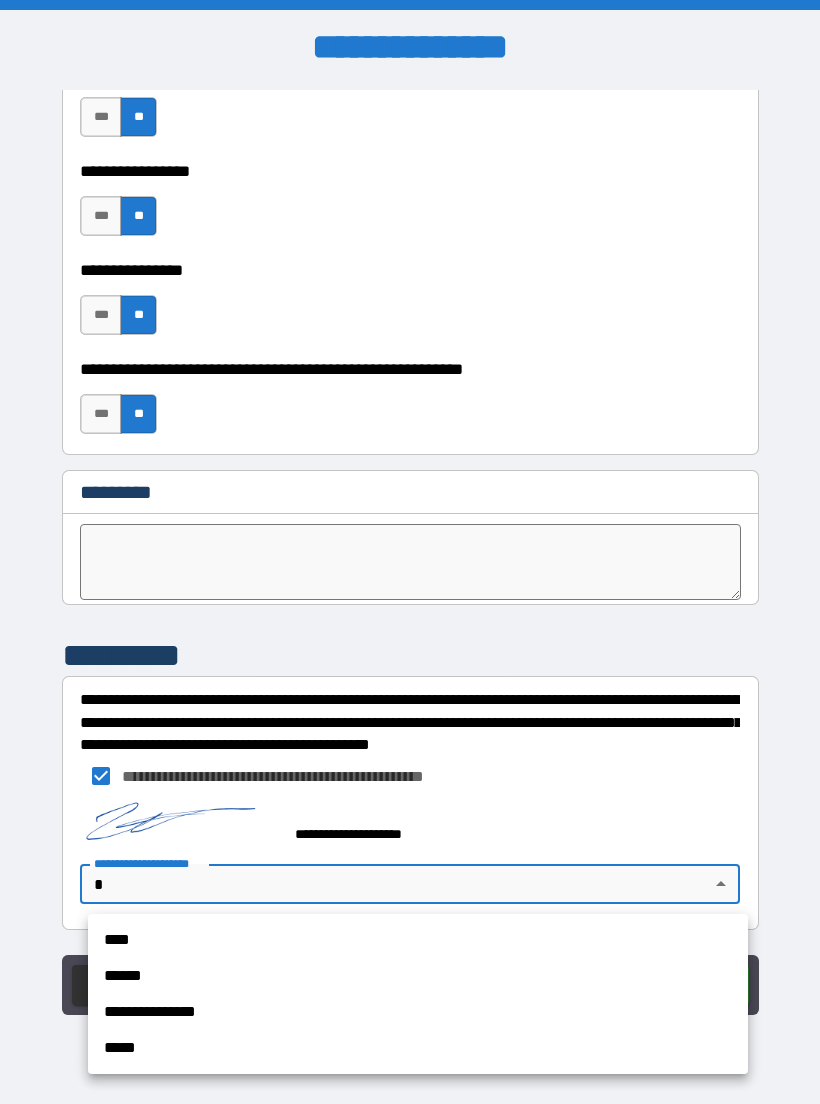click on "****" at bounding box center (418, 940) 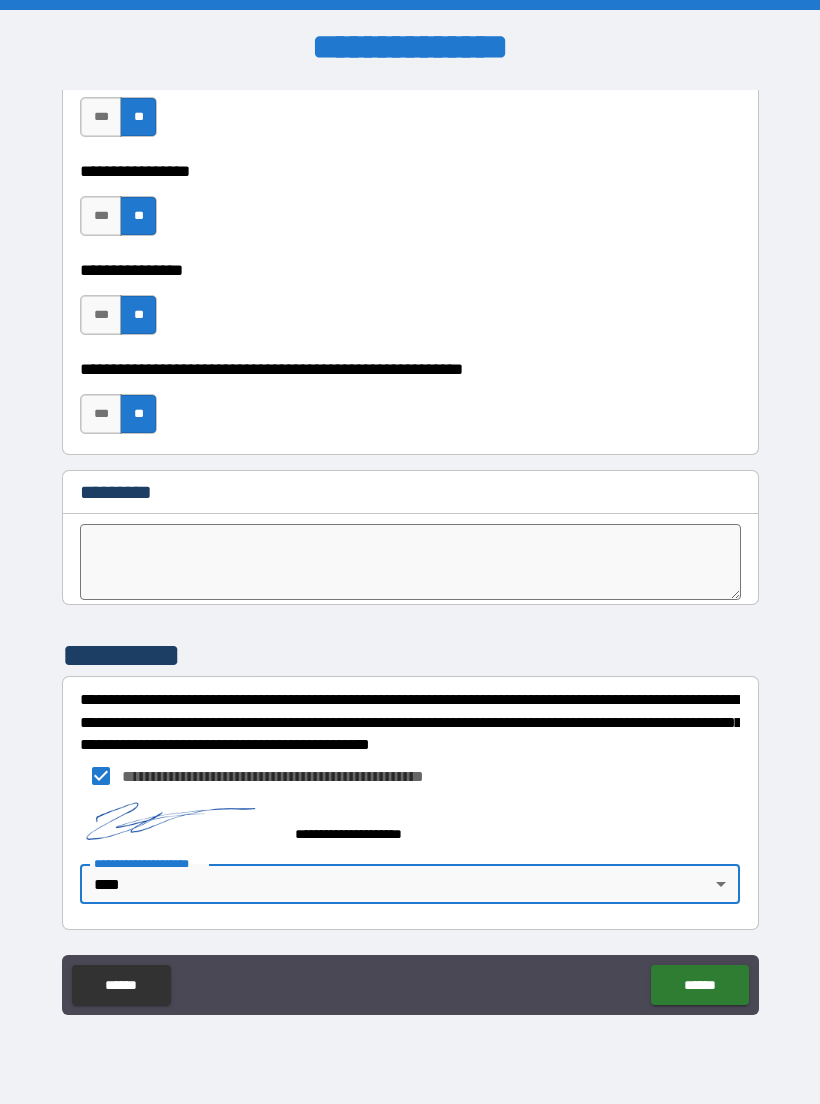 click on "******" at bounding box center [699, 985] 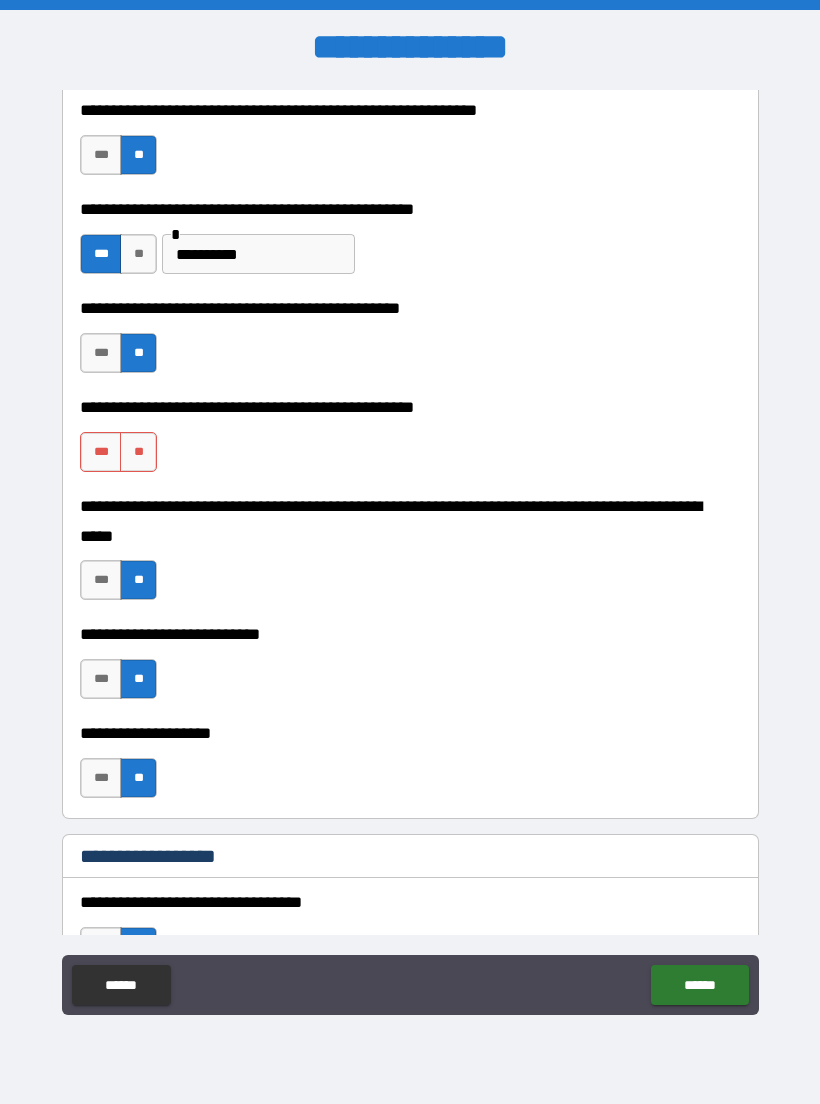 scroll, scrollTop: 415, scrollLeft: 0, axis: vertical 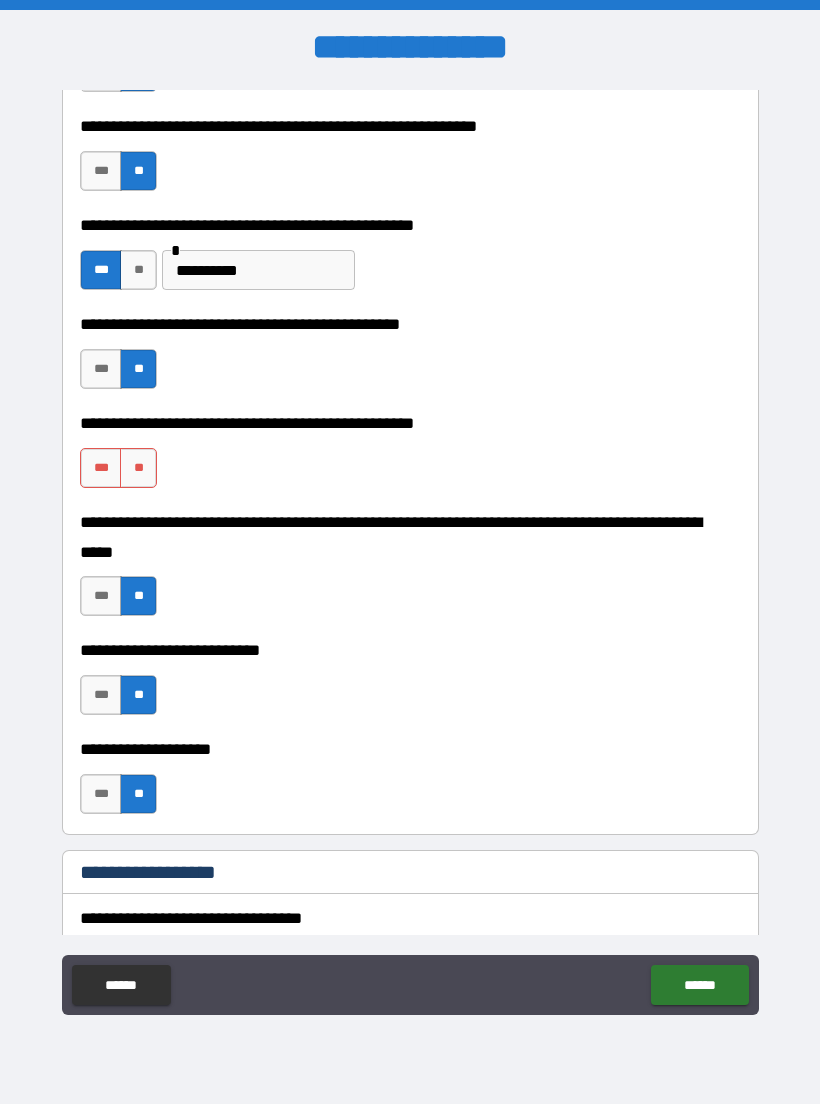 click on "**" at bounding box center (138, 468) 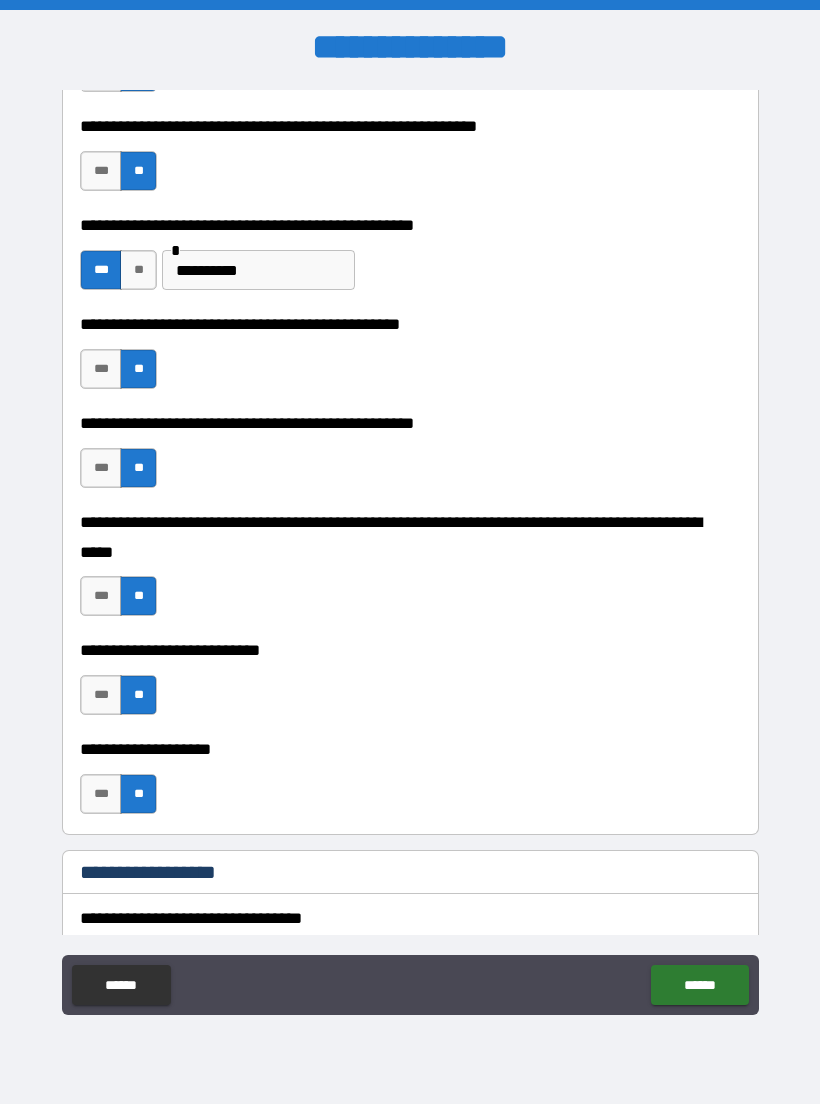 click on "******" at bounding box center (699, 985) 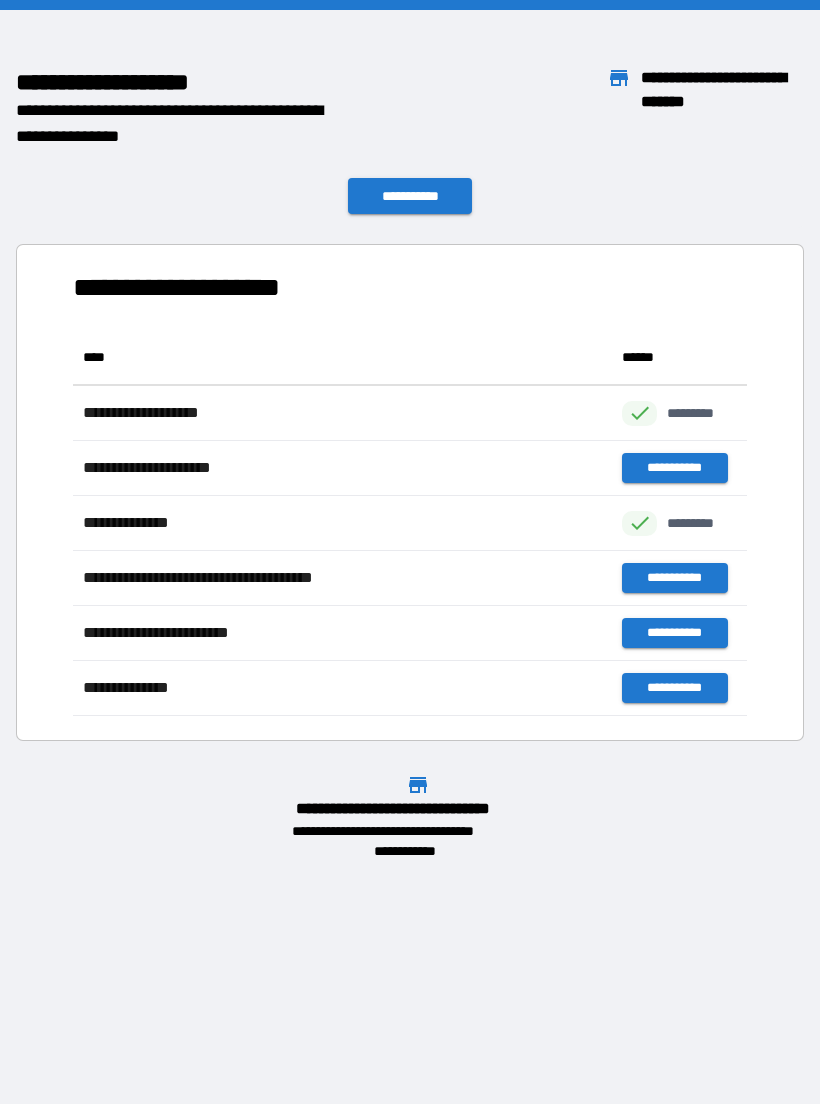 scroll, scrollTop: 1, scrollLeft: 1, axis: both 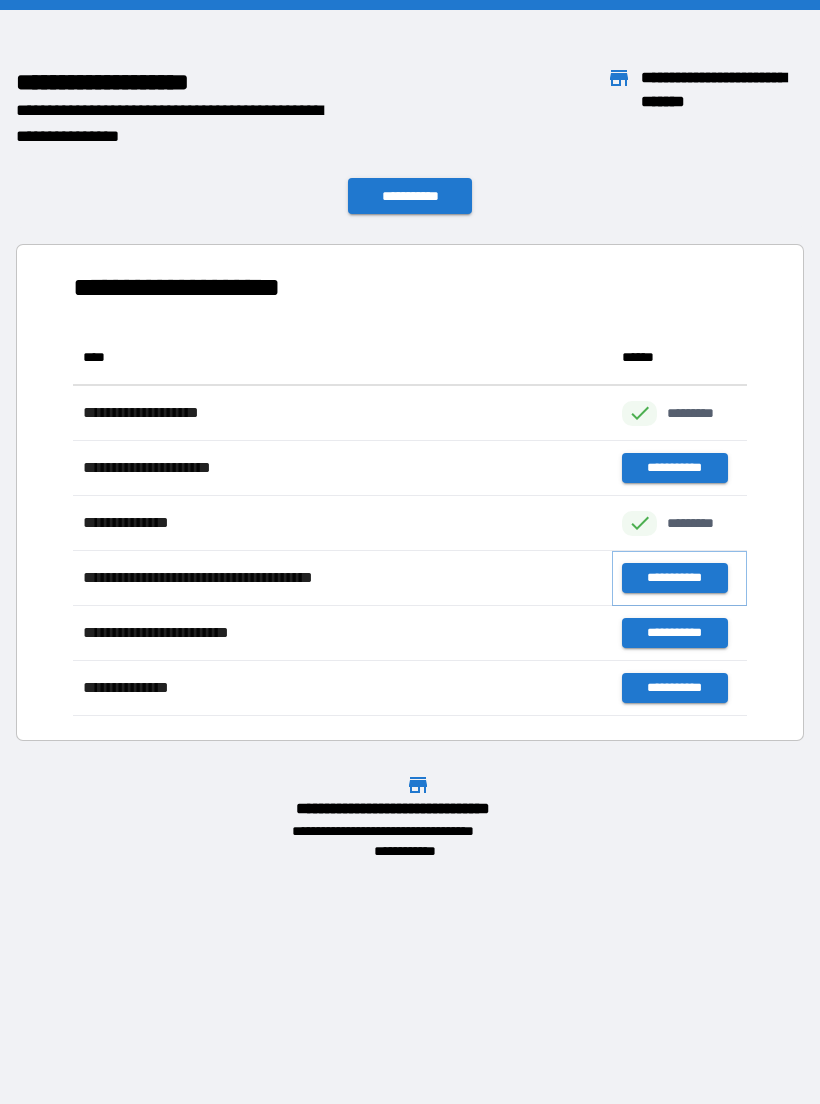 click on "**********" at bounding box center [674, 578] 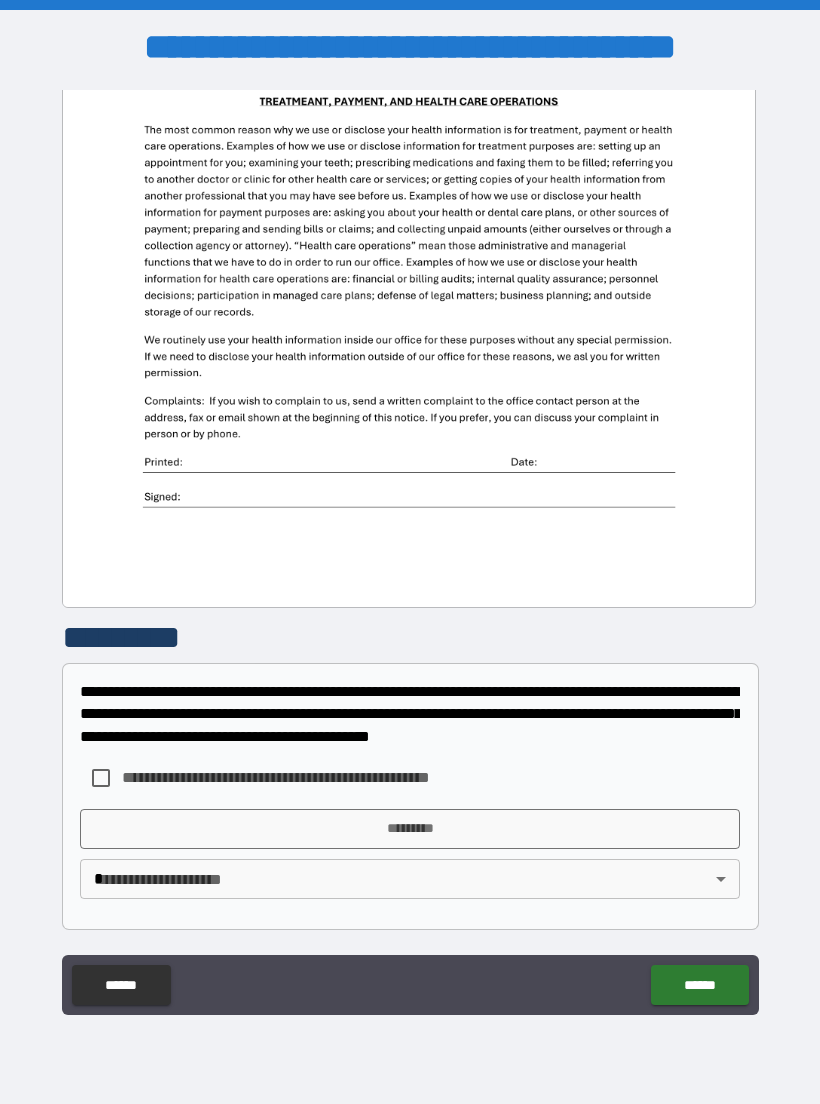 scroll, scrollTop: 410, scrollLeft: 0, axis: vertical 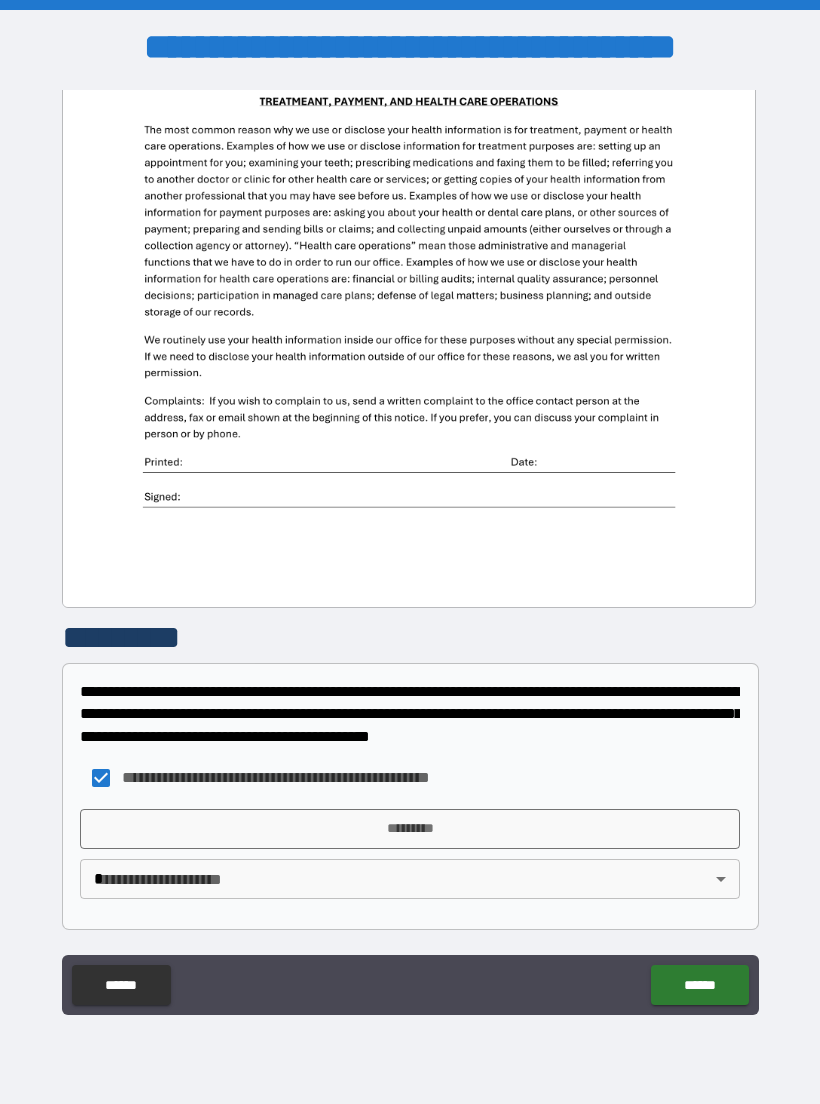 click on "*********" at bounding box center [410, 829] 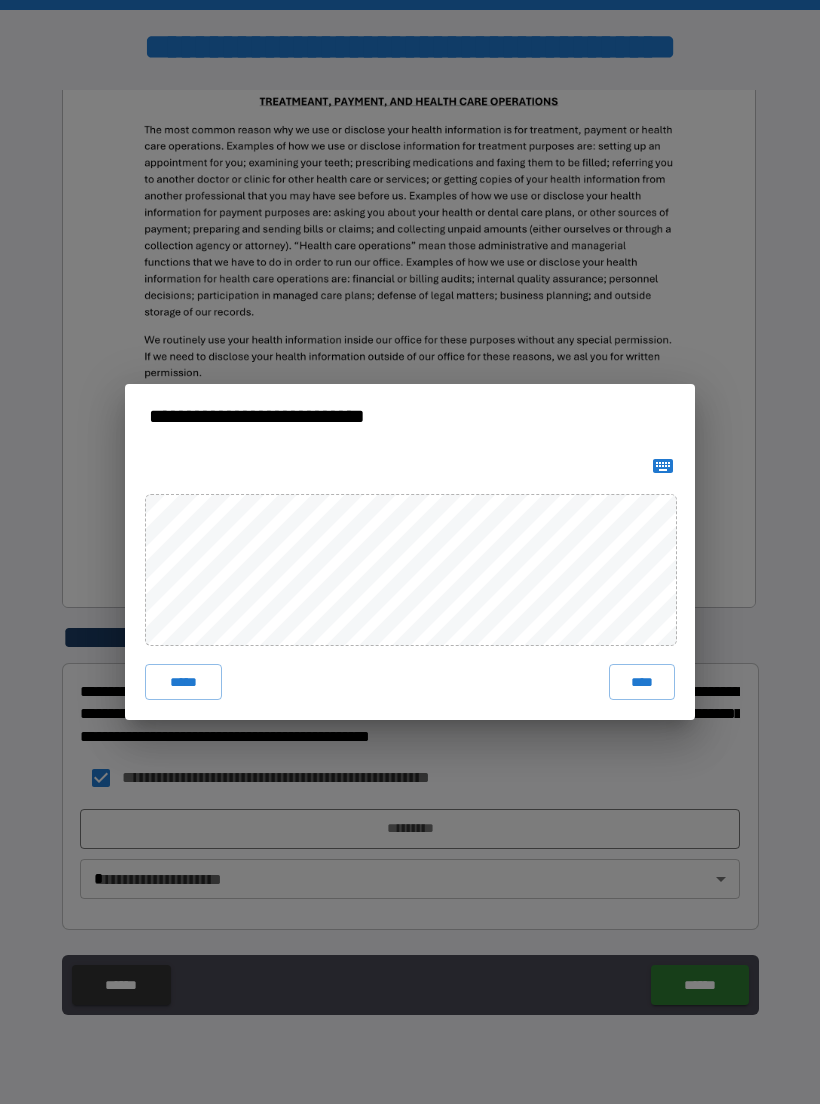 click on "****" at bounding box center (642, 682) 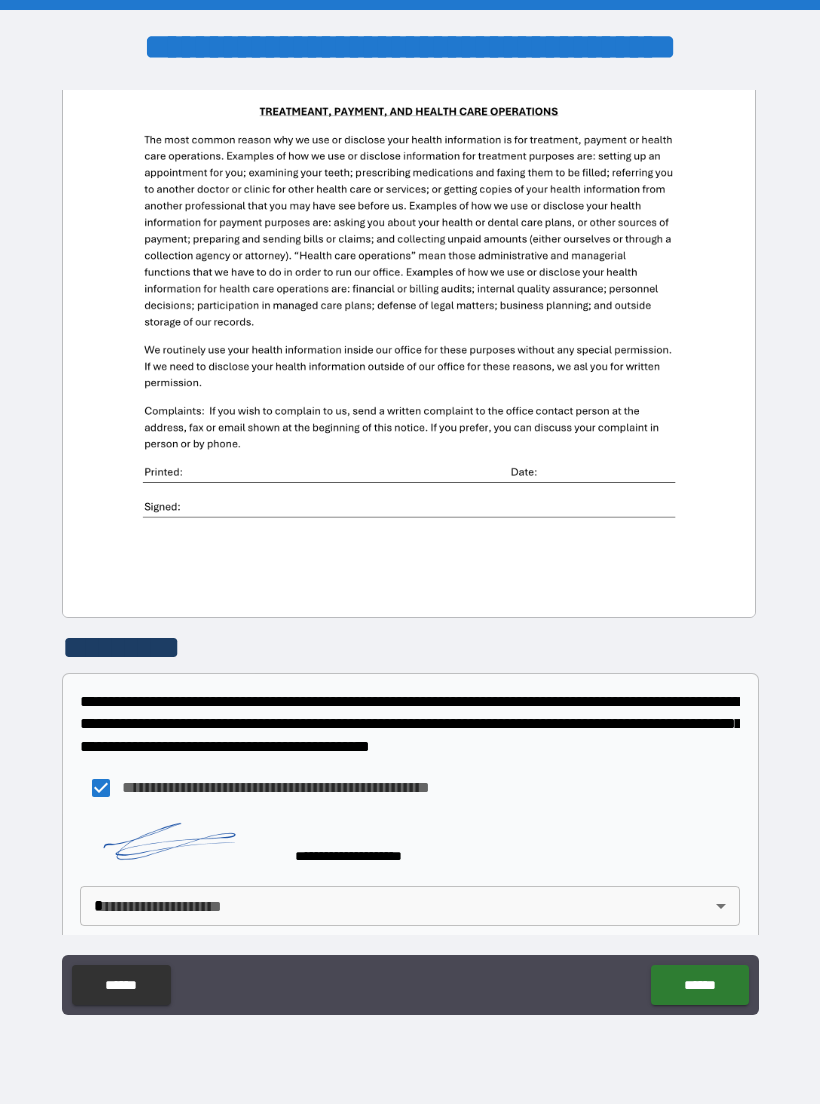 click on "**********" at bounding box center (410, 552) 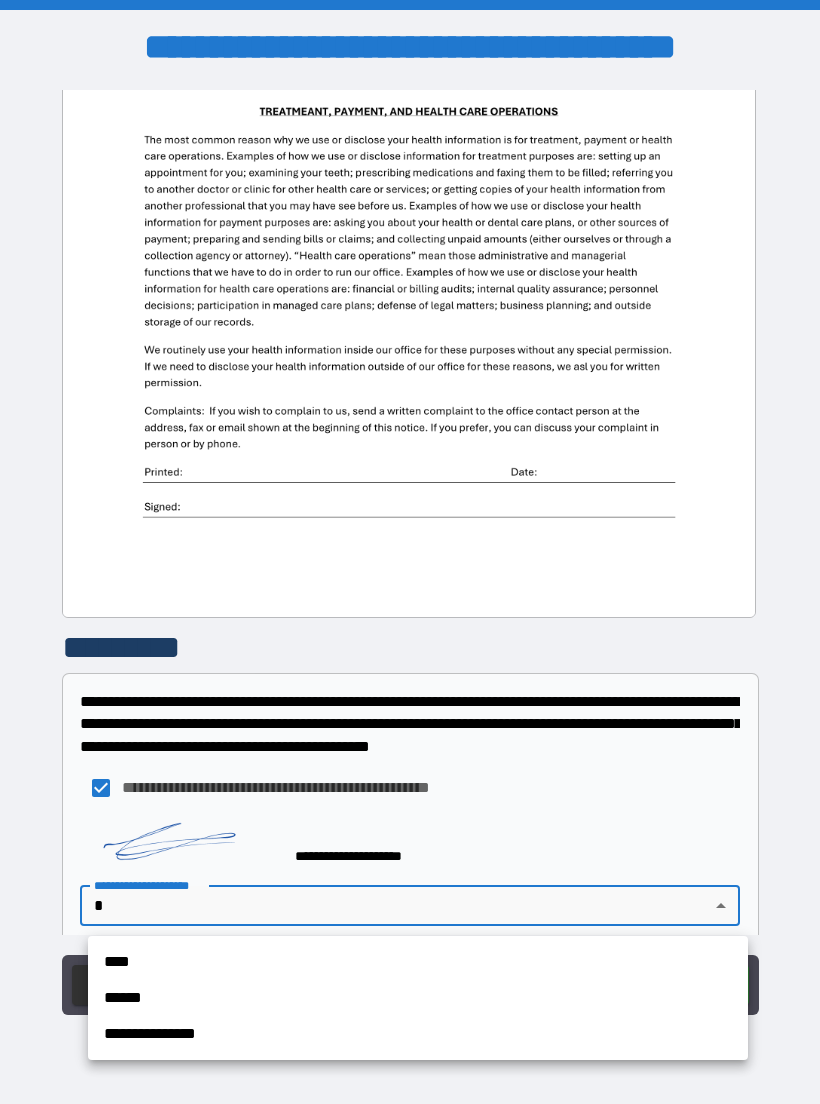 click on "****" at bounding box center [418, 962] 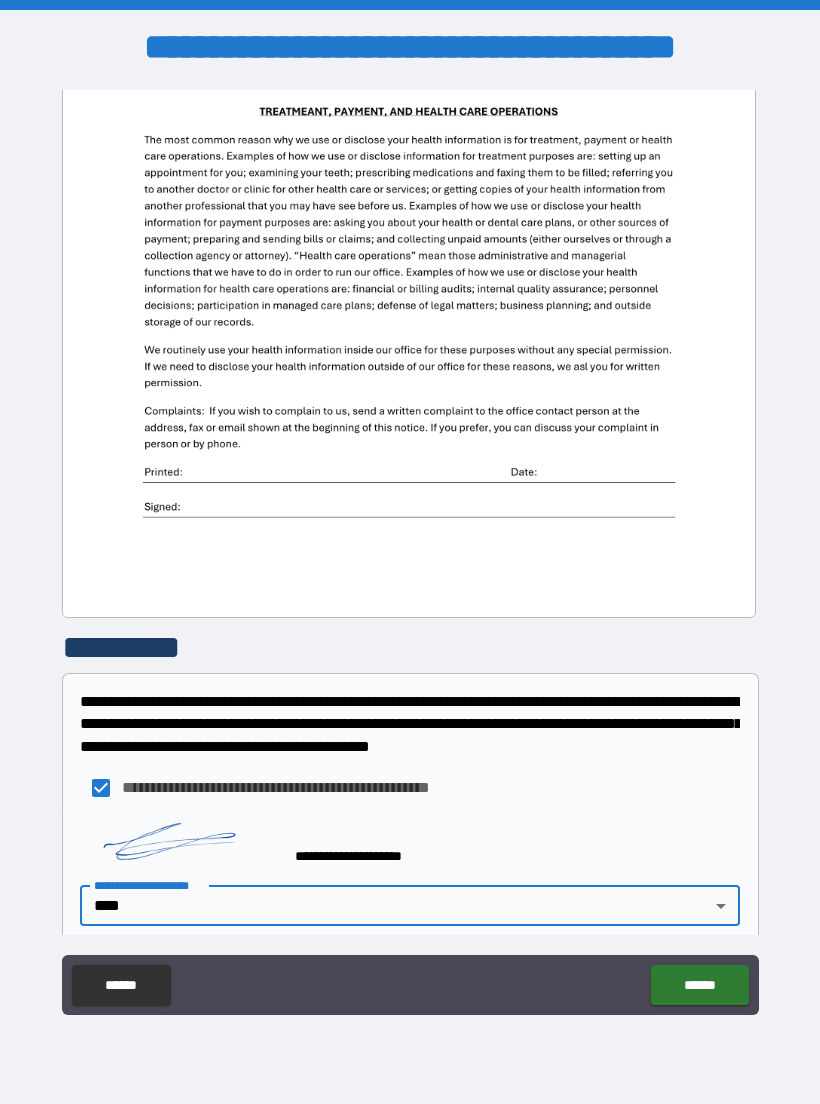 click on "******" at bounding box center [699, 985] 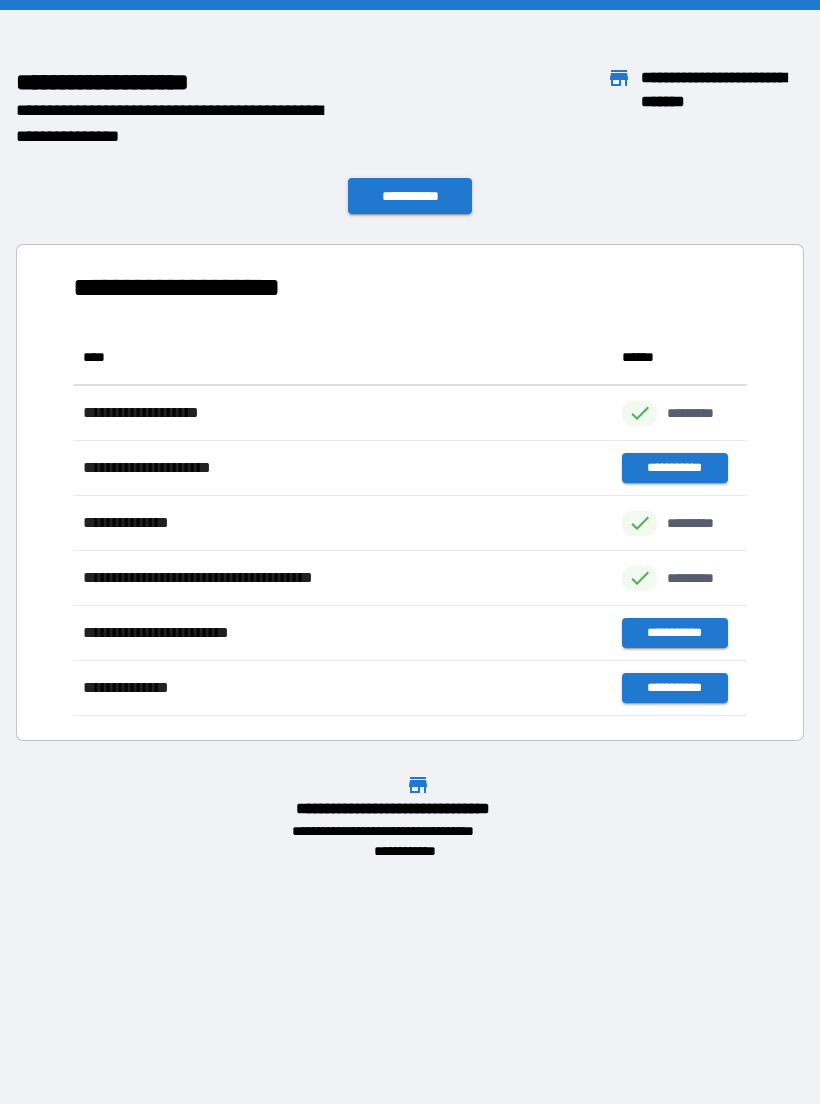 scroll, scrollTop: 1, scrollLeft: 1, axis: both 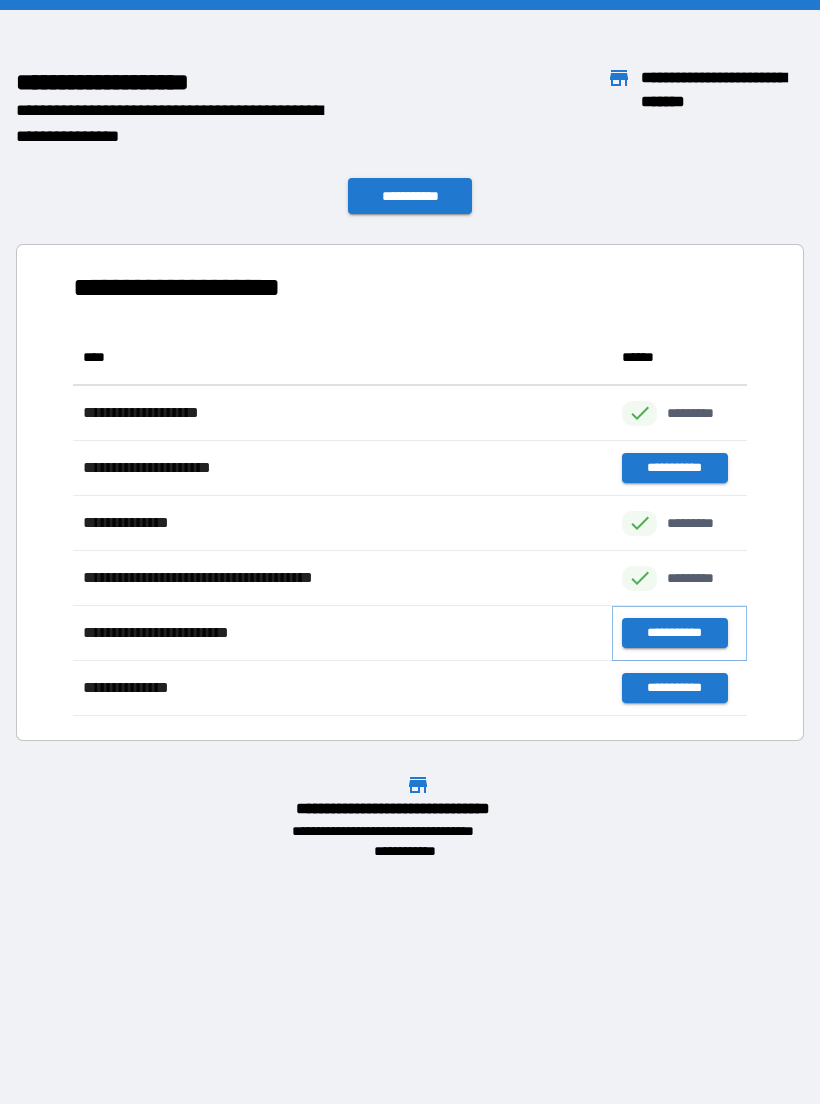 click on "**********" at bounding box center (674, 633) 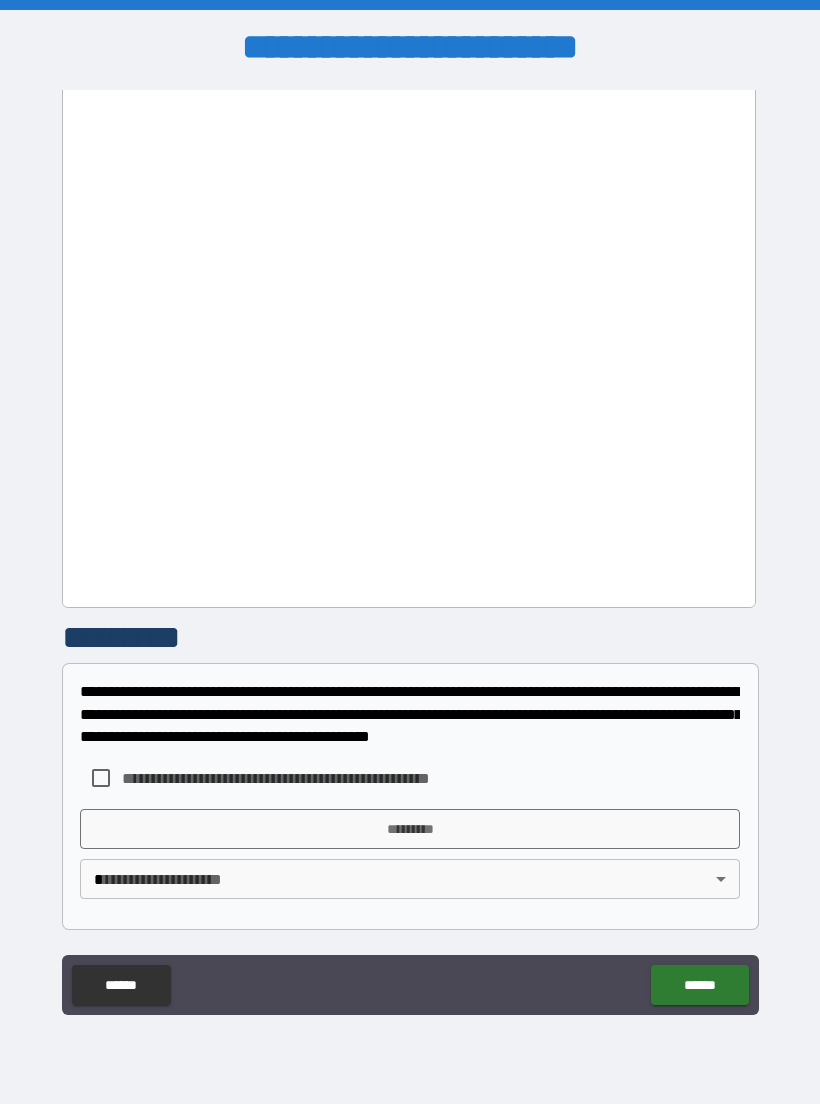 scroll, scrollTop: 1342, scrollLeft: 0, axis: vertical 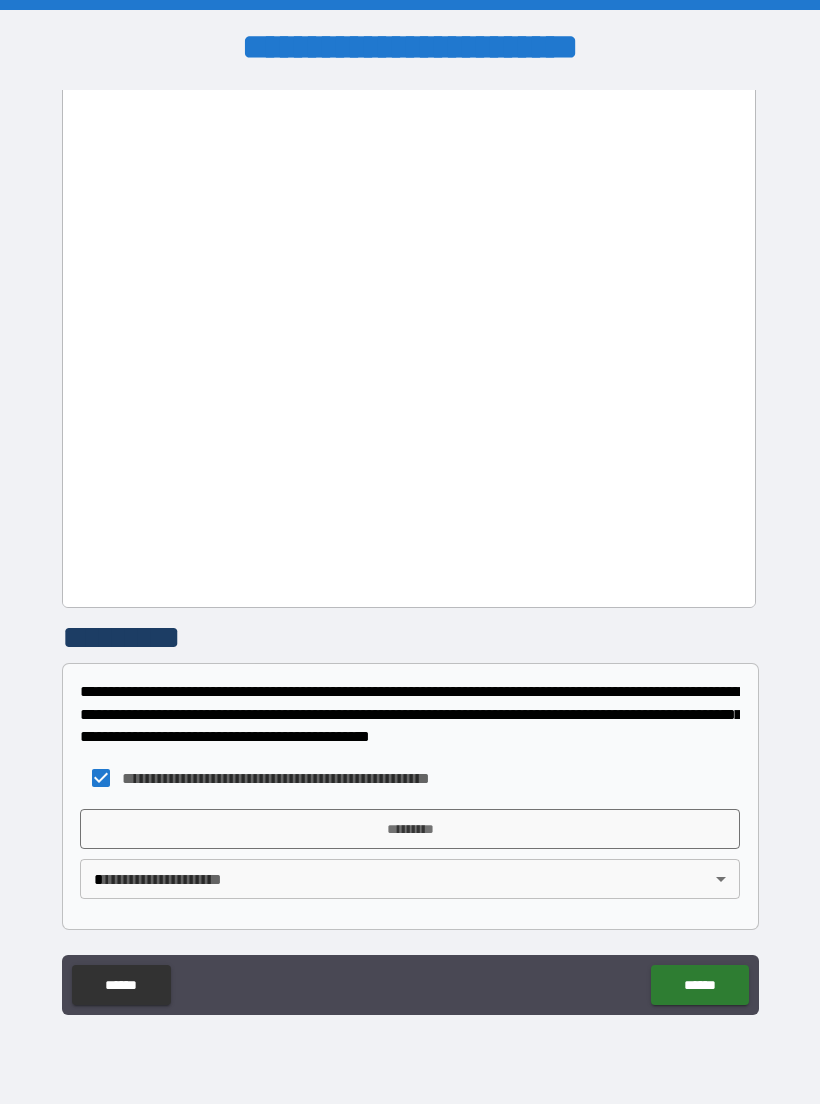 click on "*********" at bounding box center (410, 829) 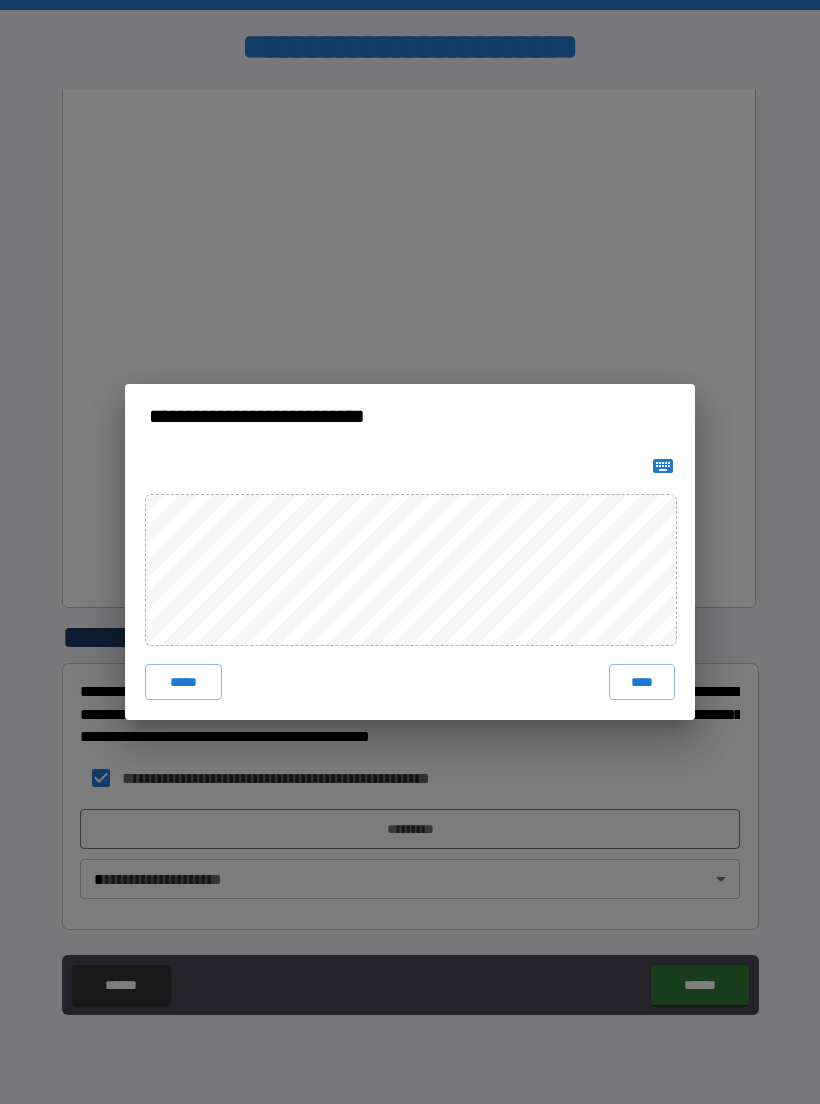 click on "****" at bounding box center [642, 682] 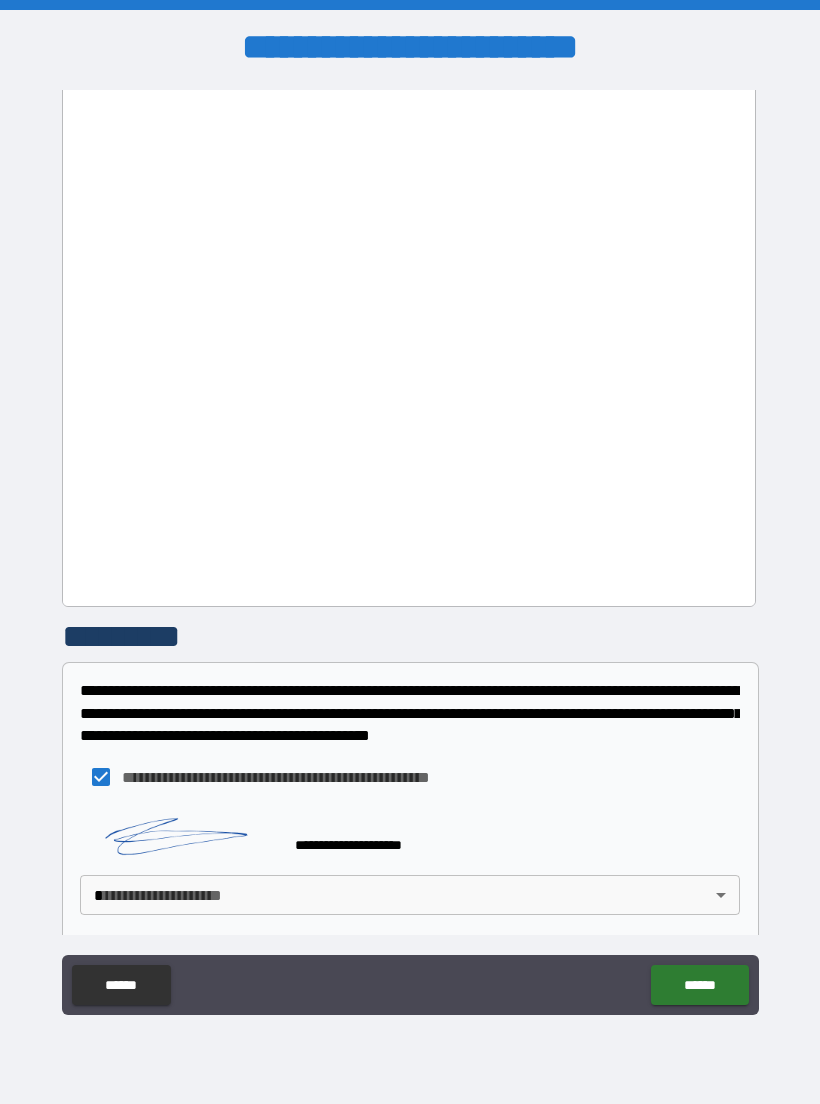 scroll, scrollTop: 1332, scrollLeft: 0, axis: vertical 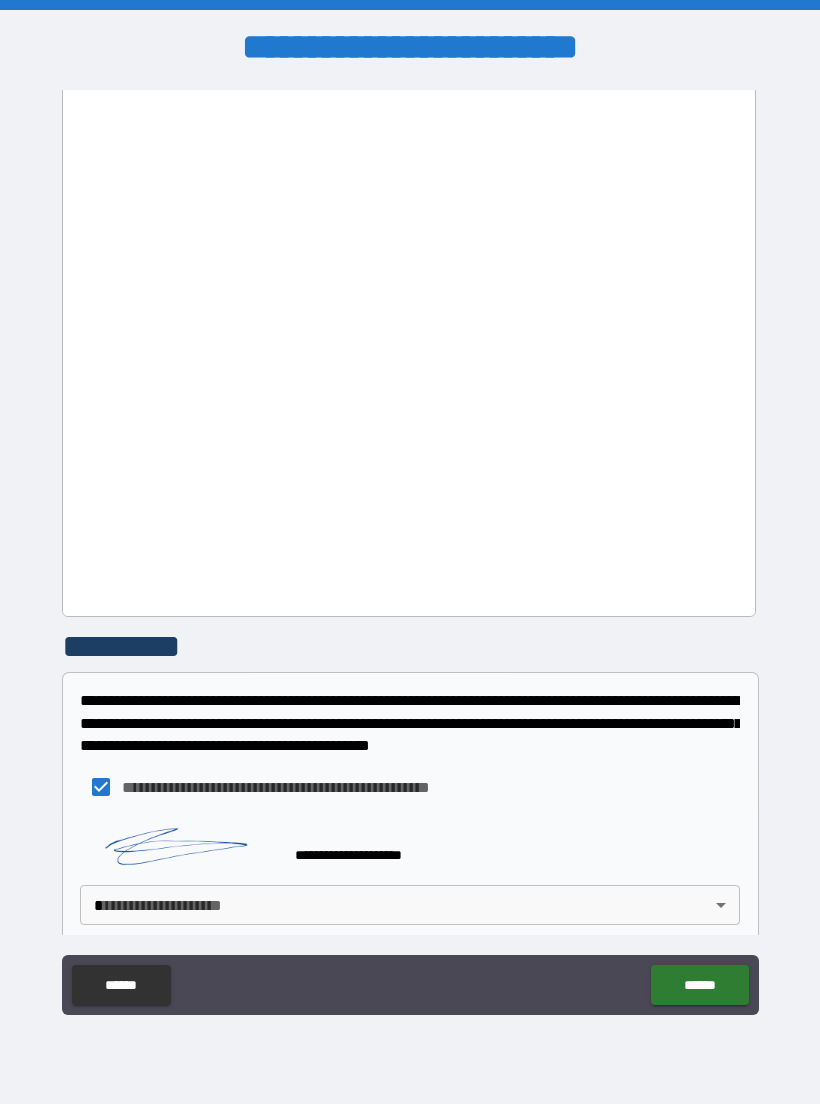 click on "**********" at bounding box center [410, 552] 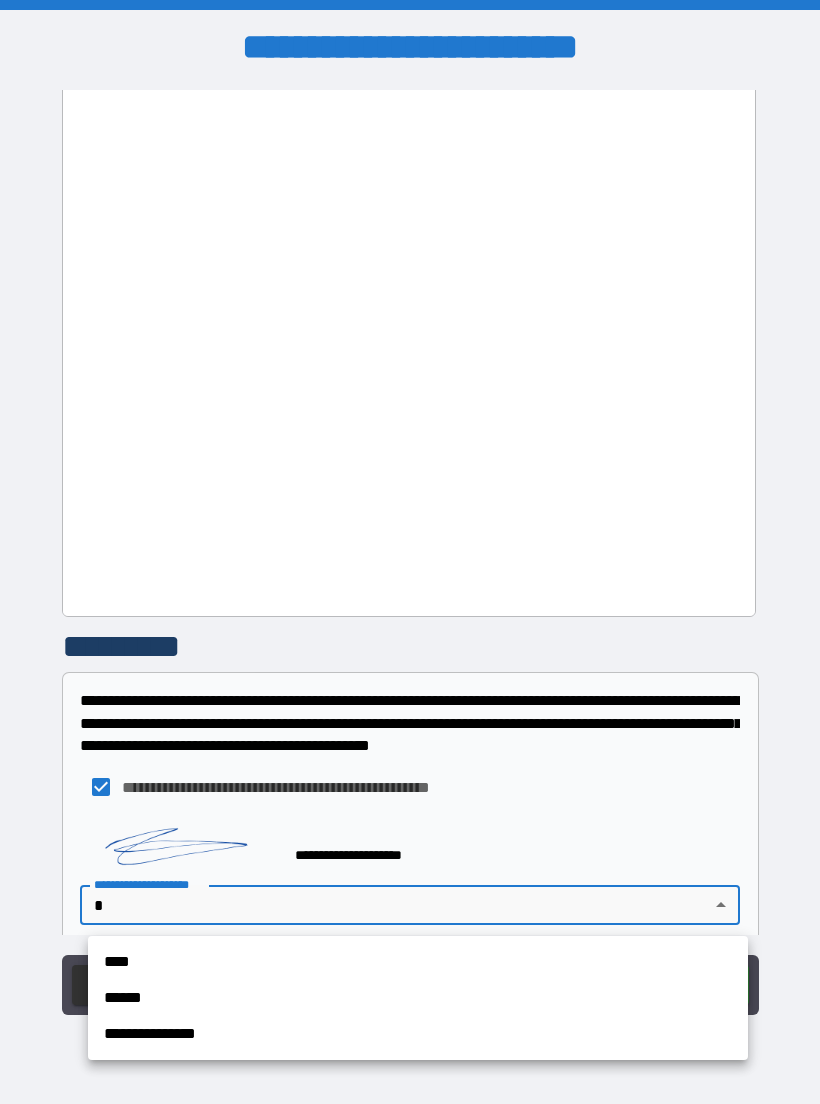 click on "****" at bounding box center [418, 962] 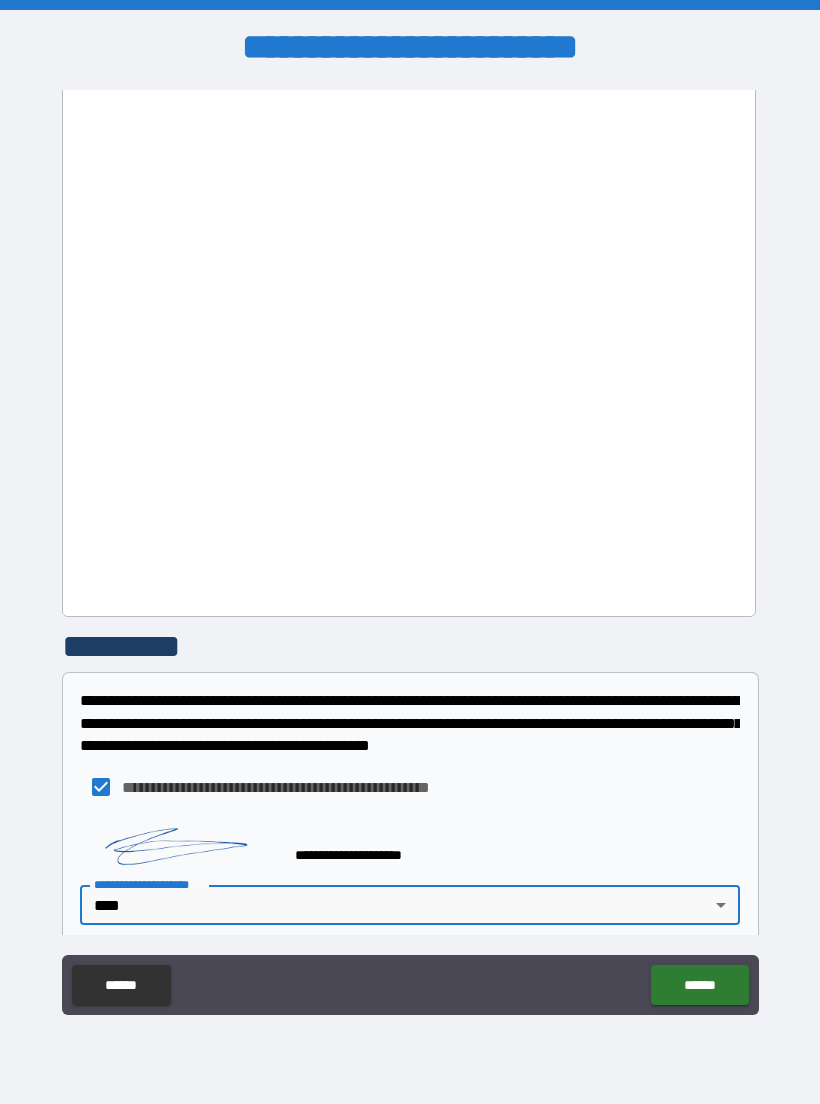 click on "******" at bounding box center [699, 985] 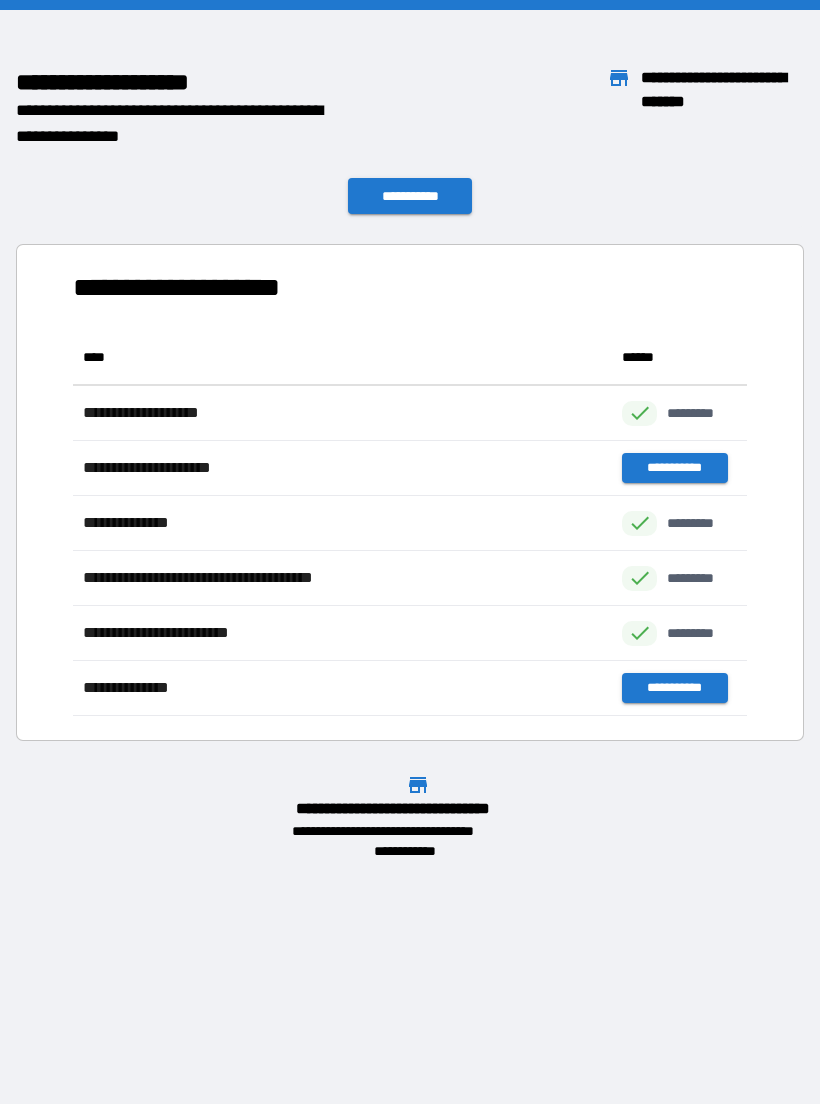 scroll, scrollTop: 386, scrollLeft: 674, axis: both 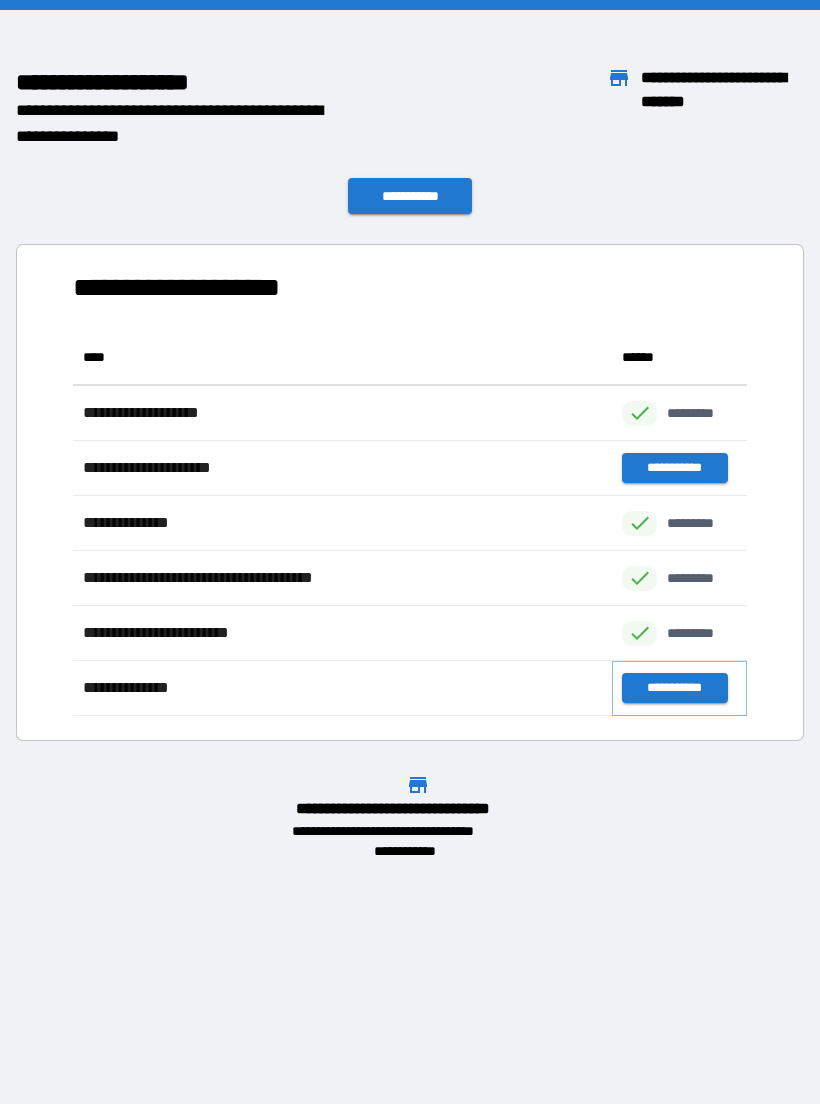 click on "**********" at bounding box center [674, 688] 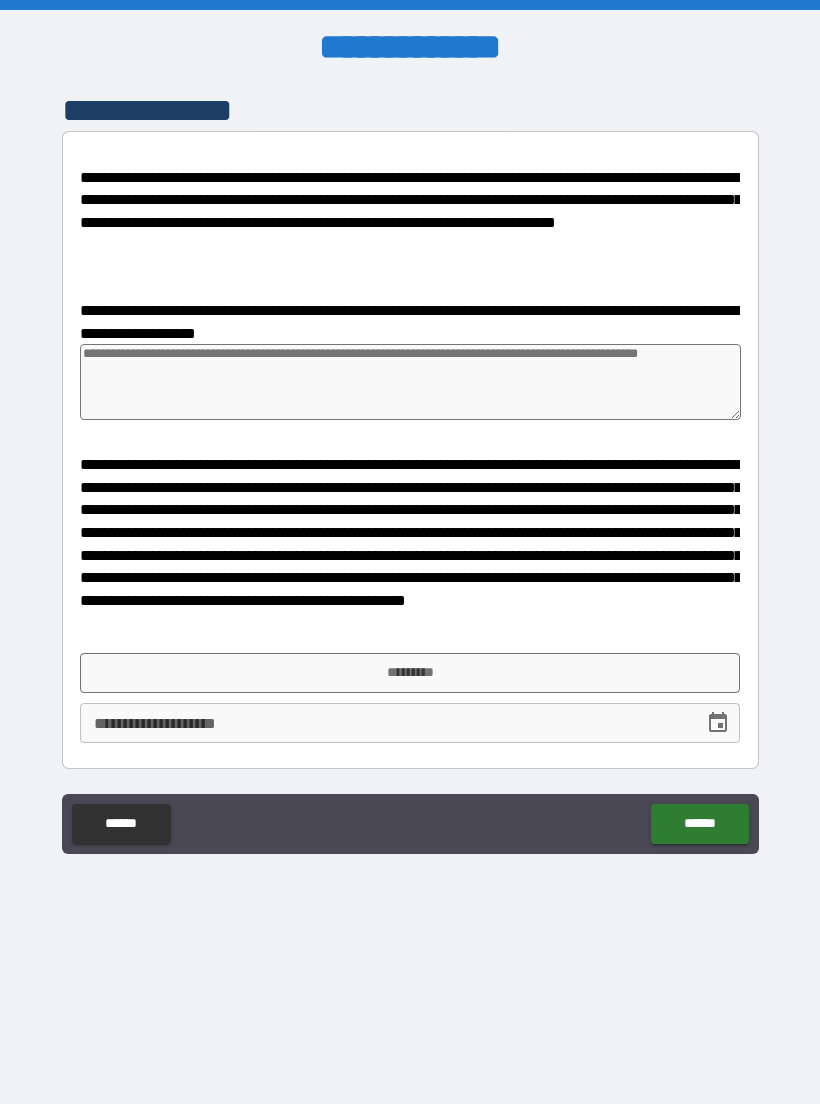 click on "*********" at bounding box center [410, 673] 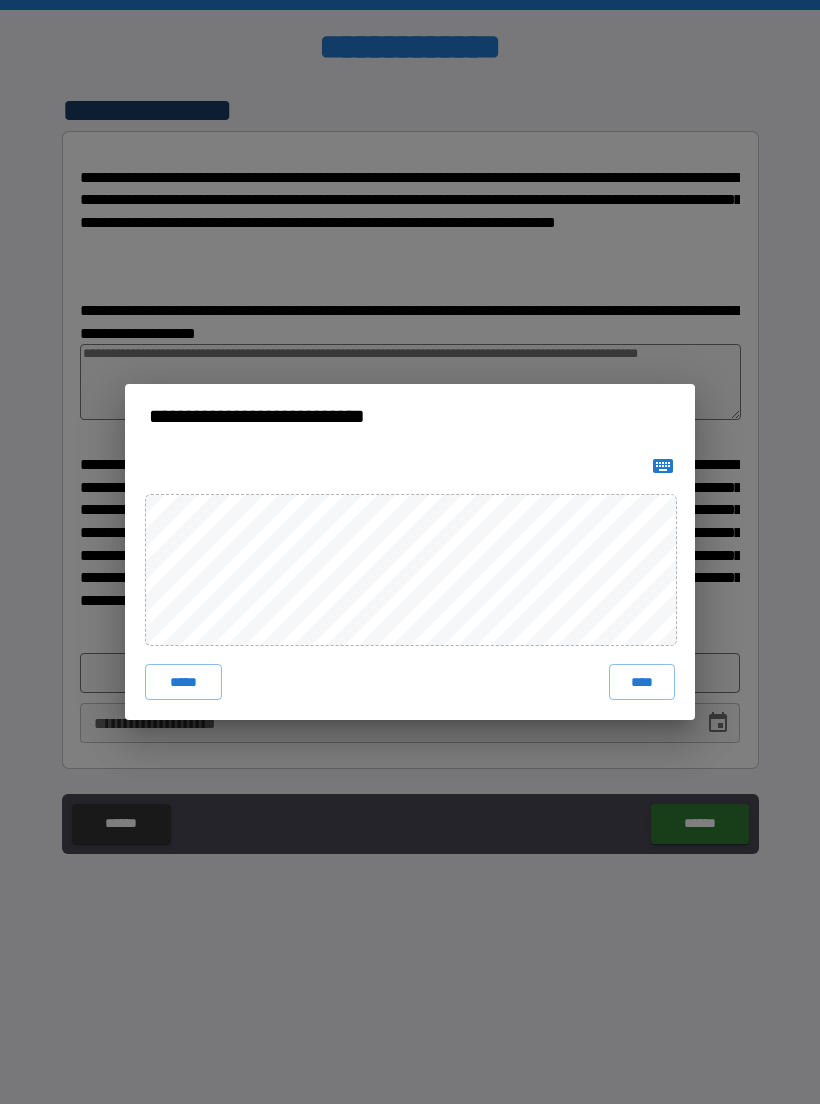 click on "****" at bounding box center [642, 682] 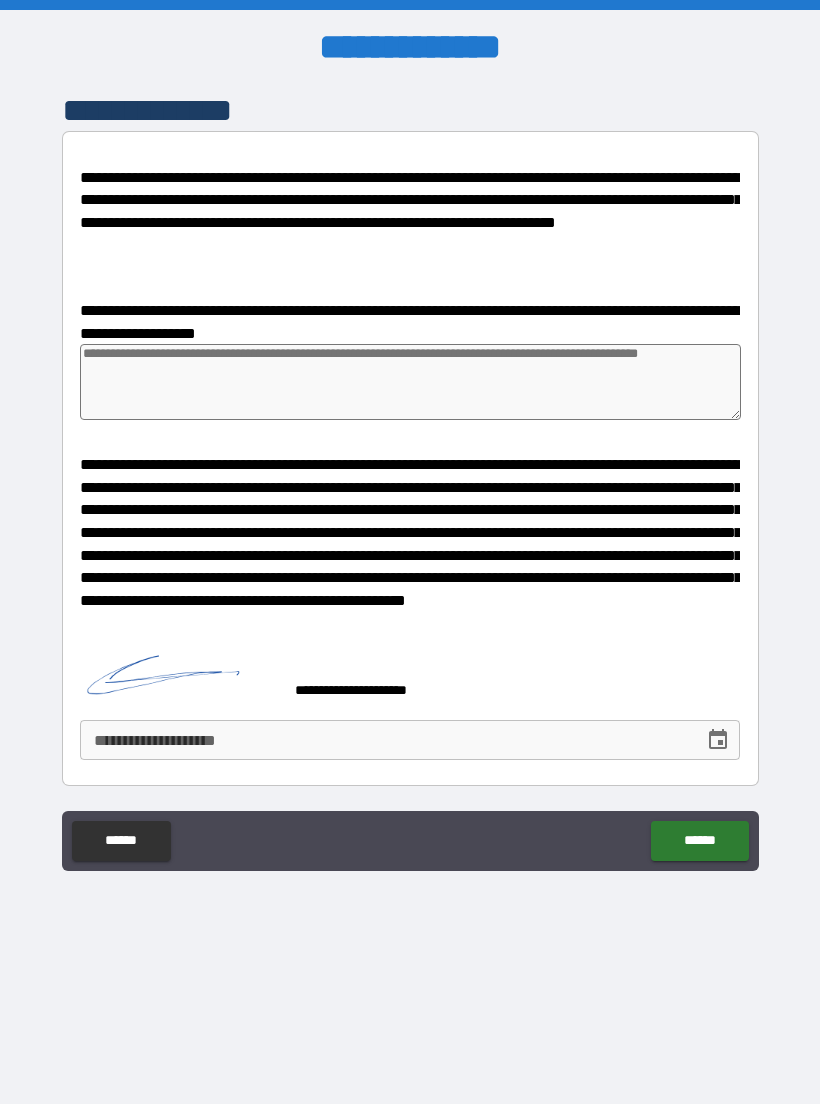 type on "*" 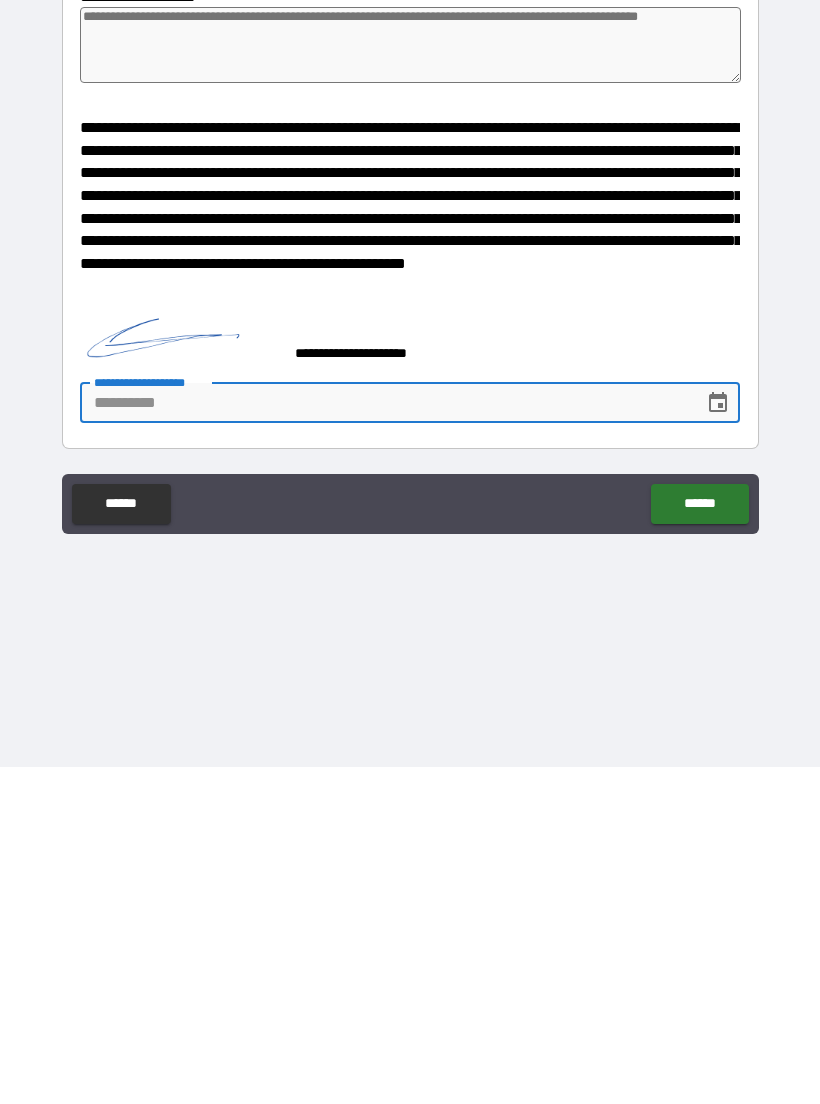 type on "*" 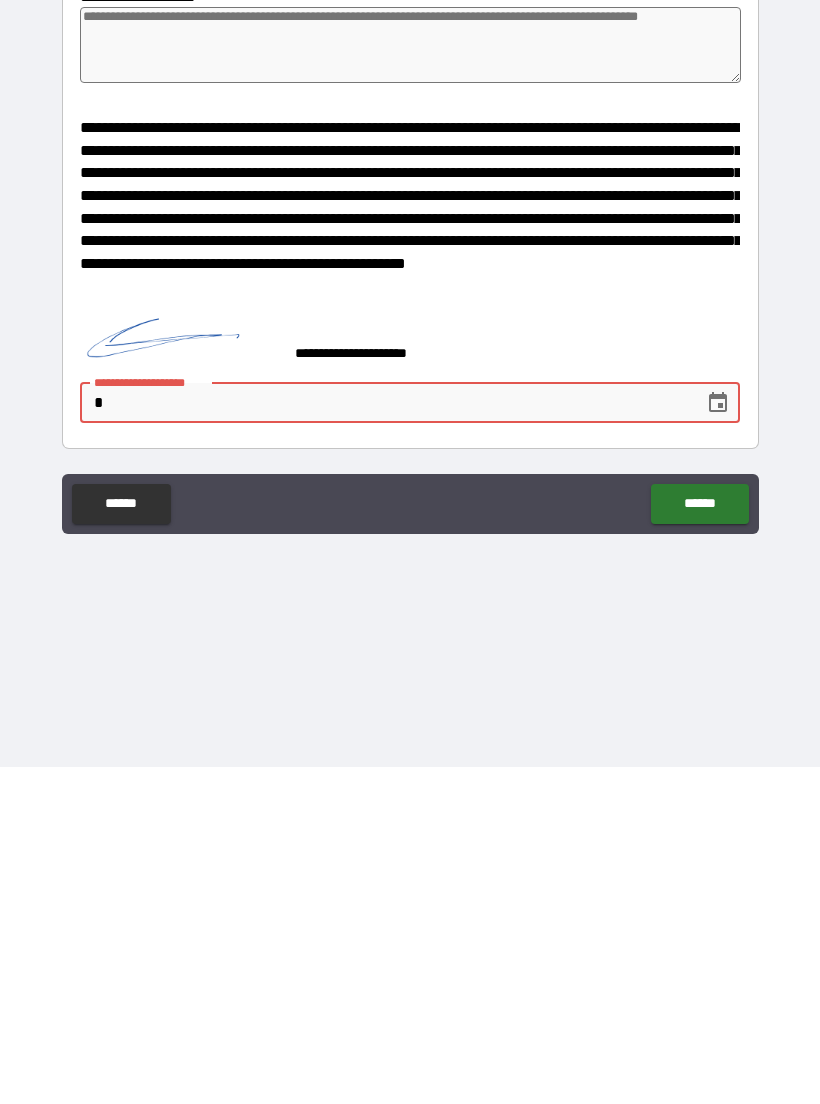 type on "*" 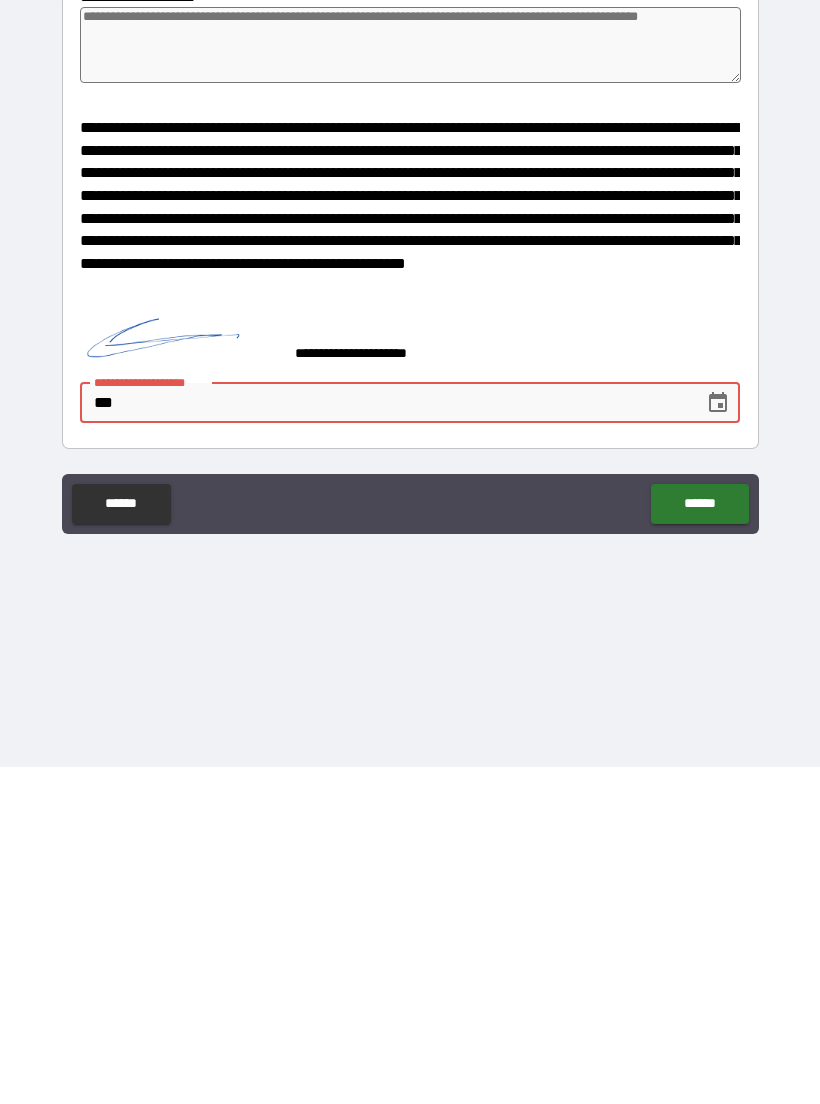 type on "*" 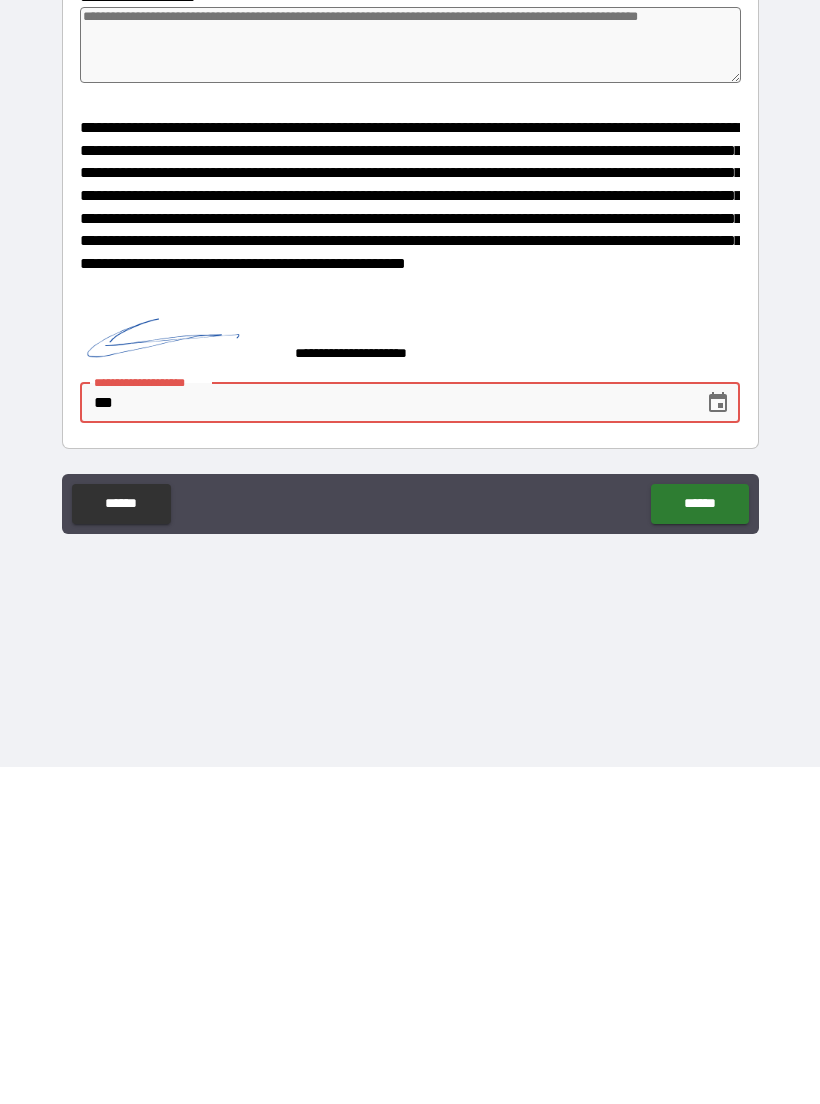 type on "****" 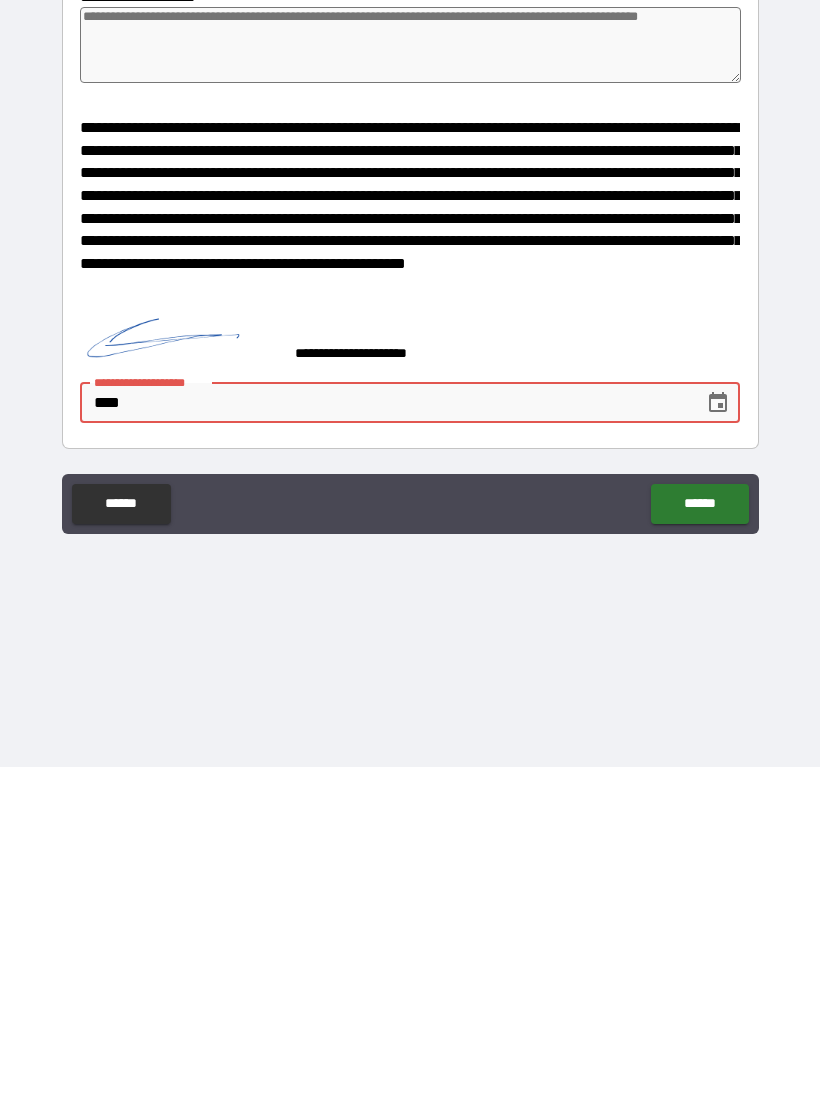 type on "*" 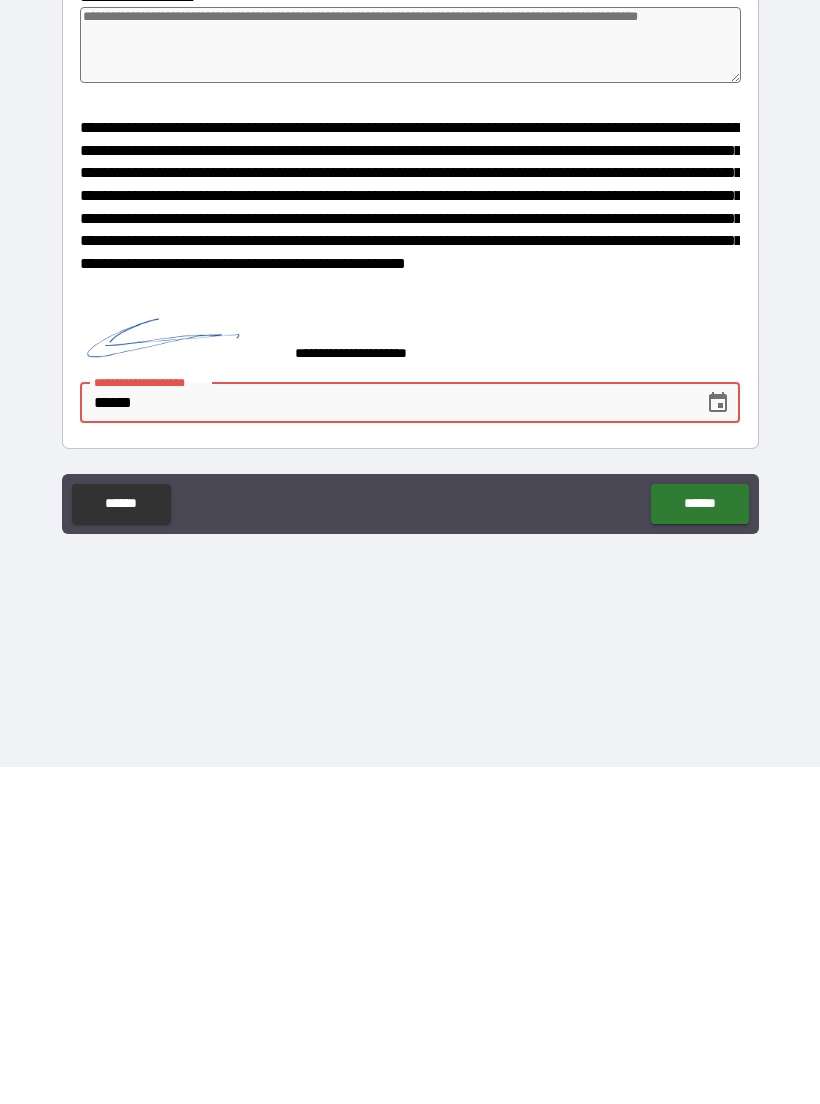 type on "*" 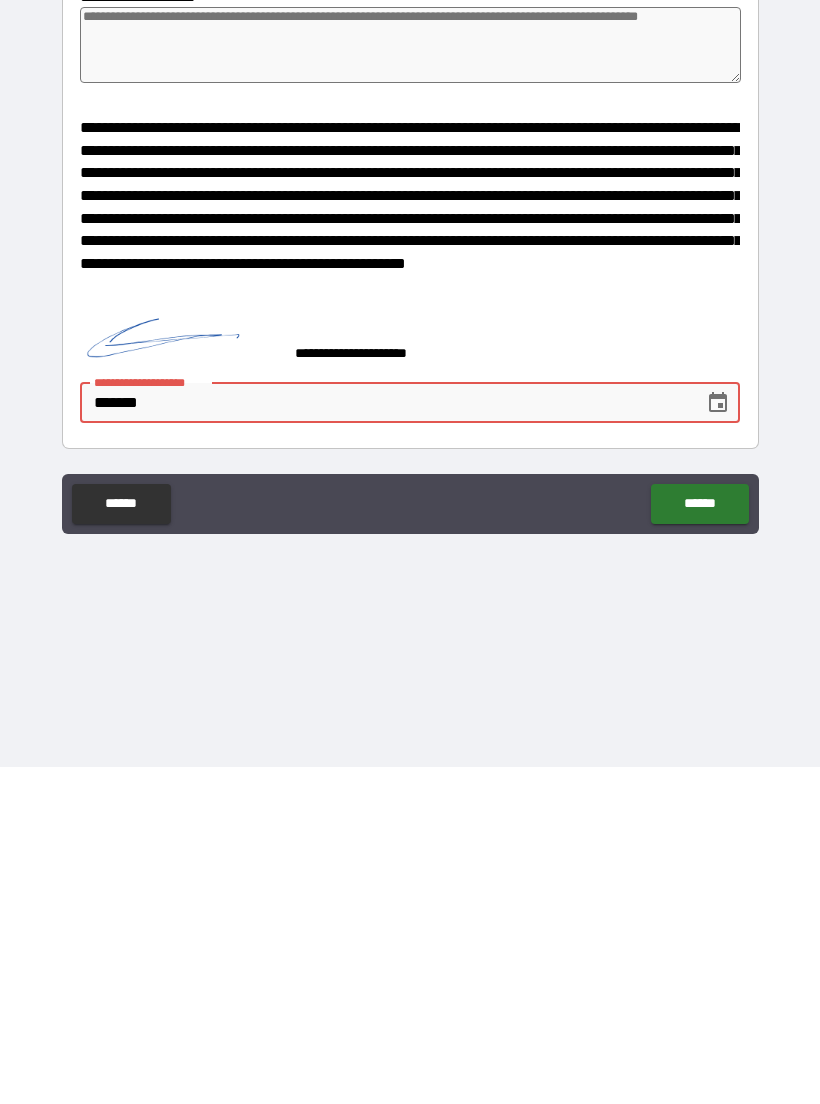 type on "*" 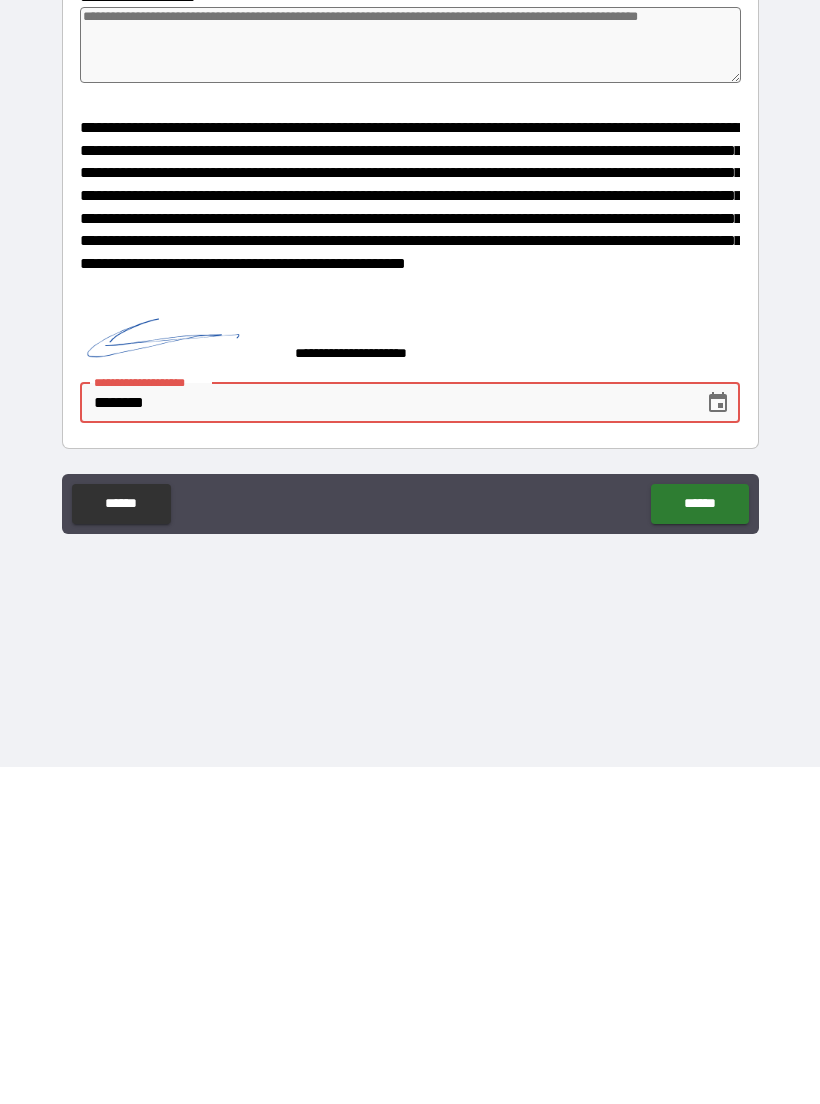 type on "*" 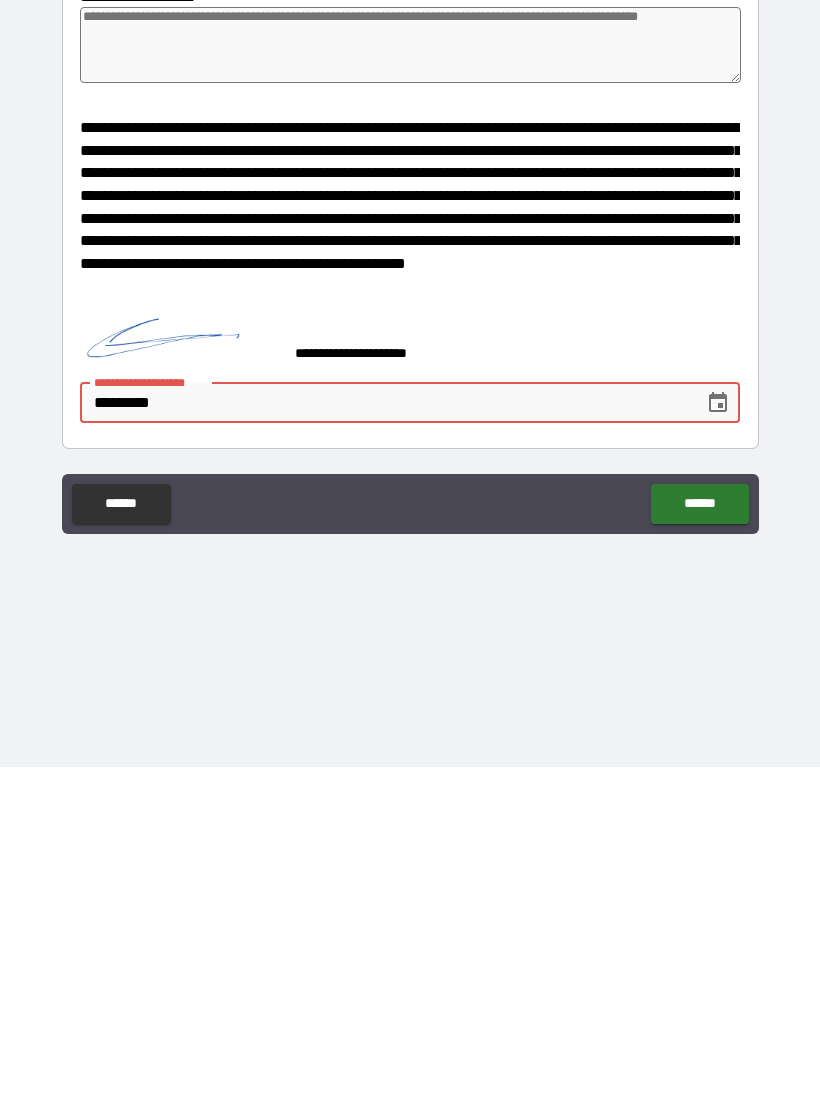 type on "*" 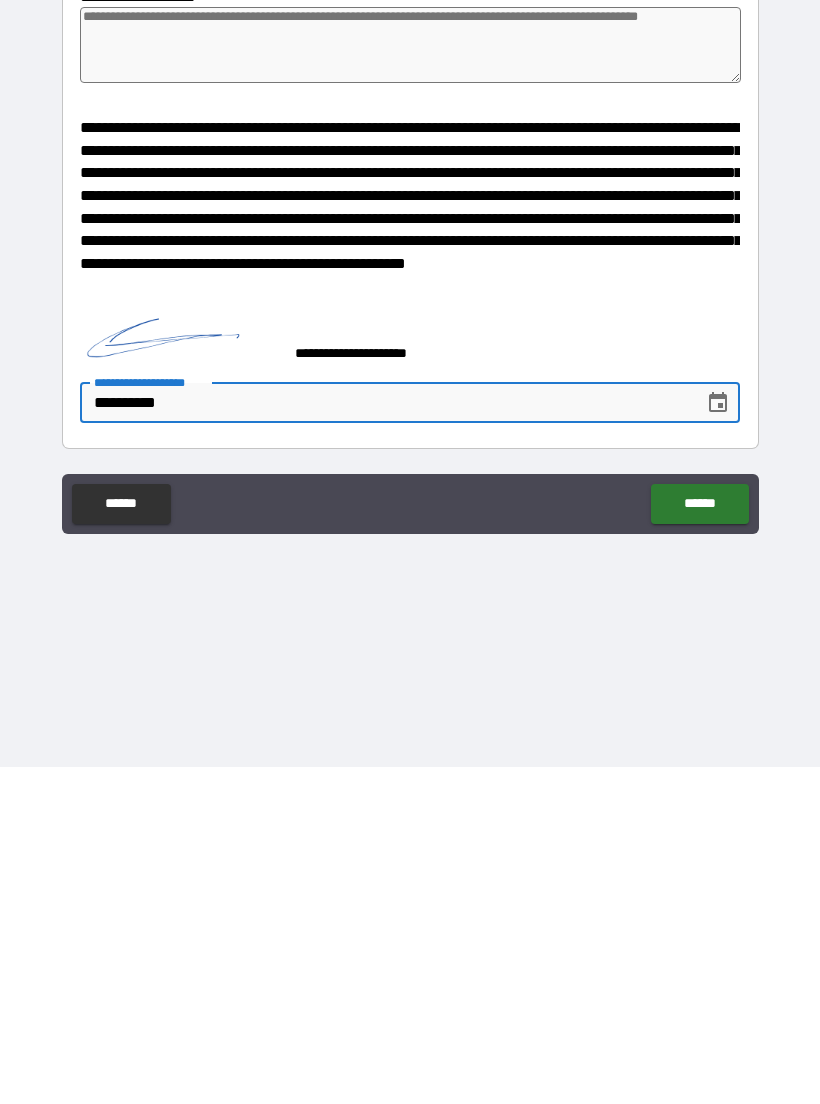 type on "*" 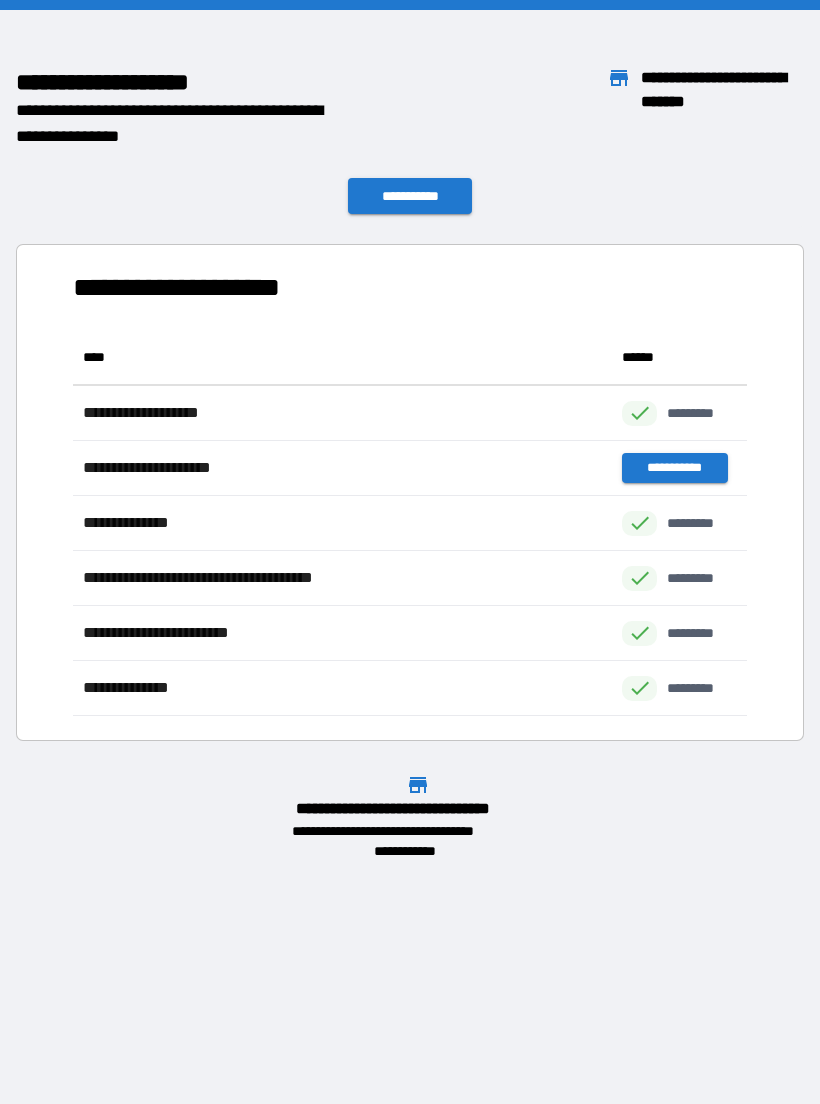 scroll, scrollTop: 1, scrollLeft: 1, axis: both 